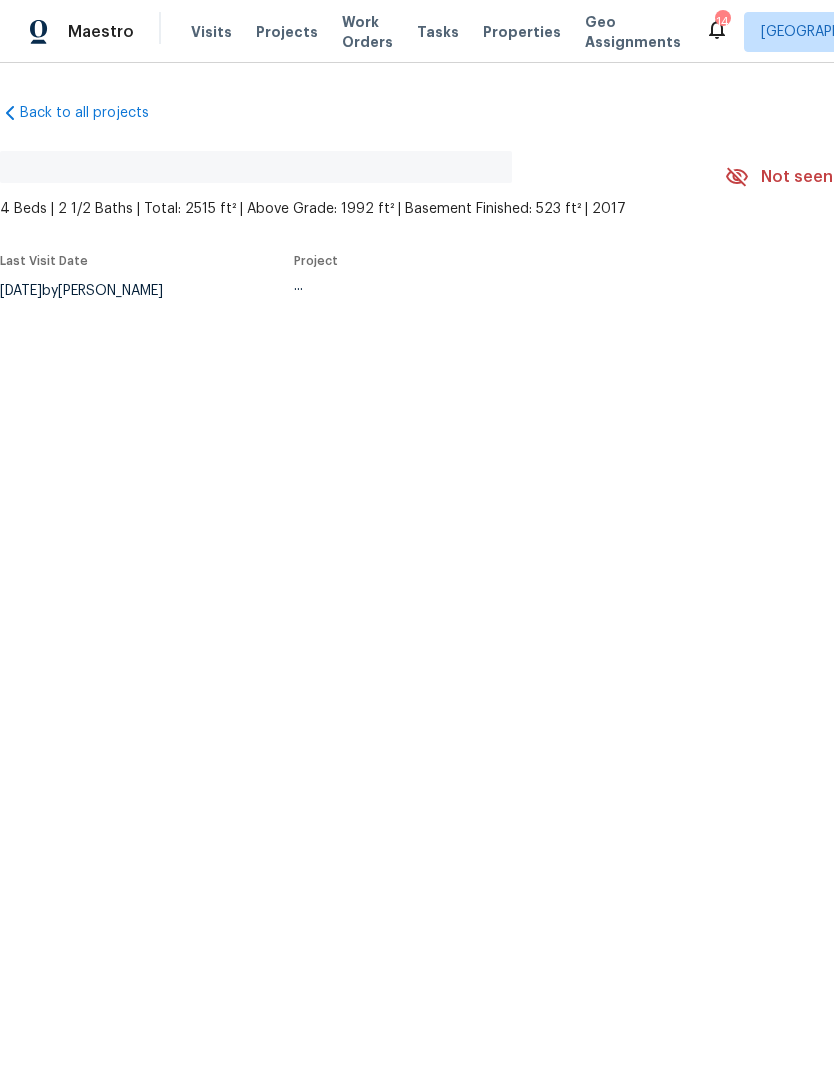 scroll, scrollTop: 0, scrollLeft: 0, axis: both 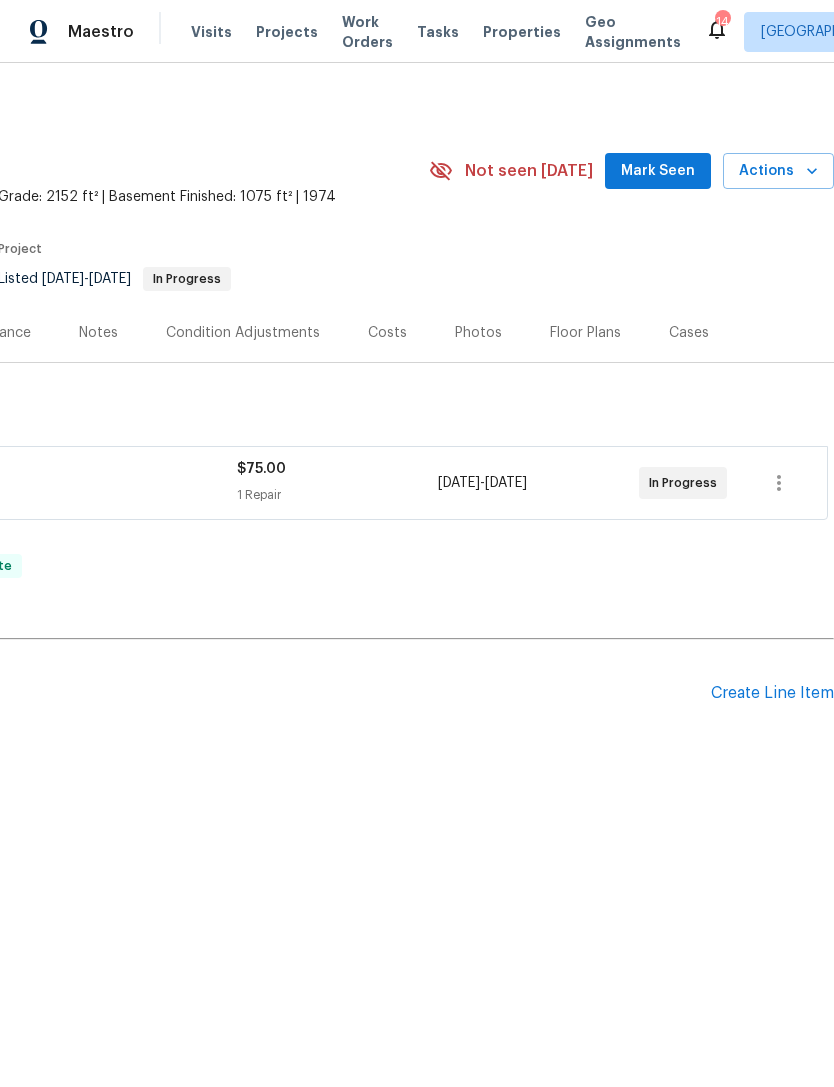 click on "Mark Seen" at bounding box center [658, 171] 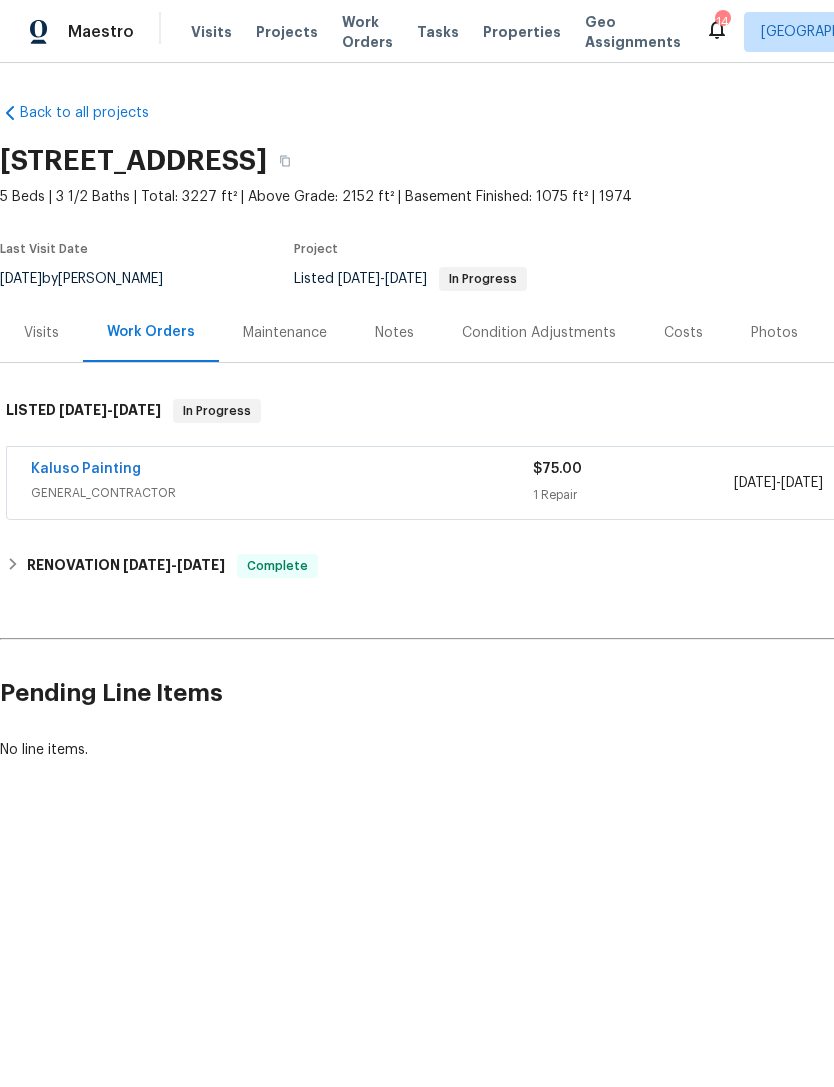 scroll, scrollTop: 0, scrollLeft: 0, axis: both 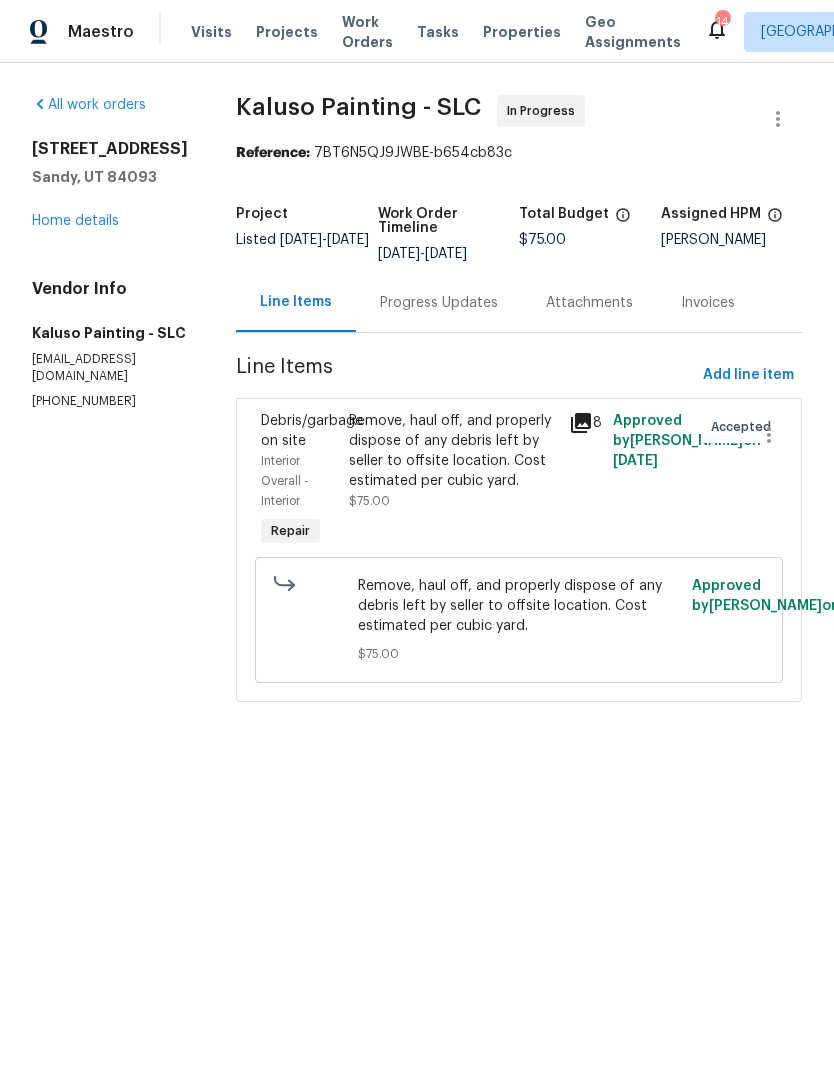 click on "Remove, haul off, and properly dispose of any debris left by seller to offsite location. Cost estimated per cubic yard." at bounding box center (453, 451) 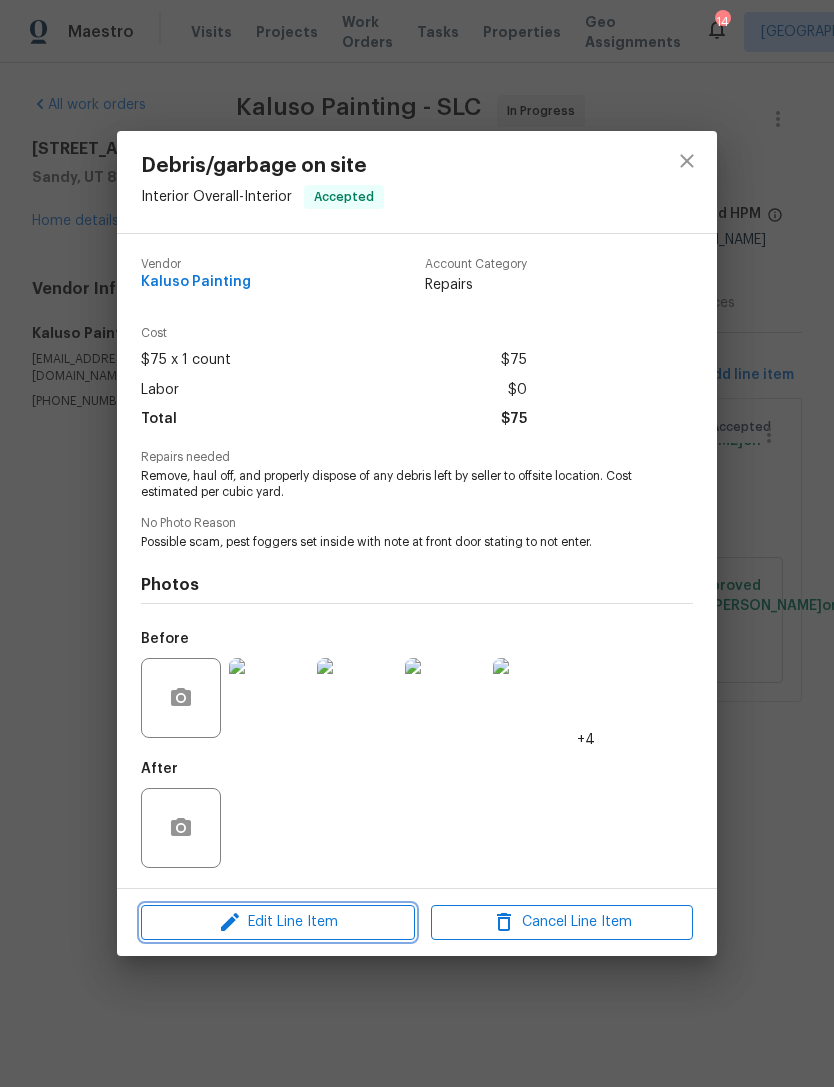 click on "Edit Line Item" at bounding box center (278, 922) 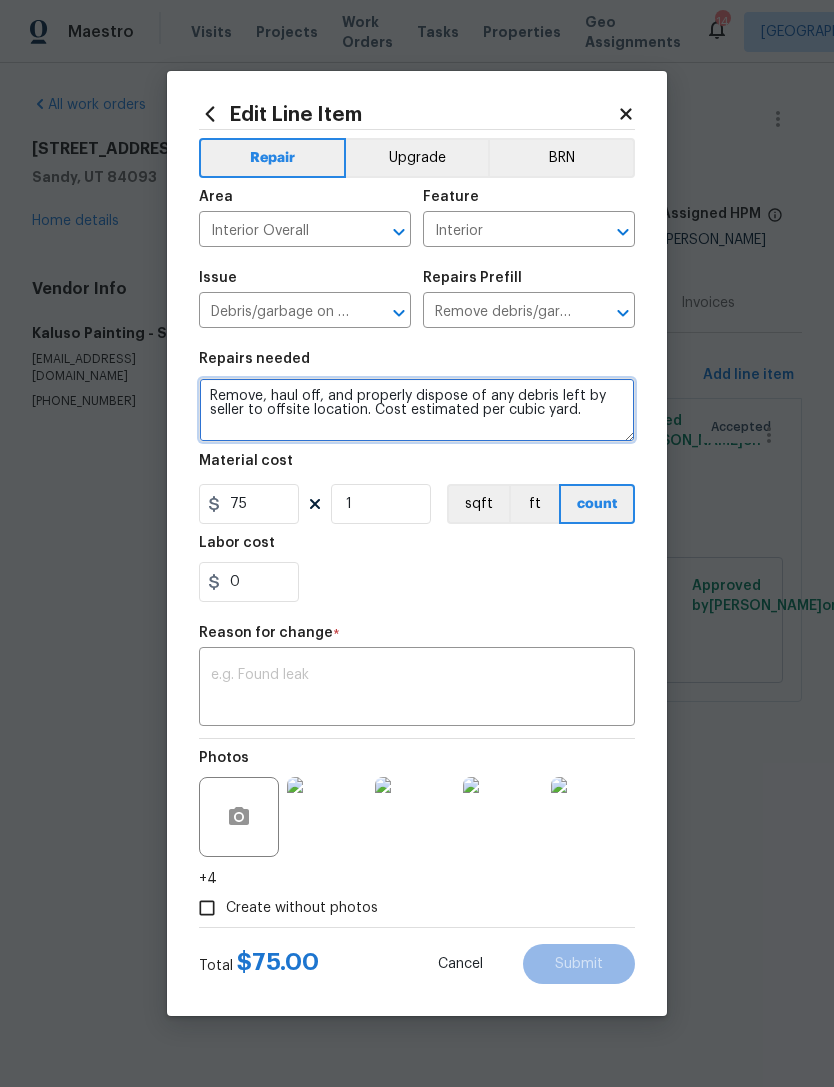 click on "Remove, haul off, and properly dispose of any debris left by seller to offsite location. Cost estimated per cubic yard." at bounding box center (417, 410) 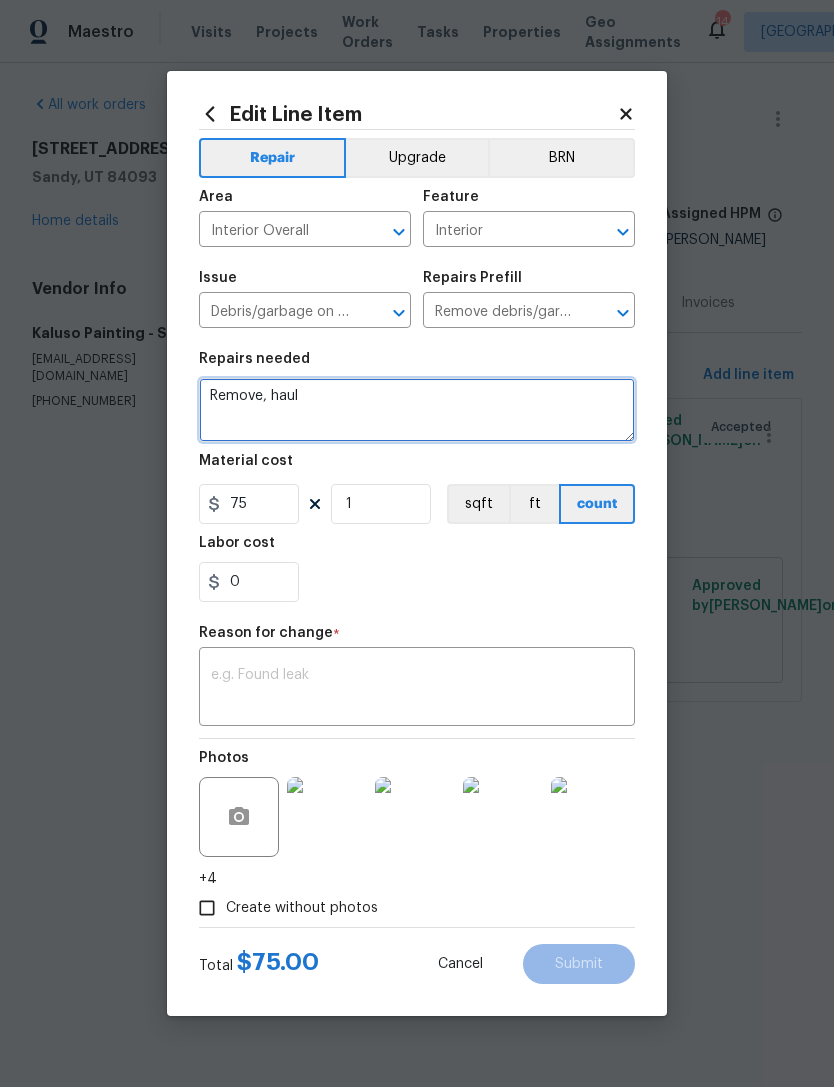 type on "Remove," 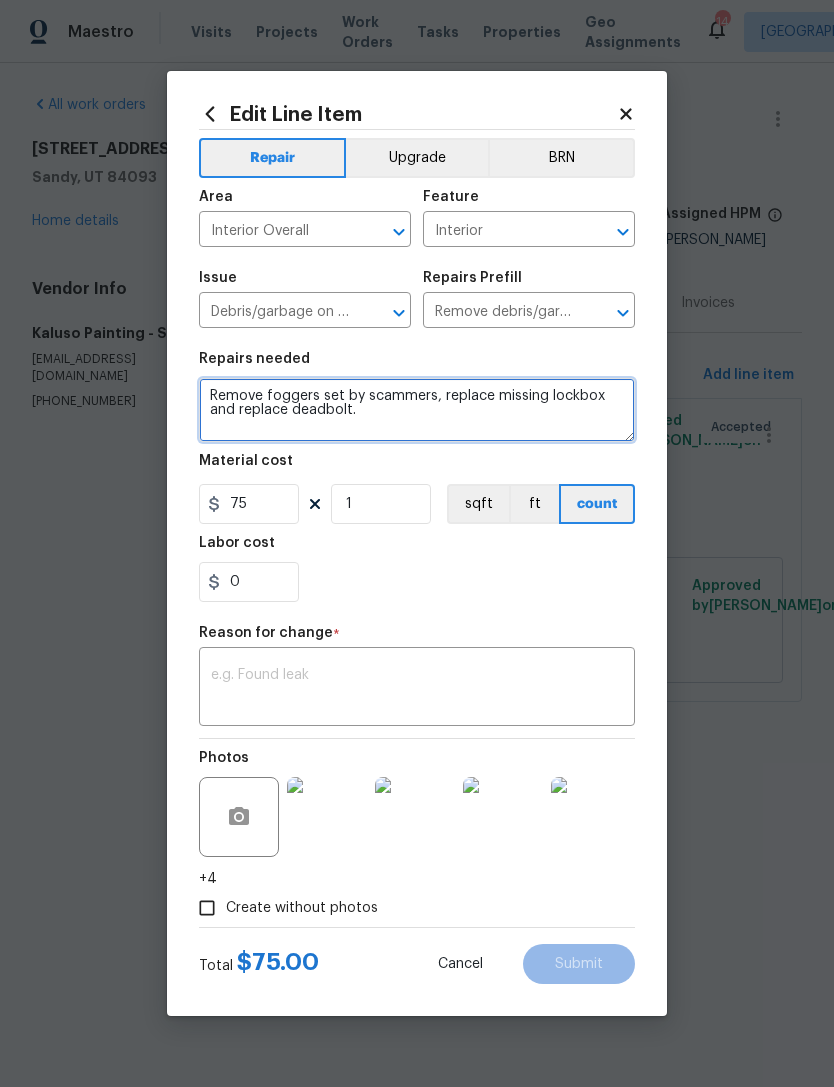 type on "Remove foggers set by scammers, replace missing lockbox and replace deadbolt." 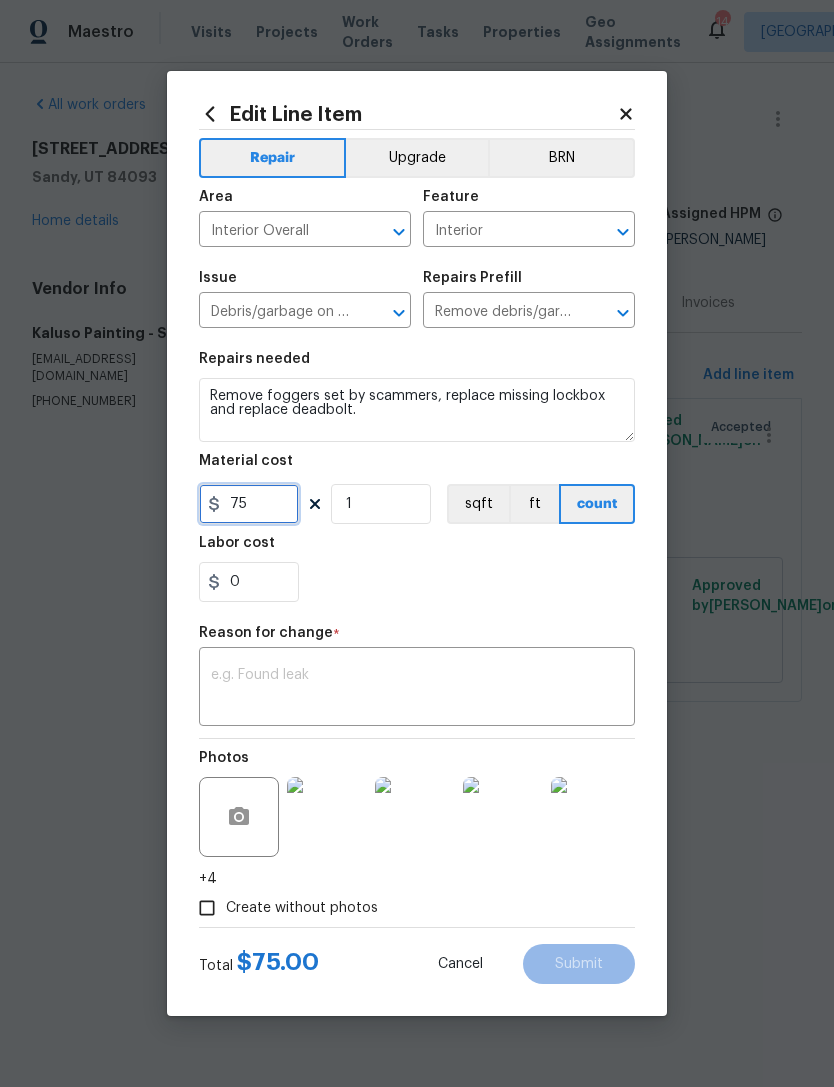 click on "75" at bounding box center (249, 504) 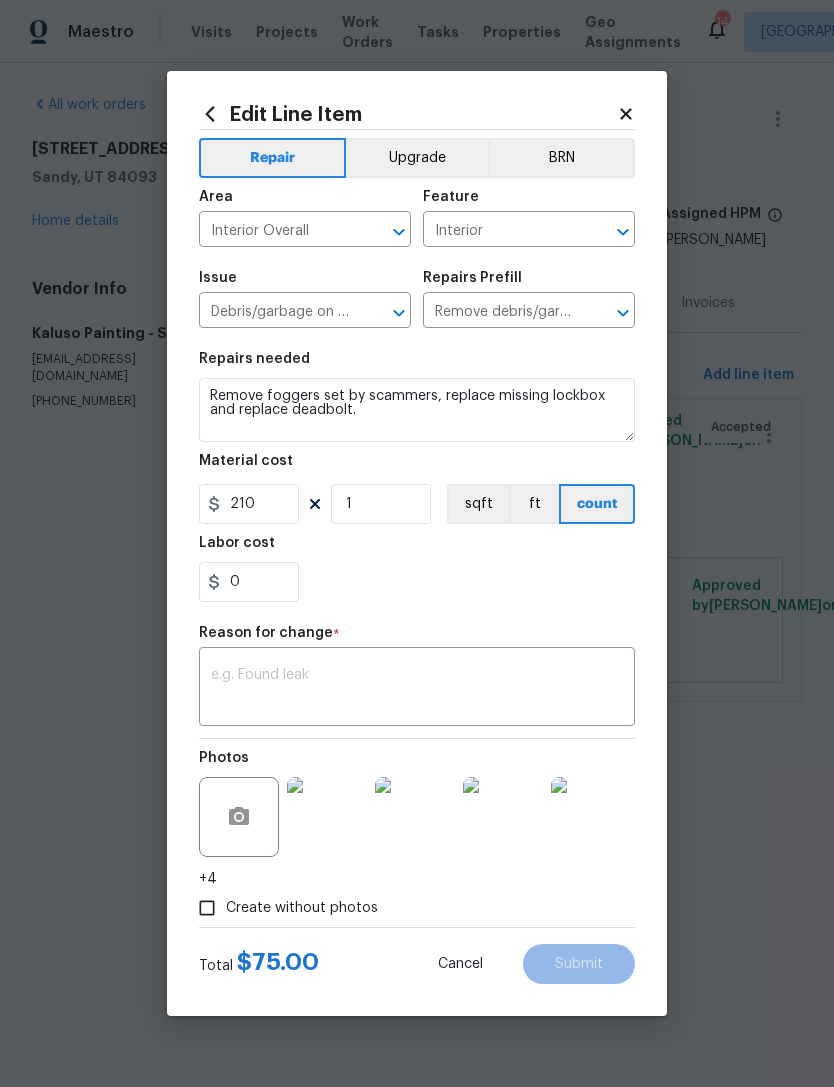 click at bounding box center (417, 689) 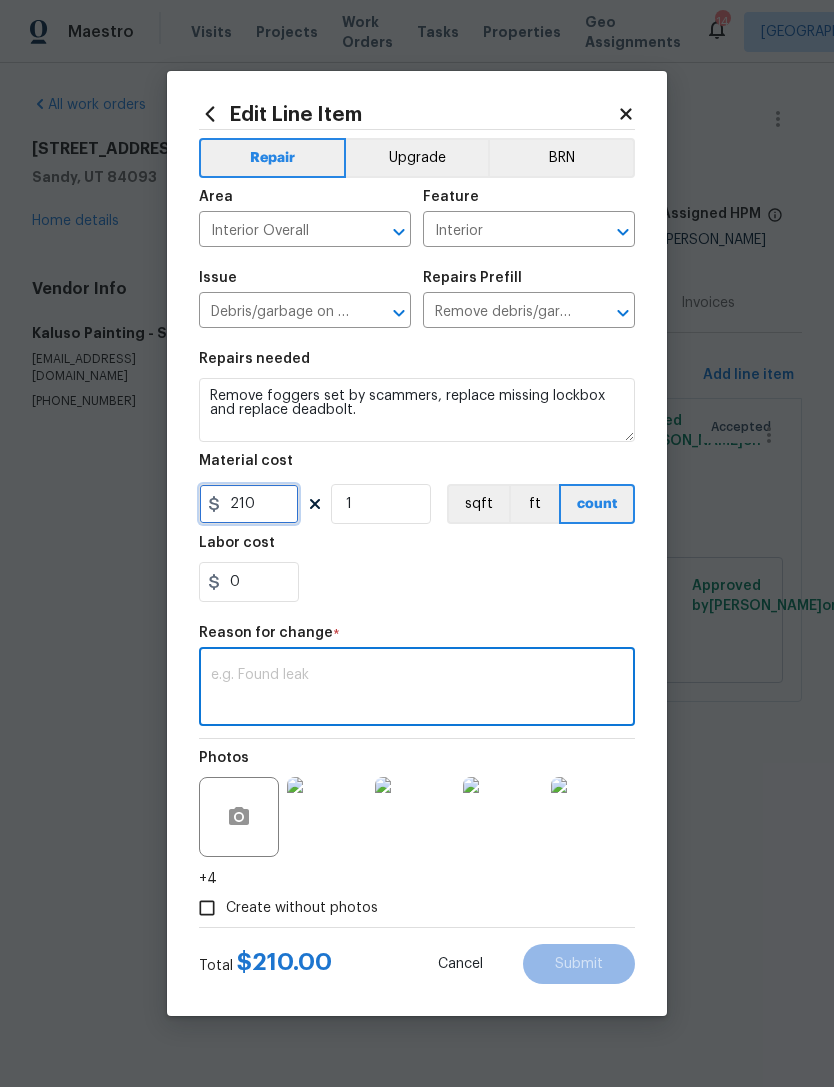 click on "210" at bounding box center (249, 504) 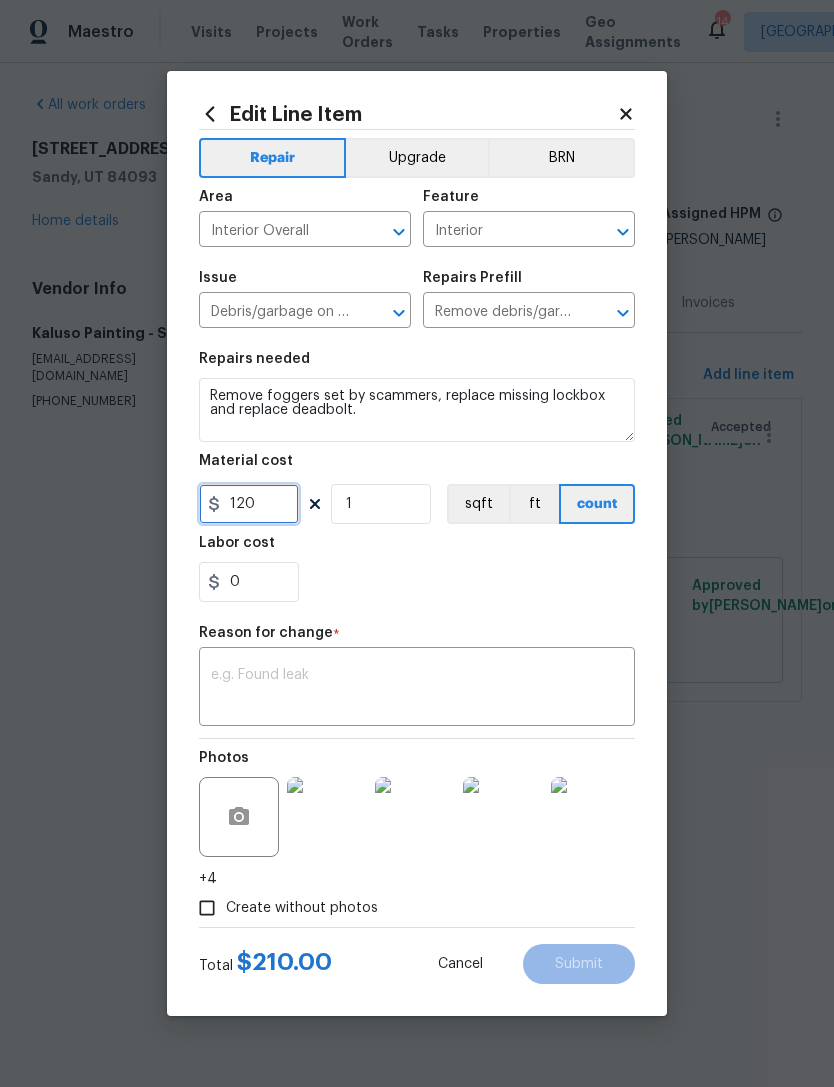 type on "120" 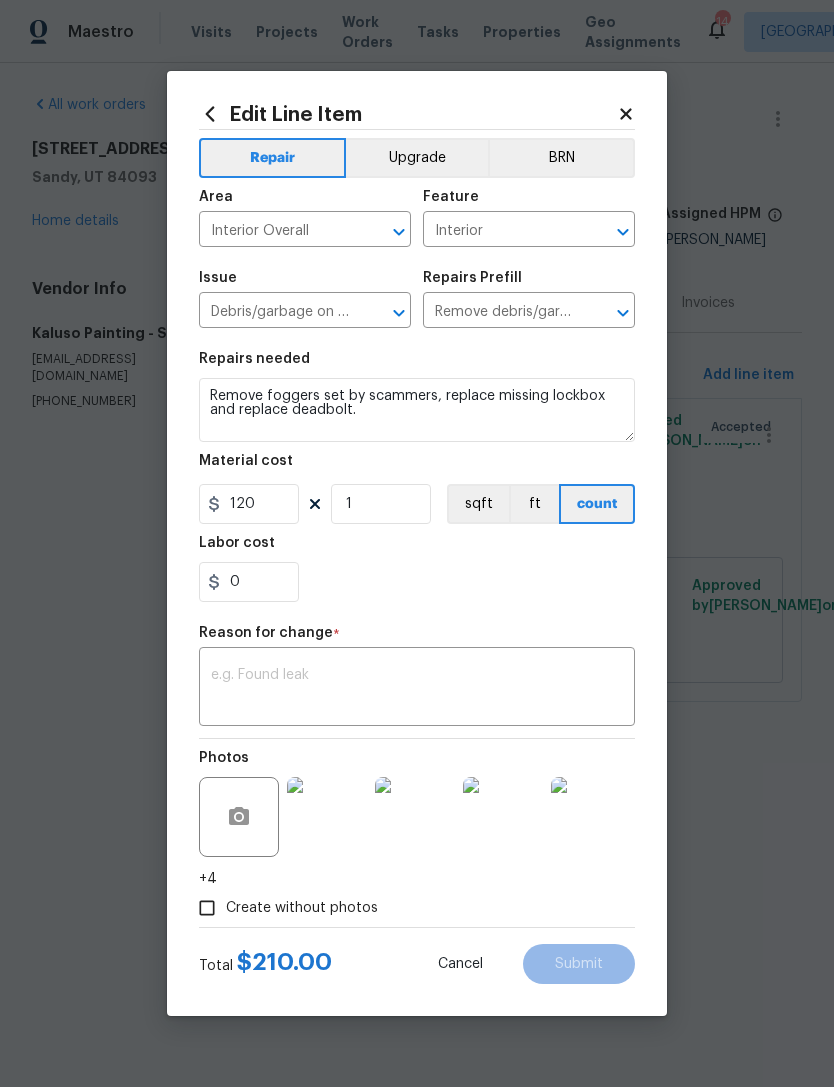 click on "Reason for change *" at bounding box center (417, 639) 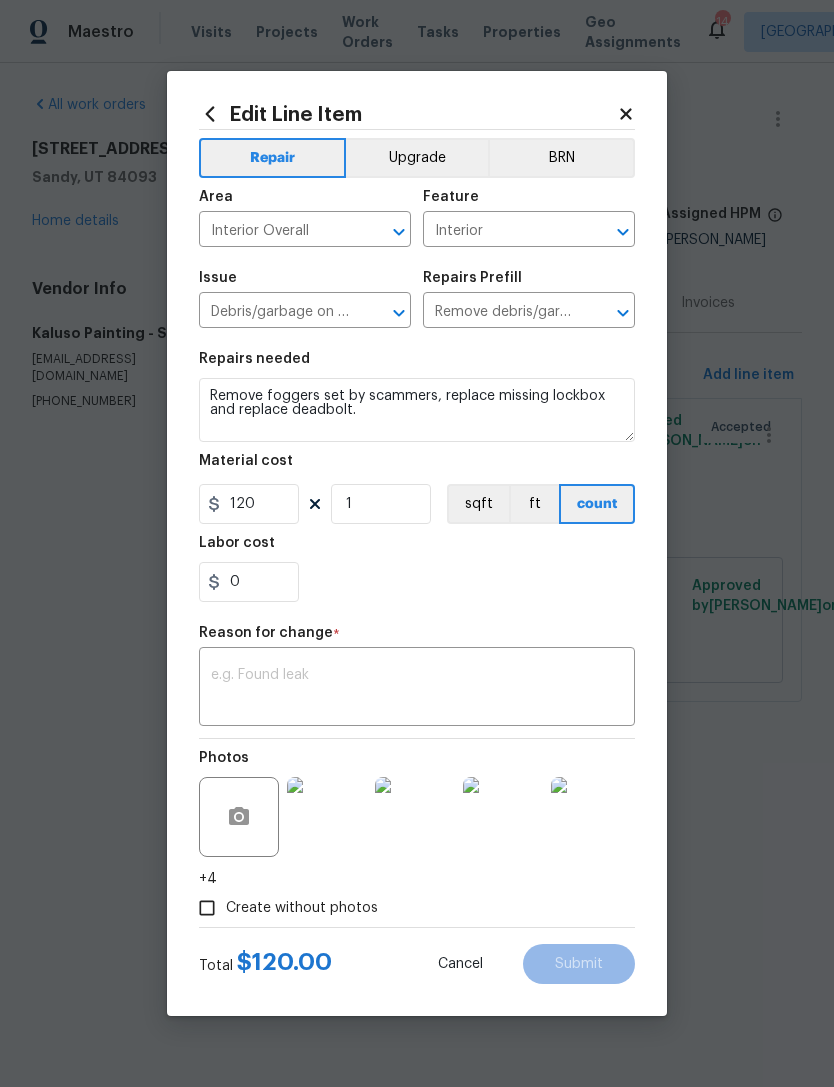 click at bounding box center (417, 689) 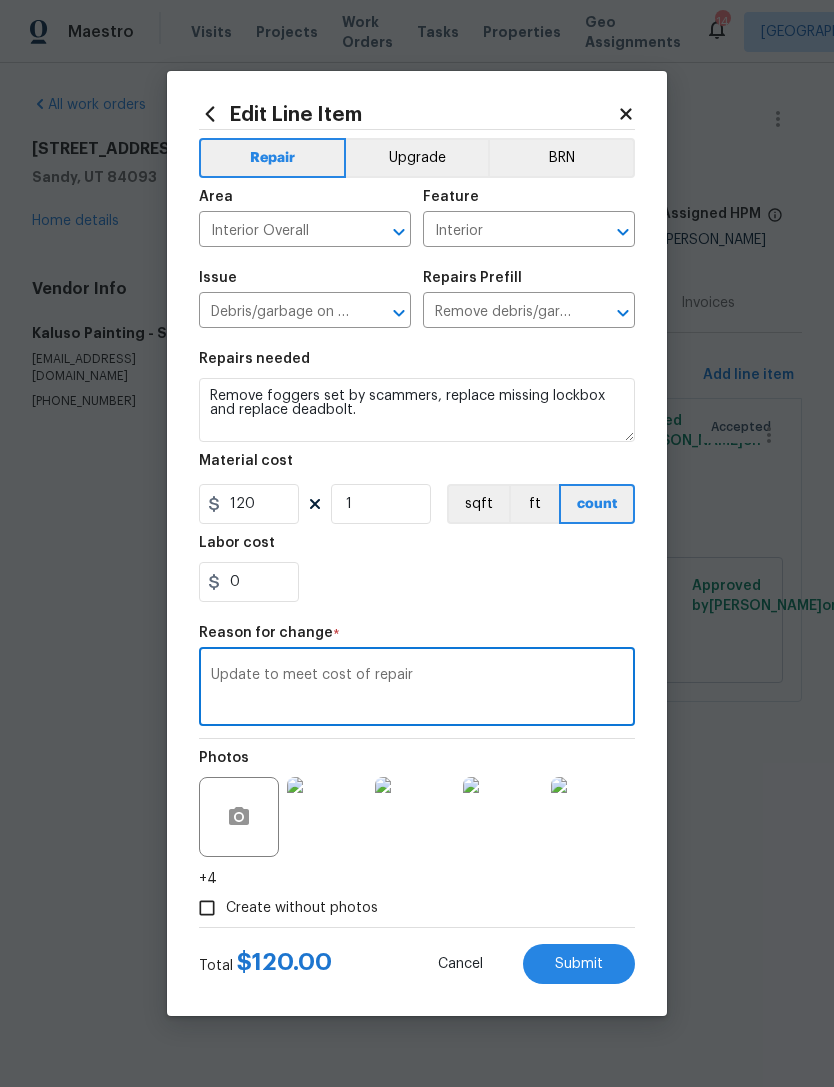type on "Update to meet cost of repair" 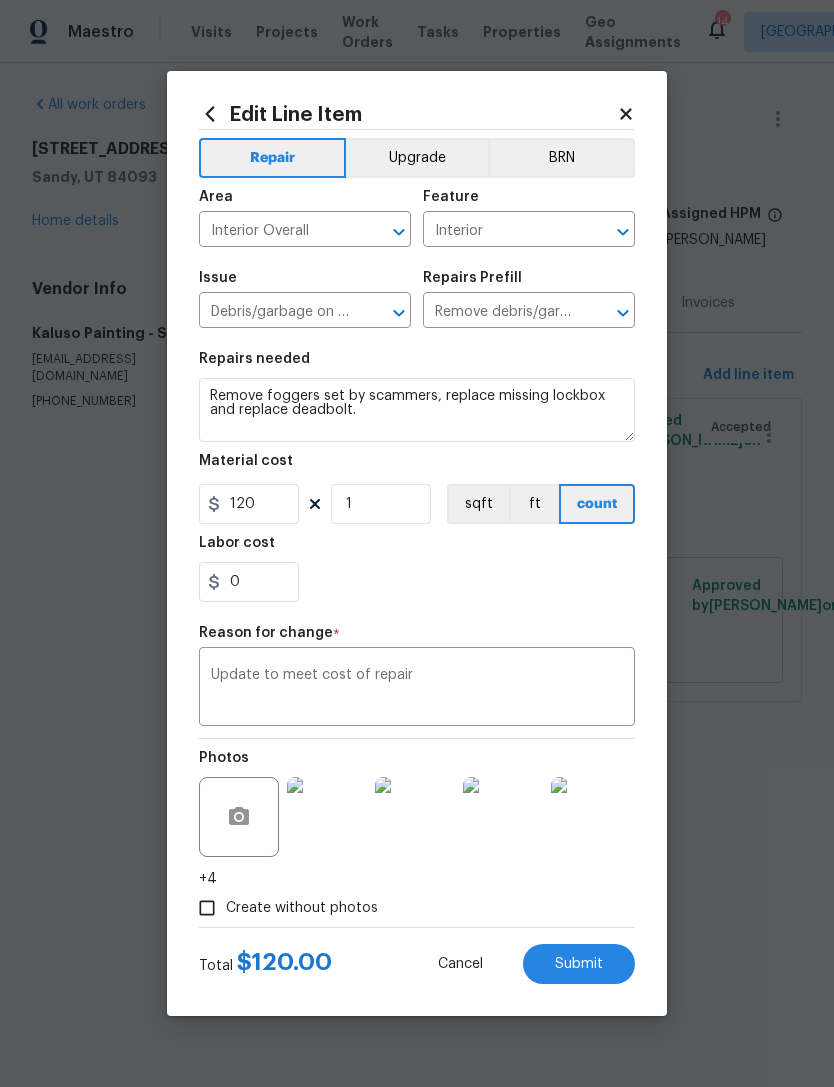 click at bounding box center [327, 817] 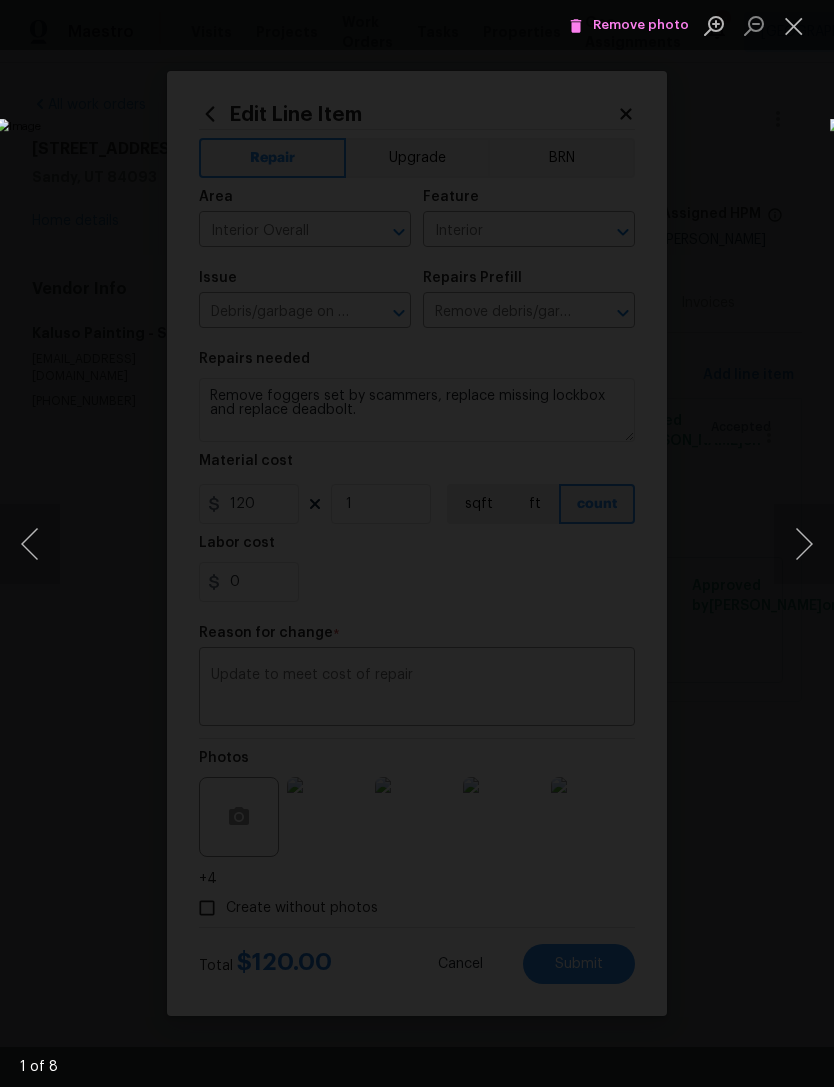 click at bounding box center [804, 544] 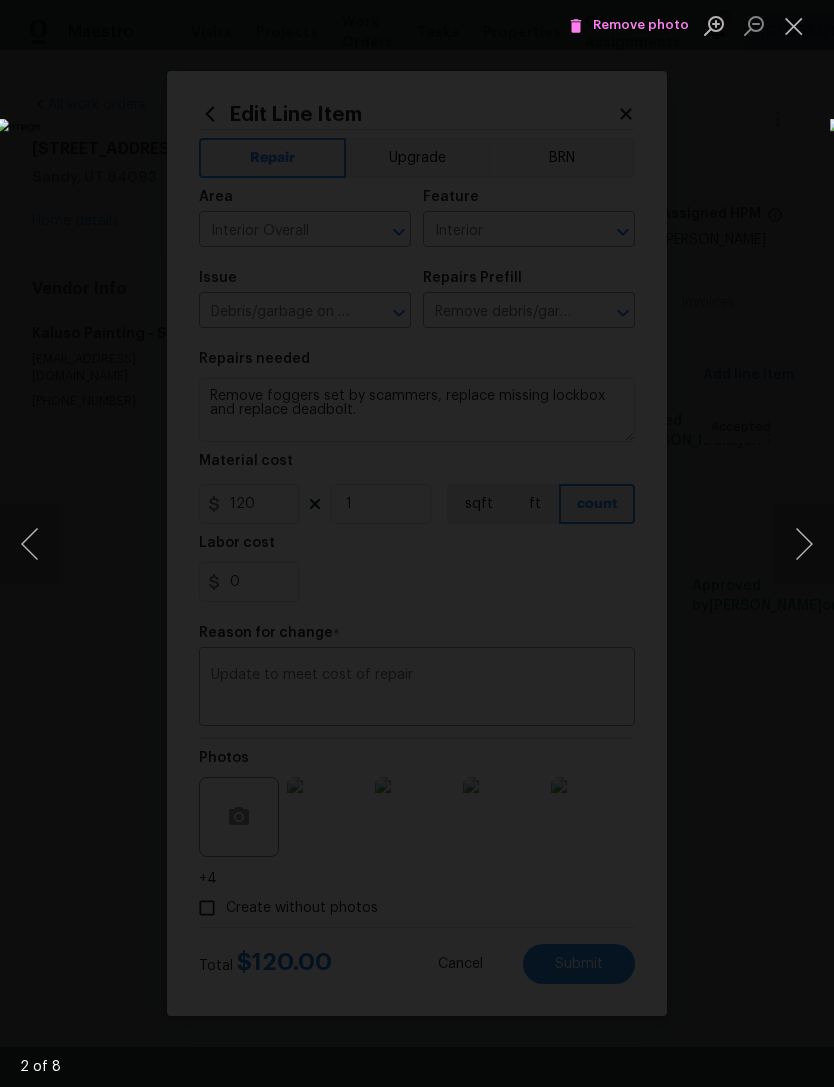 click at bounding box center (804, 544) 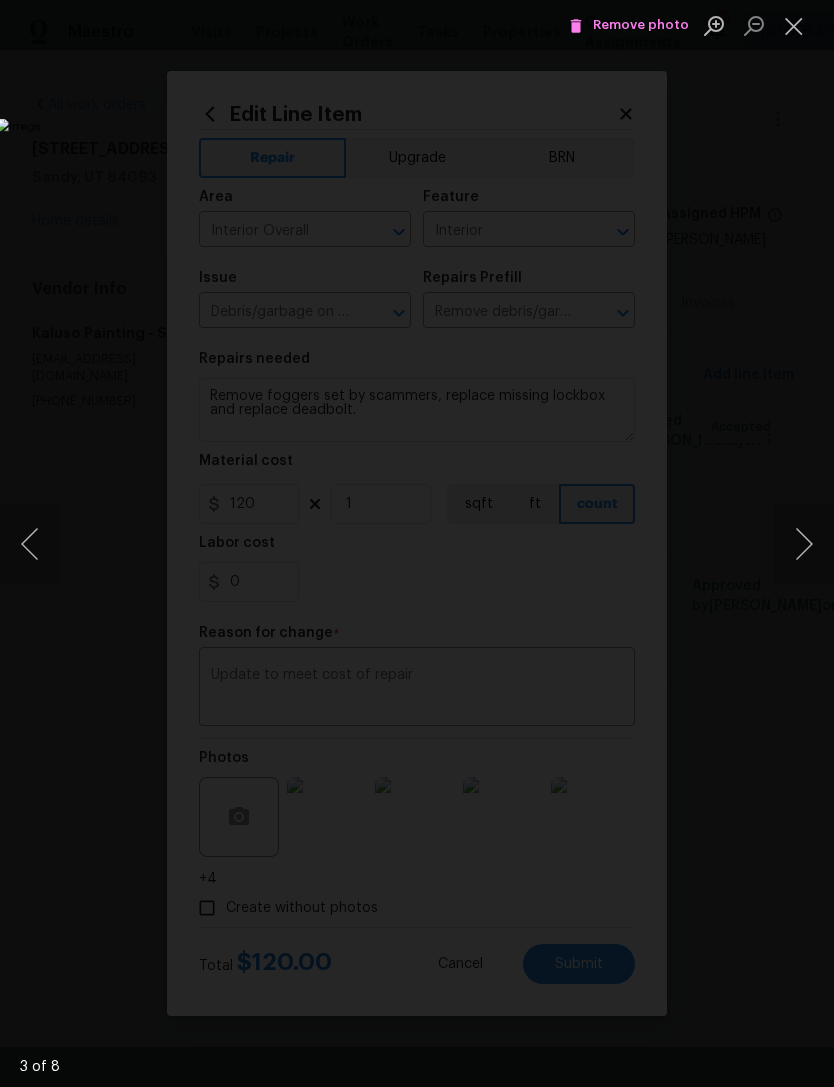 click at bounding box center (804, 544) 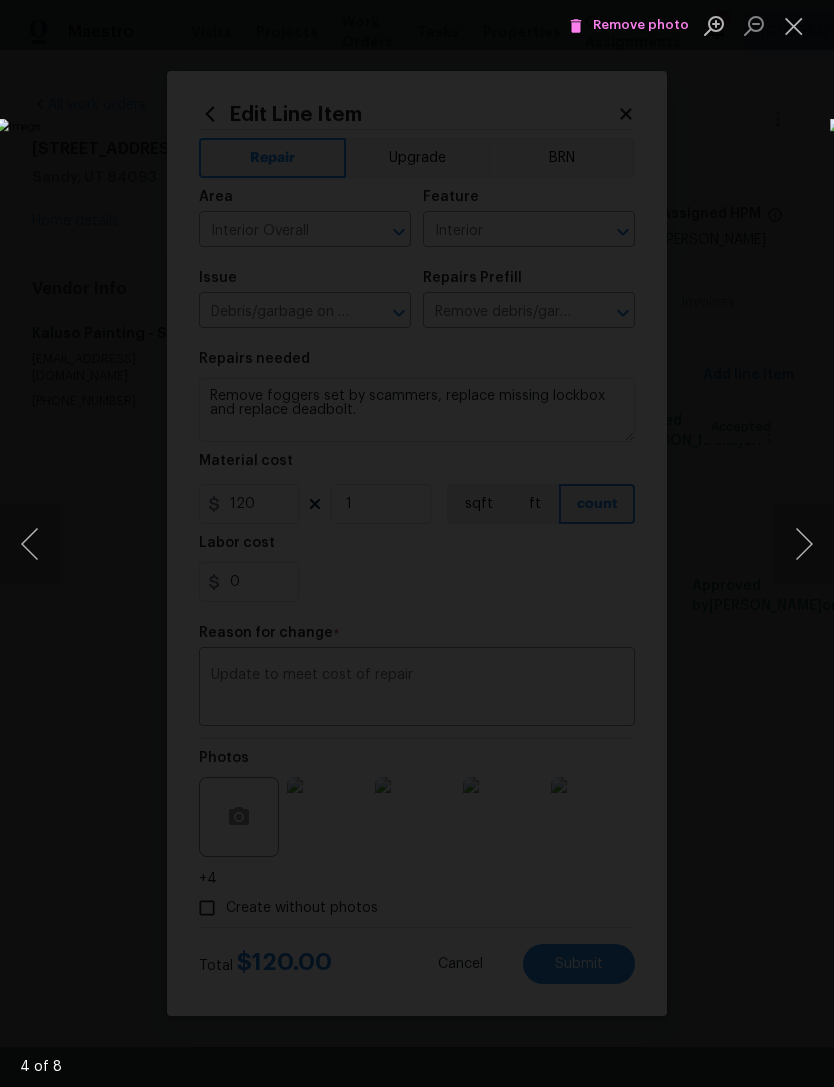 click at bounding box center (804, 544) 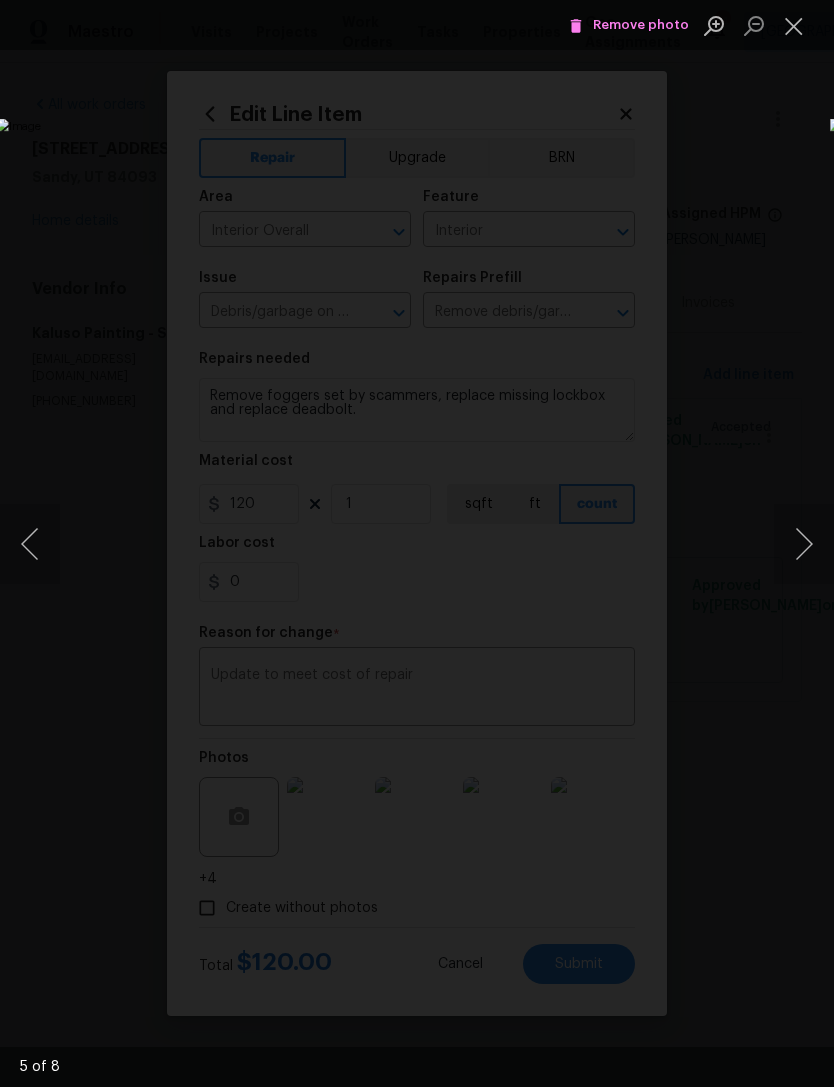click at bounding box center (804, 544) 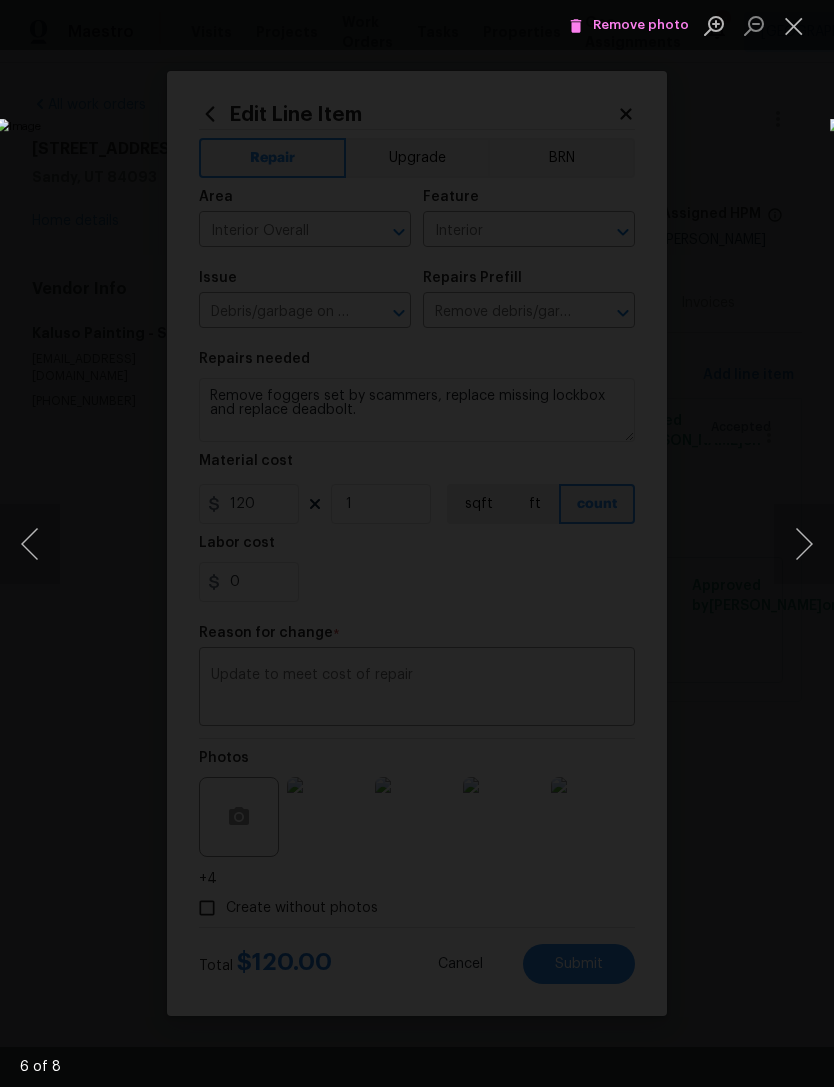 click at bounding box center [804, 544] 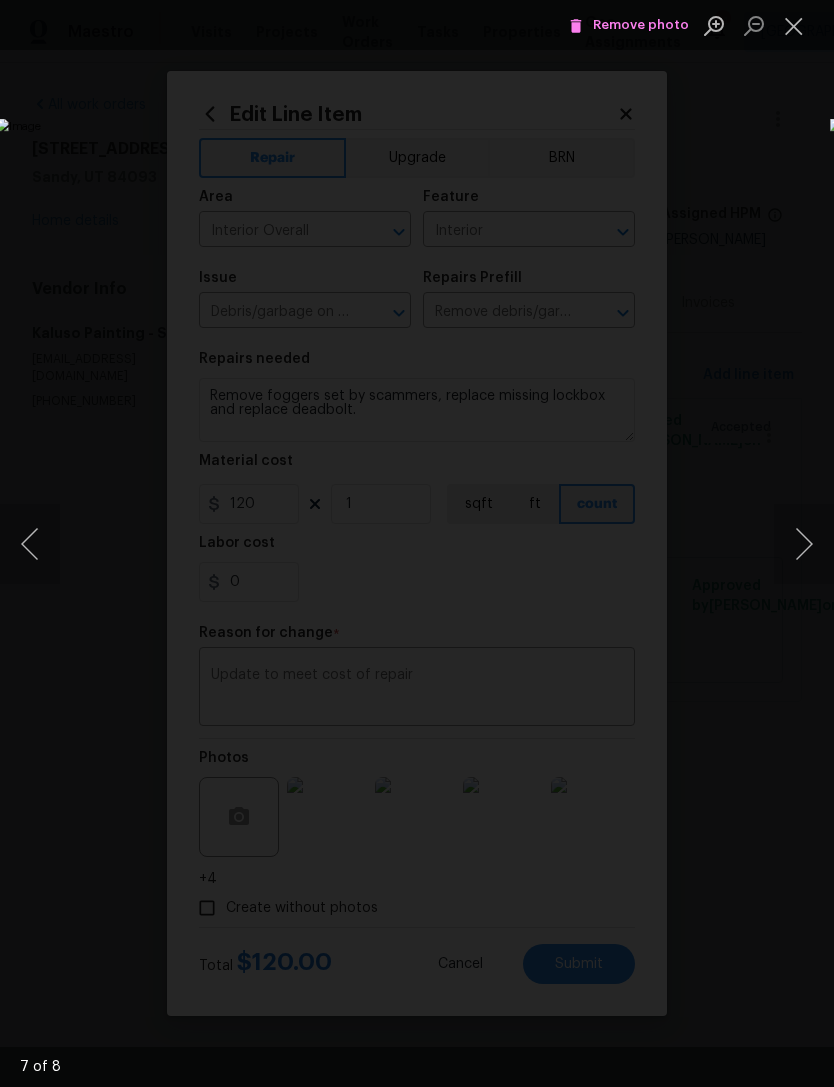 click at bounding box center [804, 544] 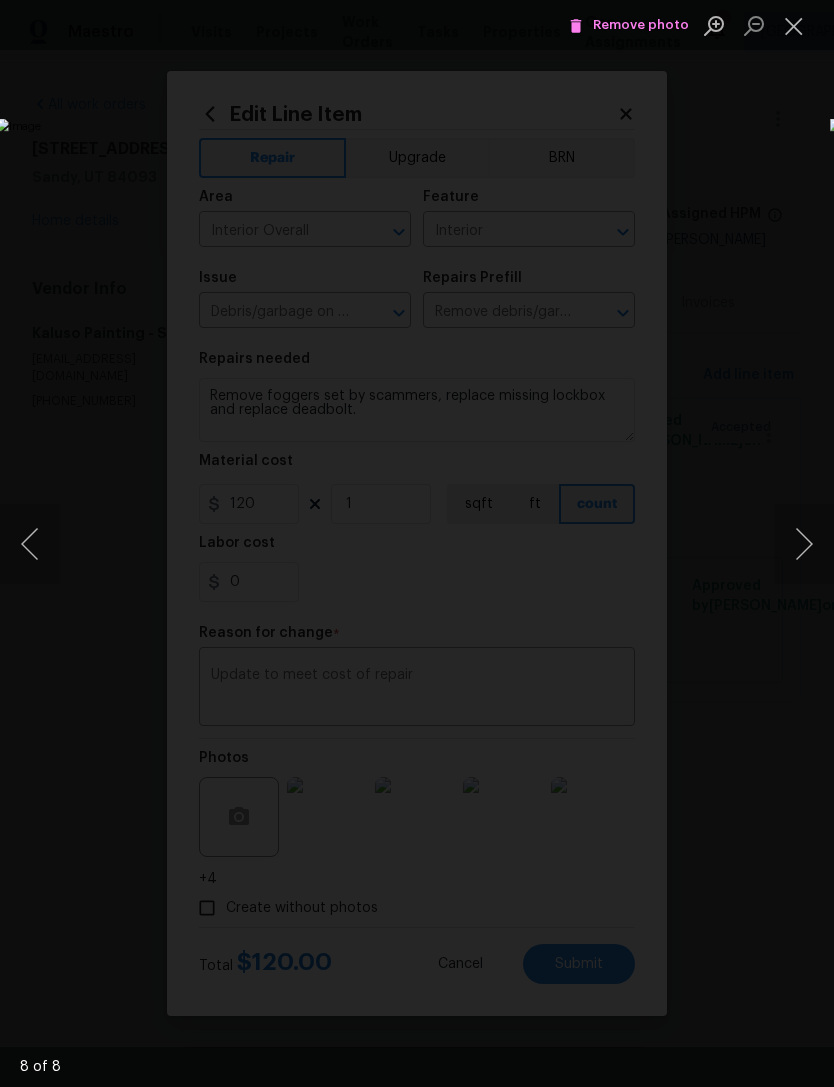 click at bounding box center (804, 544) 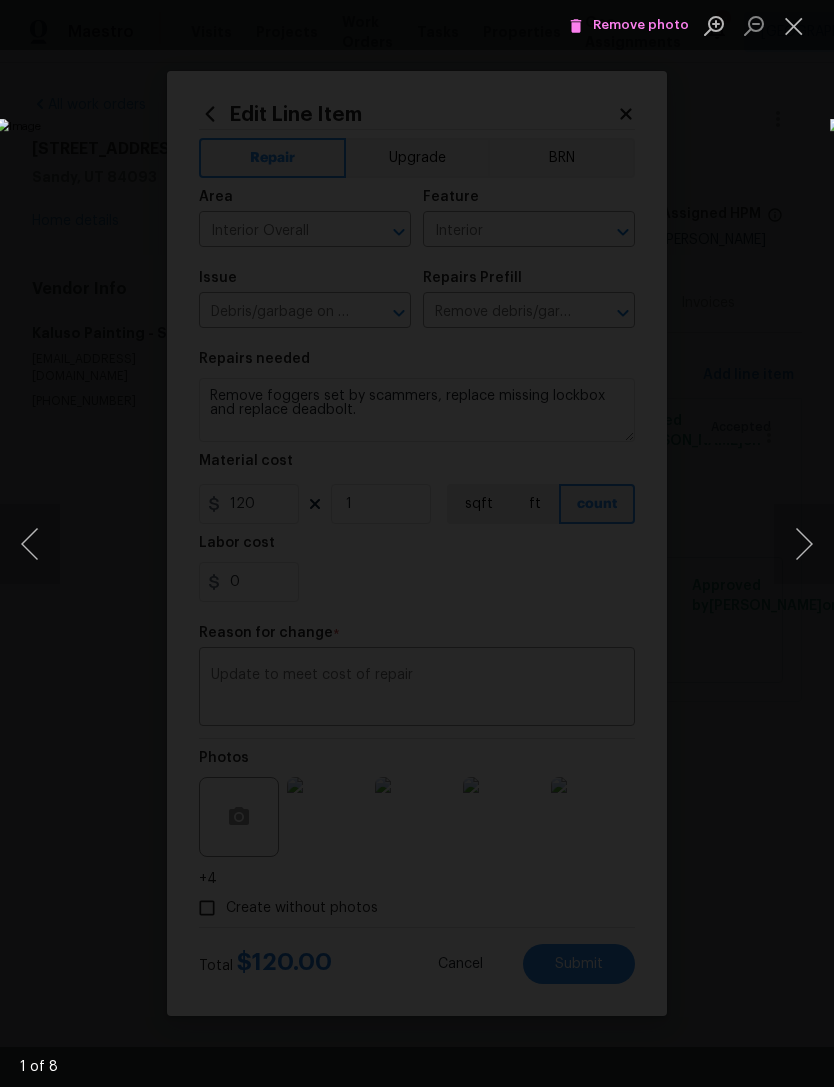 click at bounding box center (804, 544) 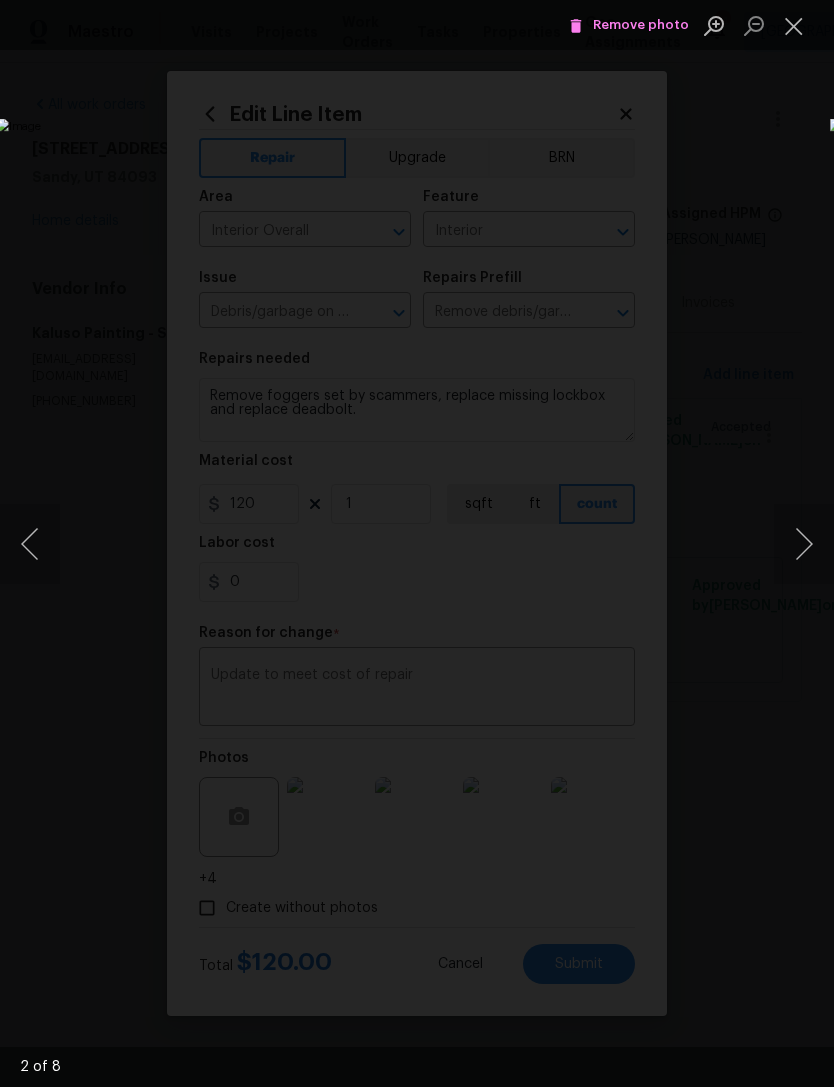 click at bounding box center (804, 544) 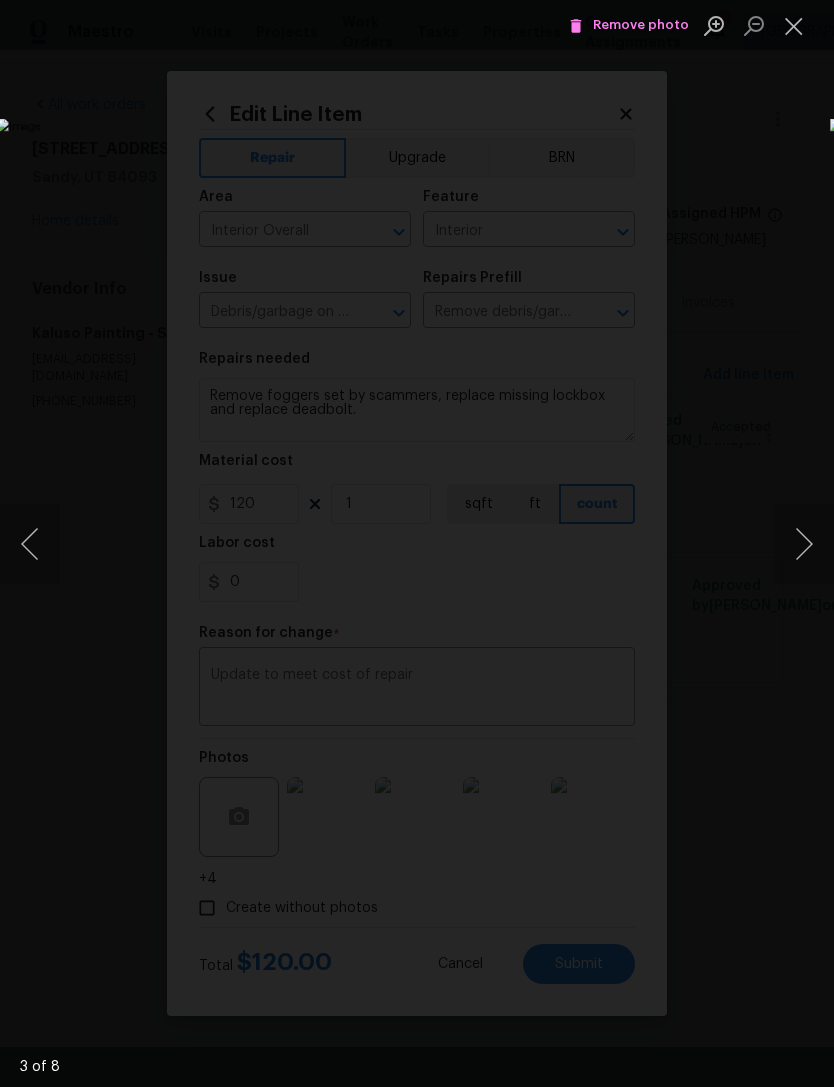 click at bounding box center [804, 544] 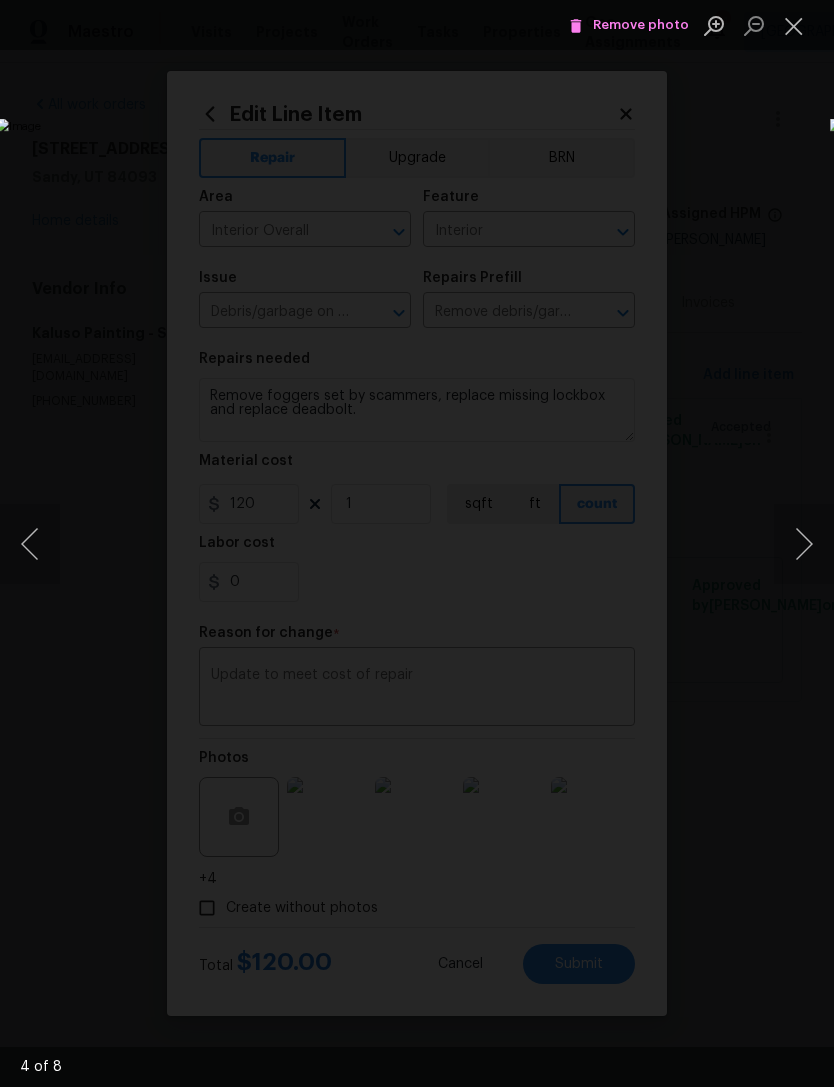 click at bounding box center [804, 544] 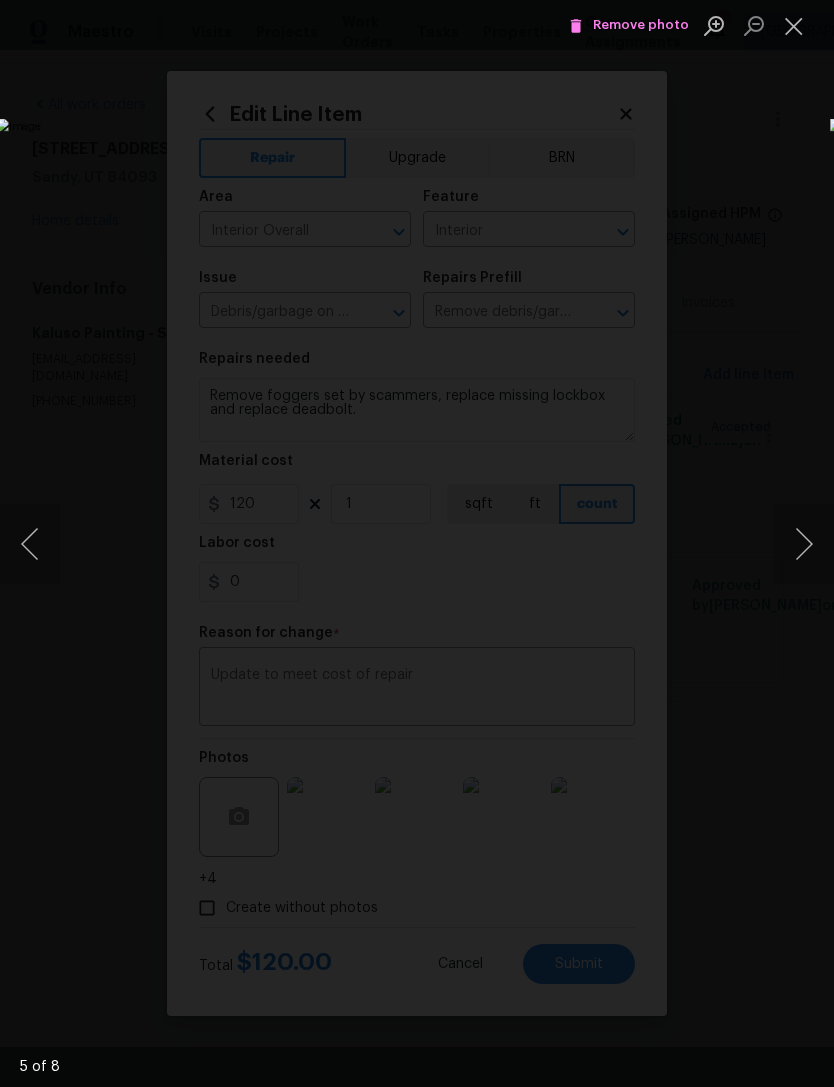 click at bounding box center [804, 544] 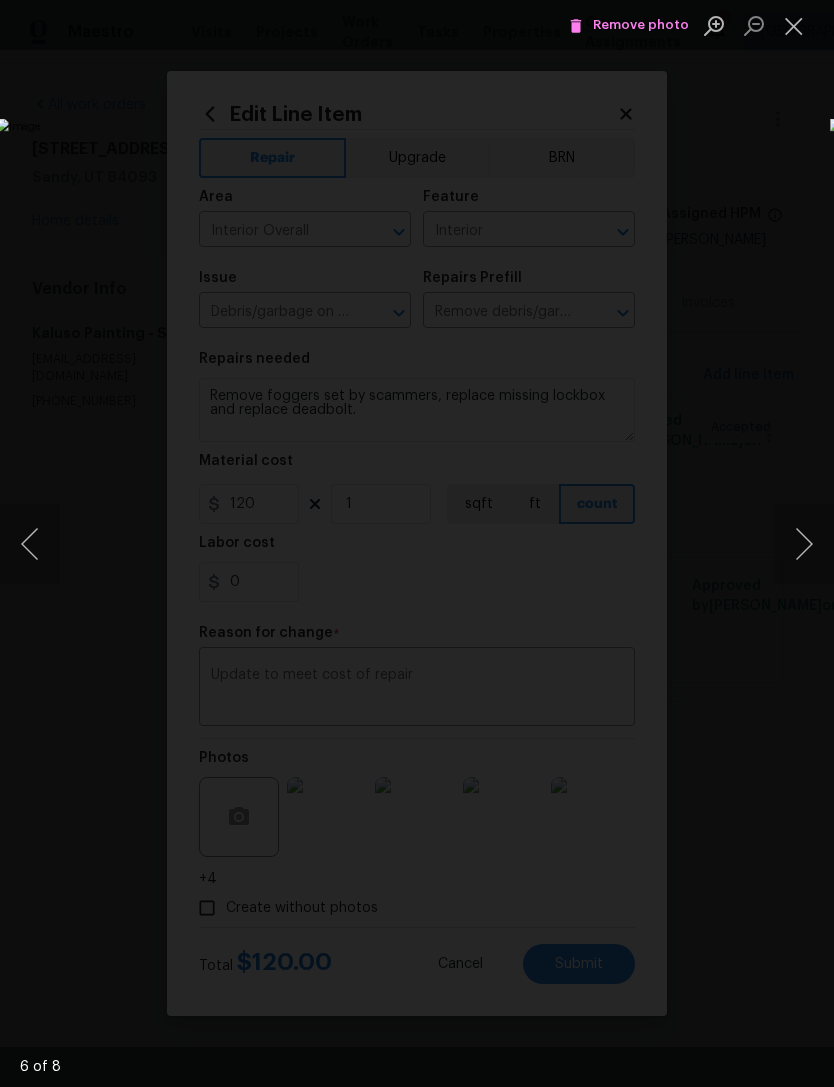 click at bounding box center [804, 544] 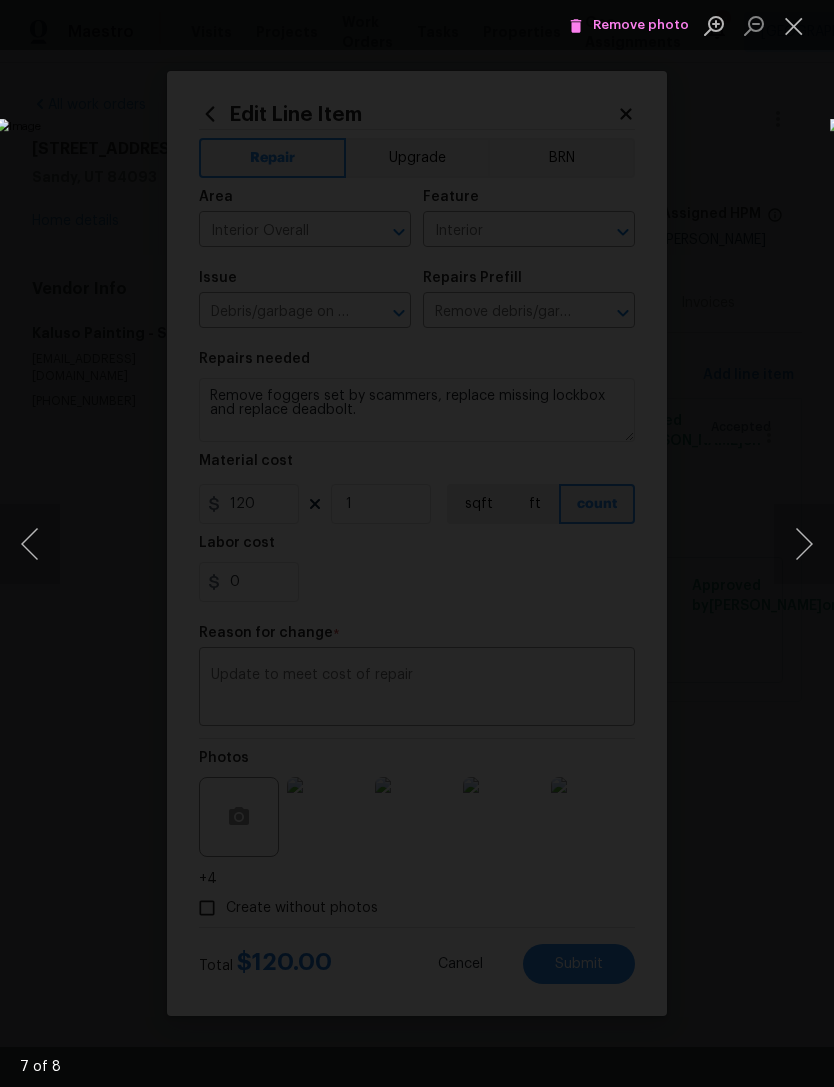 click at bounding box center [804, 544] 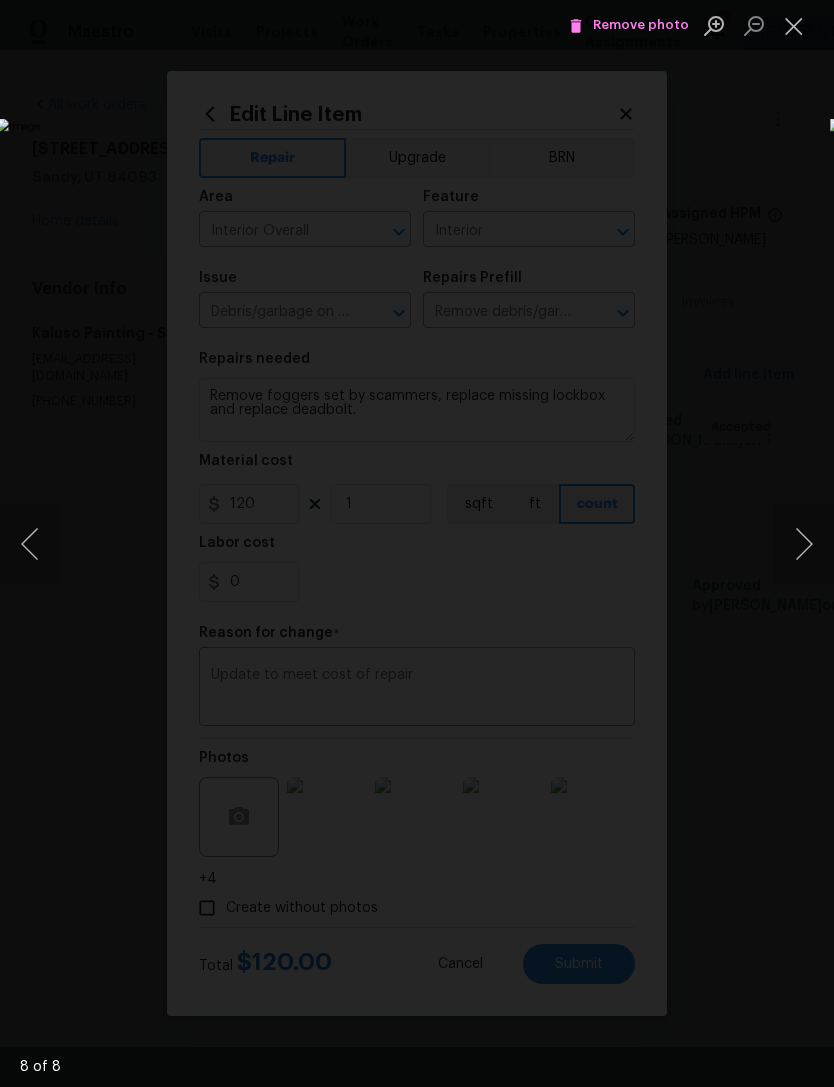 click at bounding box center (804, 544) 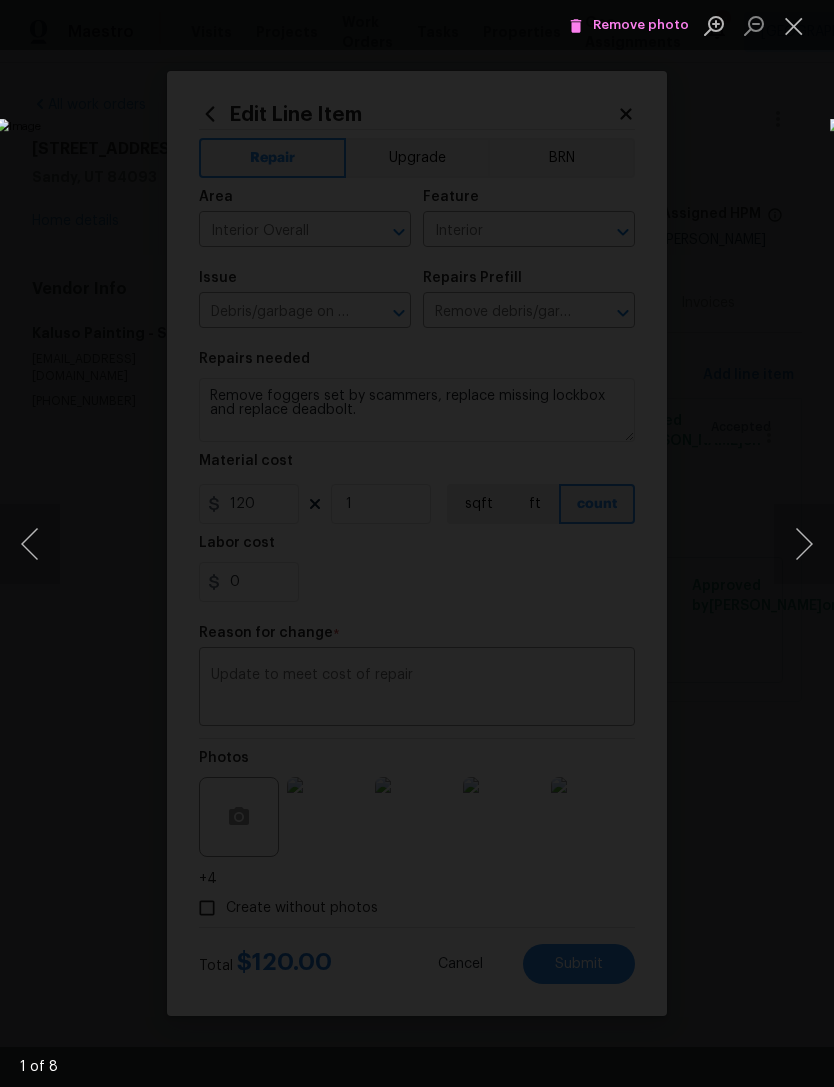 click at bounding box center [804, 544] 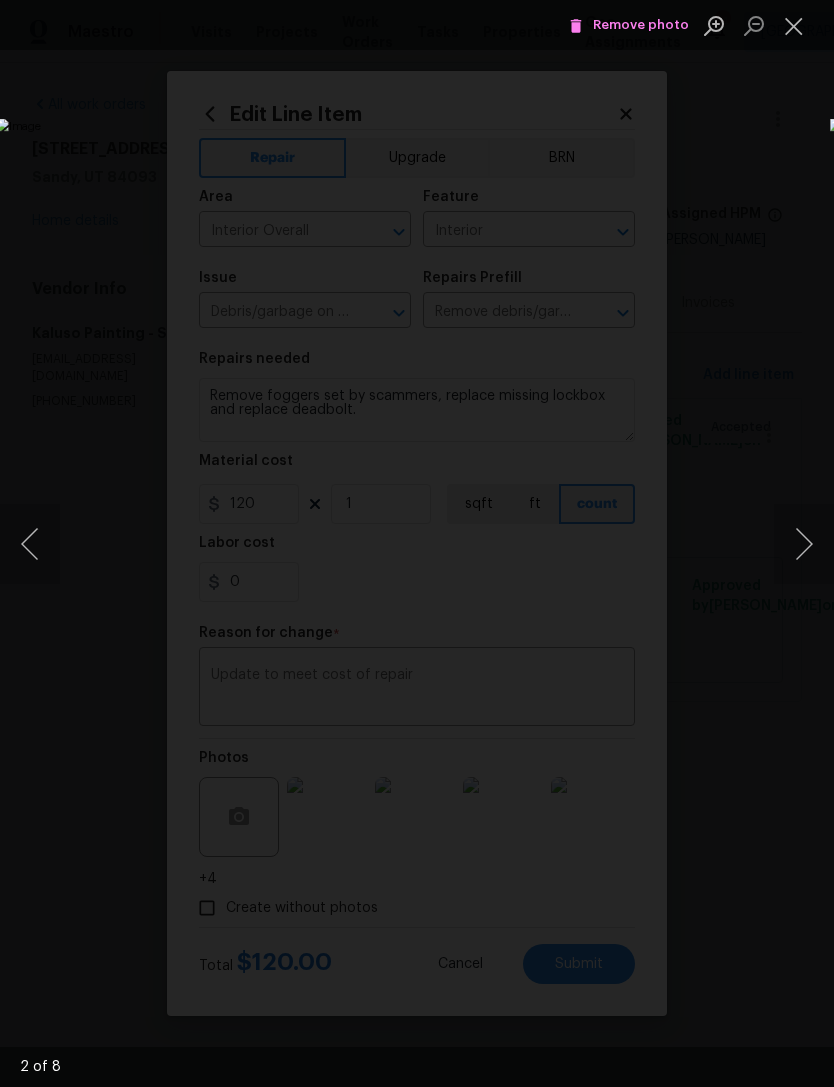 click at bounding box center (794, 25) 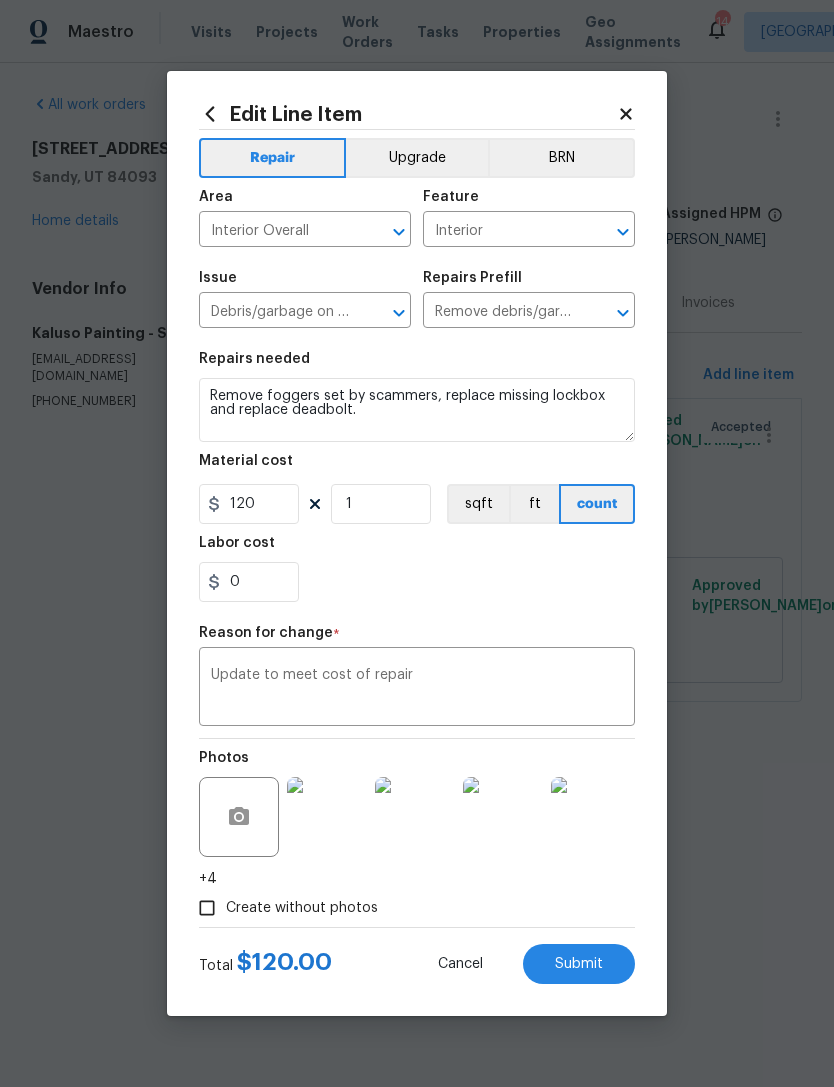 click on "Submit" at bounding box center (579, 964) 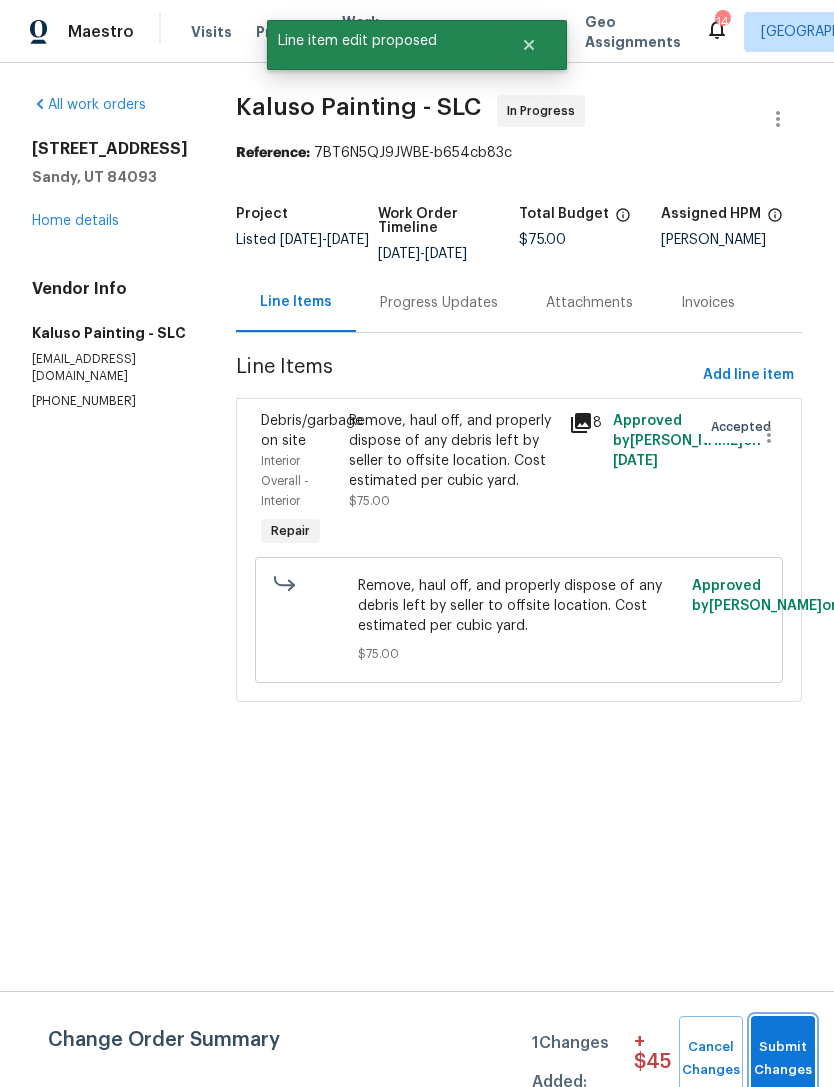 click on "Submit Changes" at bounding box center [783, 1059] 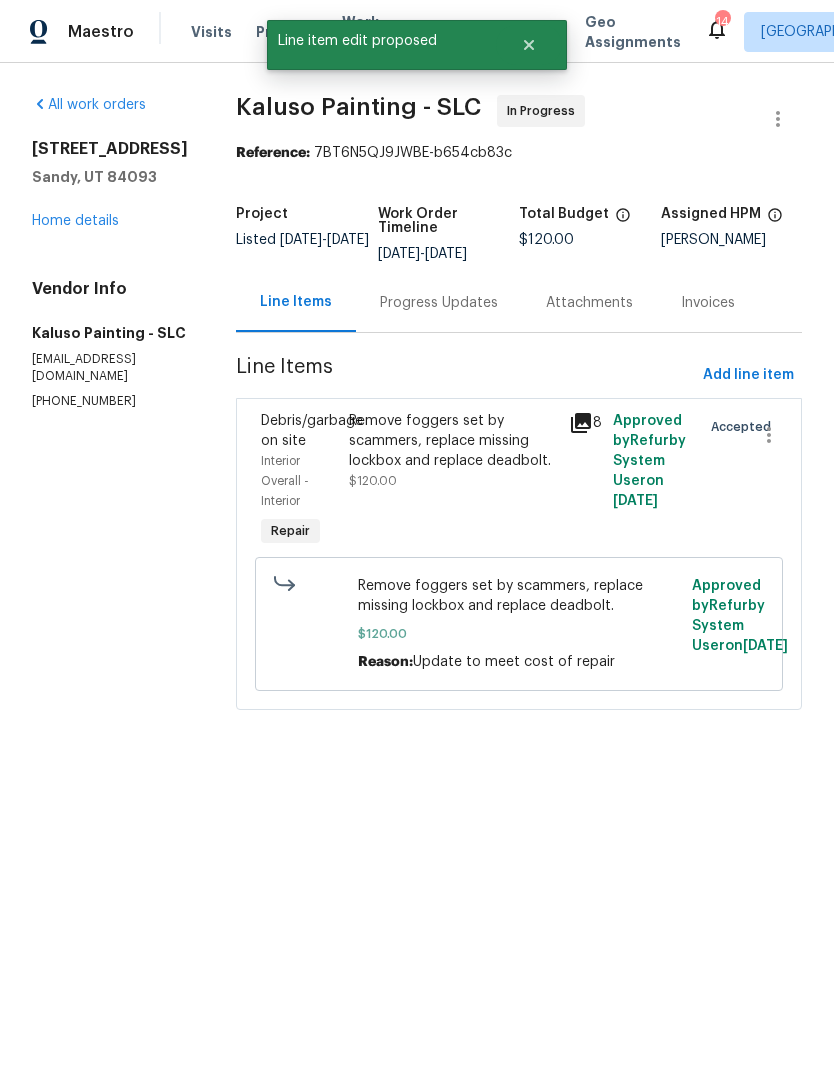 click on "Home details" at bounding box center (75, 221) 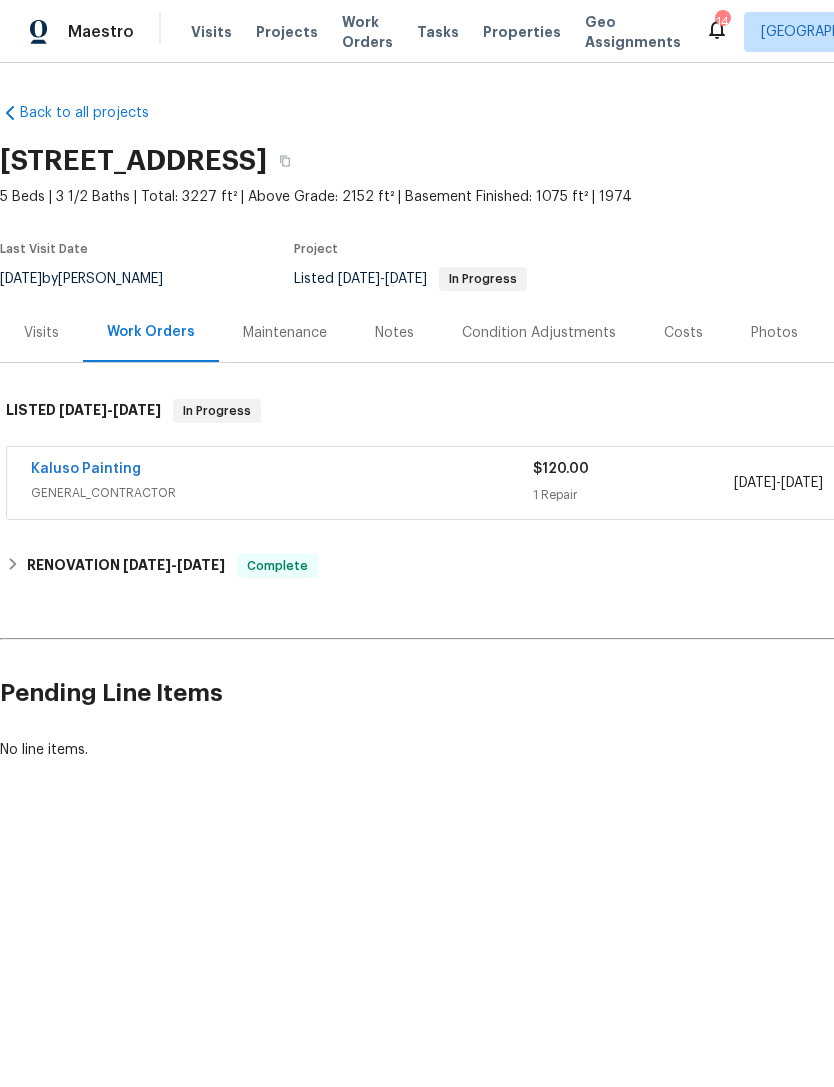 click on "Kaluso Painting" at bounding box center [86, 469] 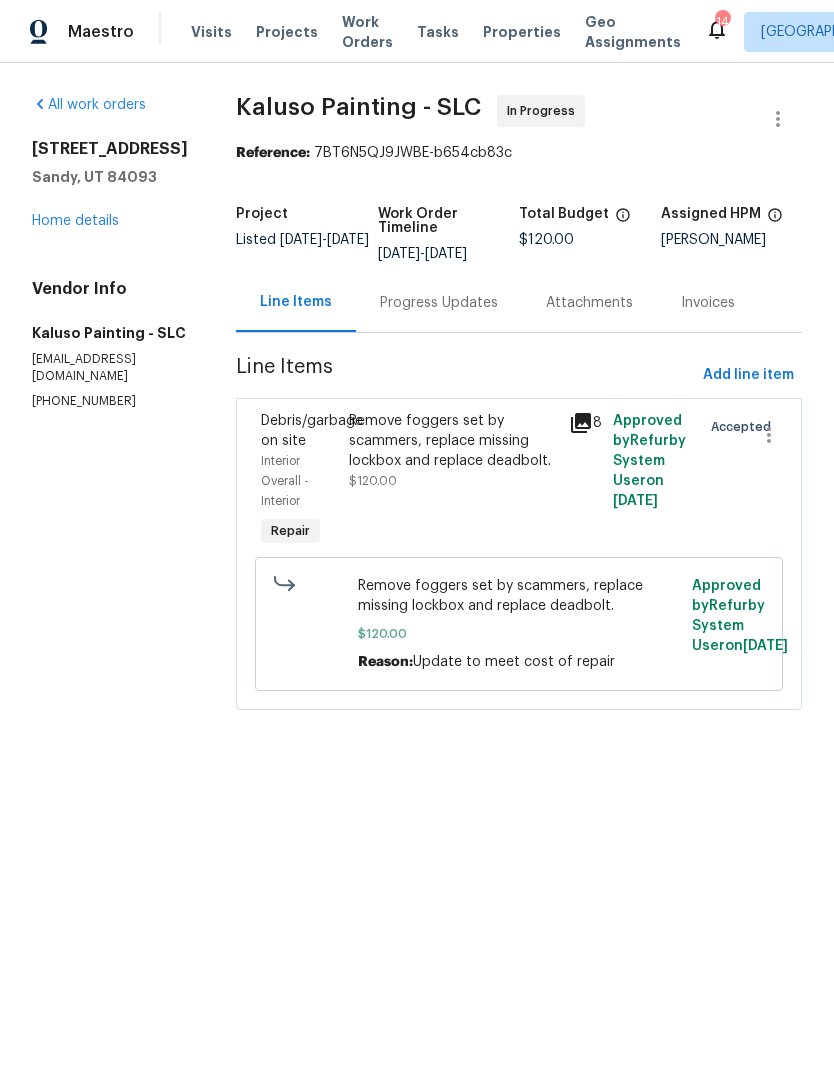click 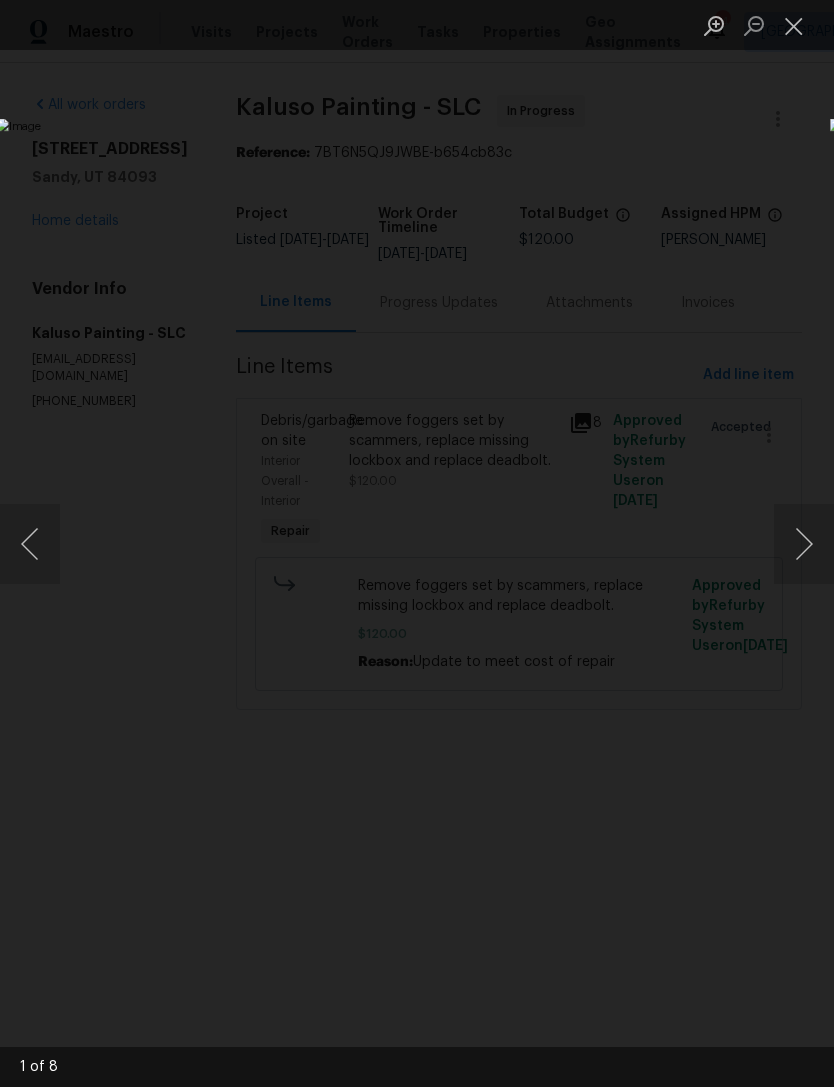 click at bounding box center (804, 544) 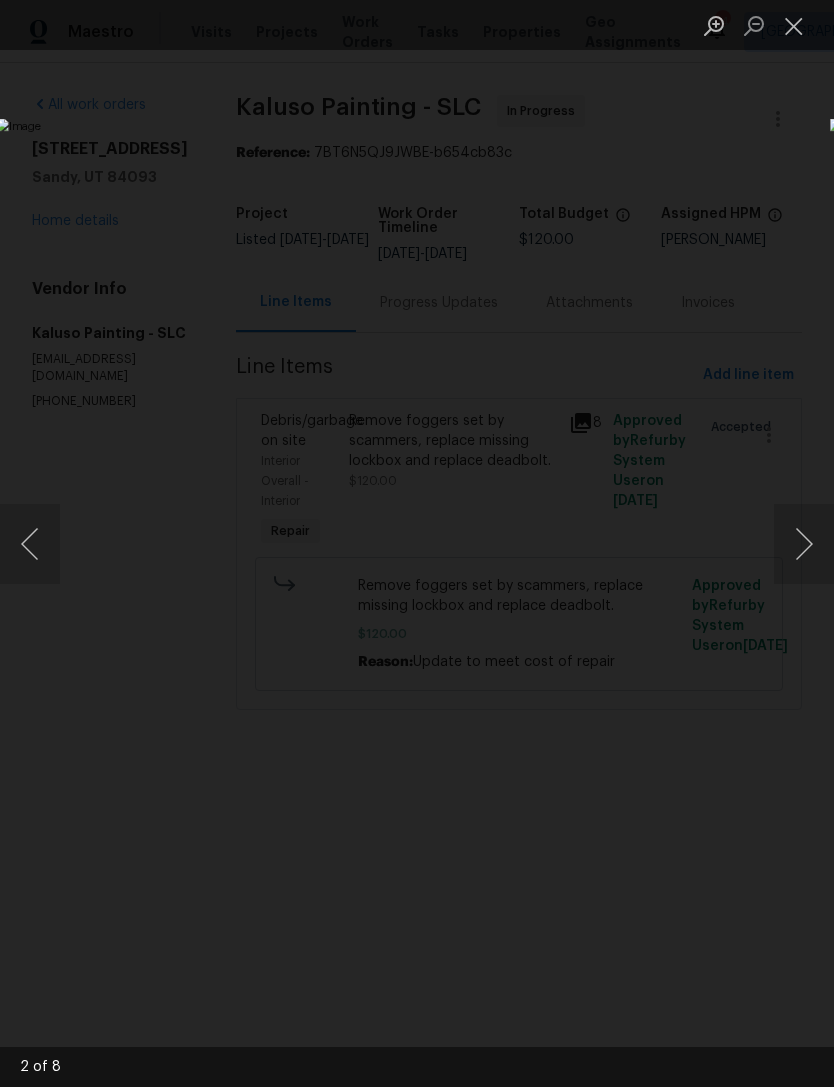 click at bounding box center [322, 544] 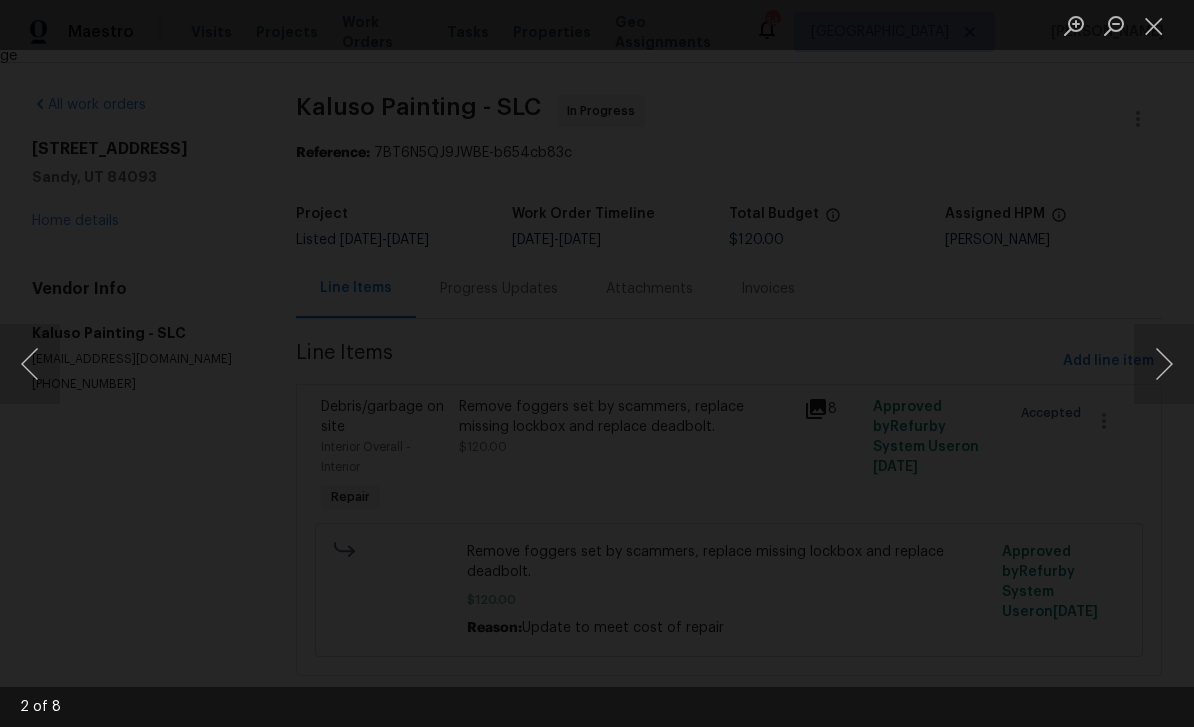 click at bounding box center [578, 424] 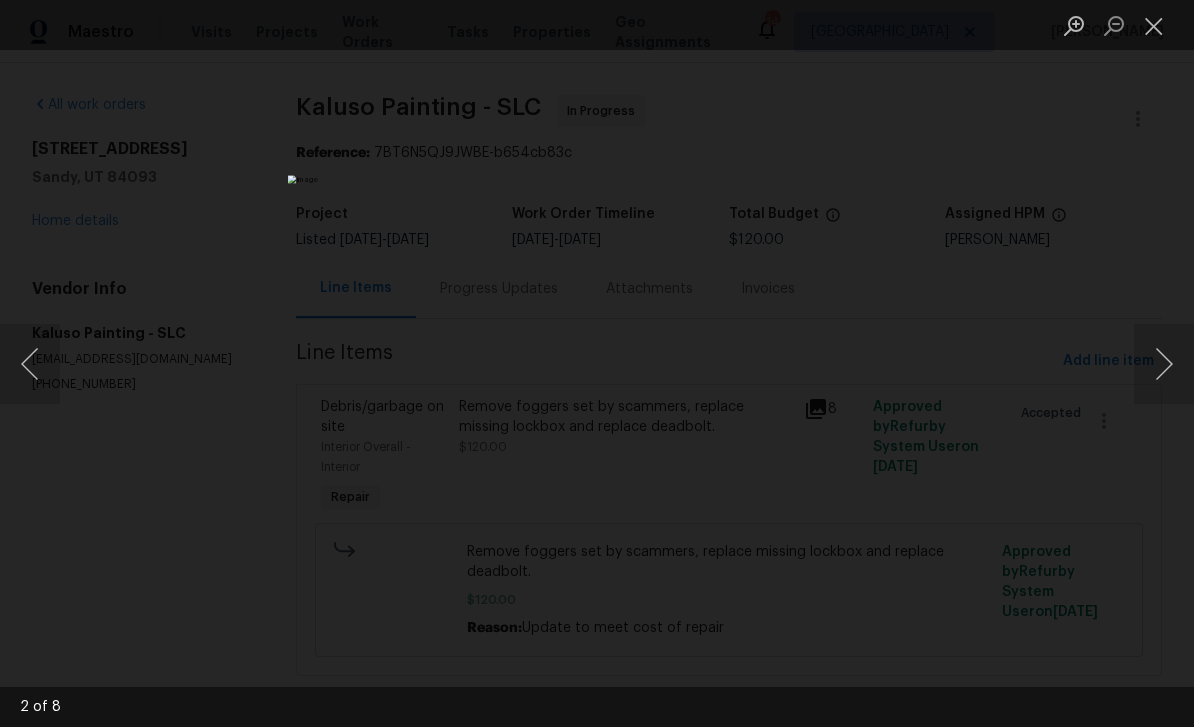 click at bounding box center (597, 363) 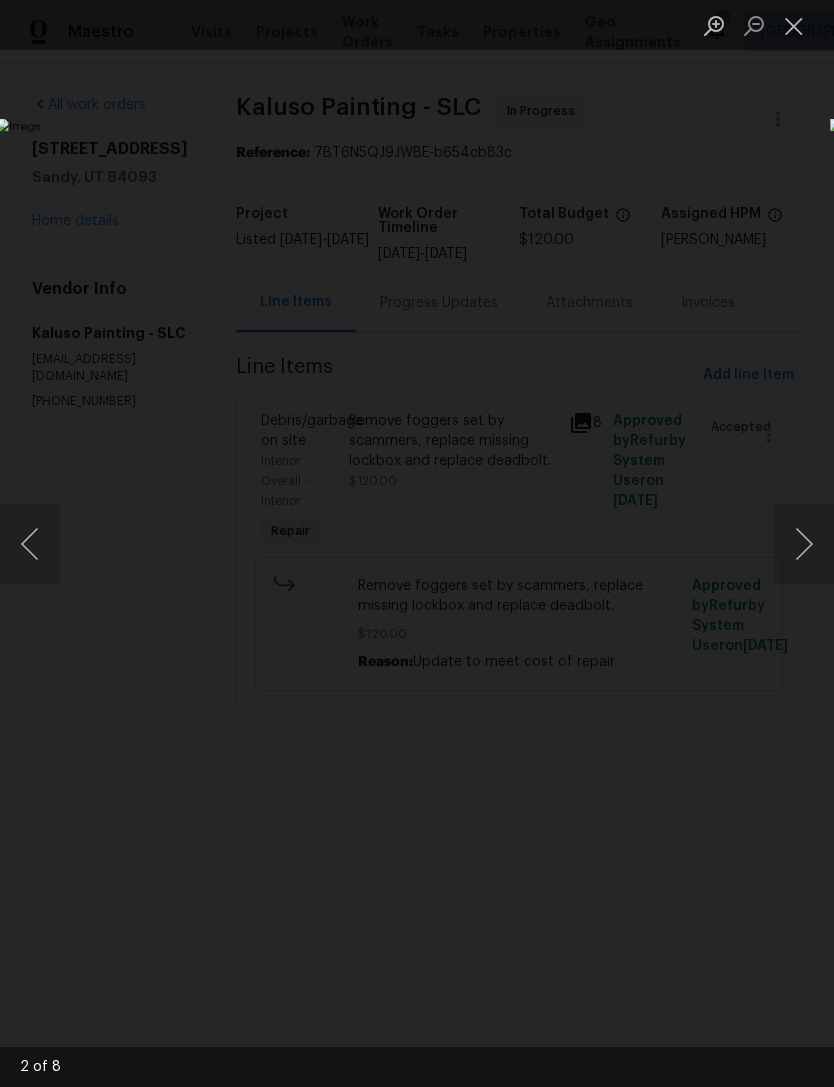 click at bounding box center [804, 544] 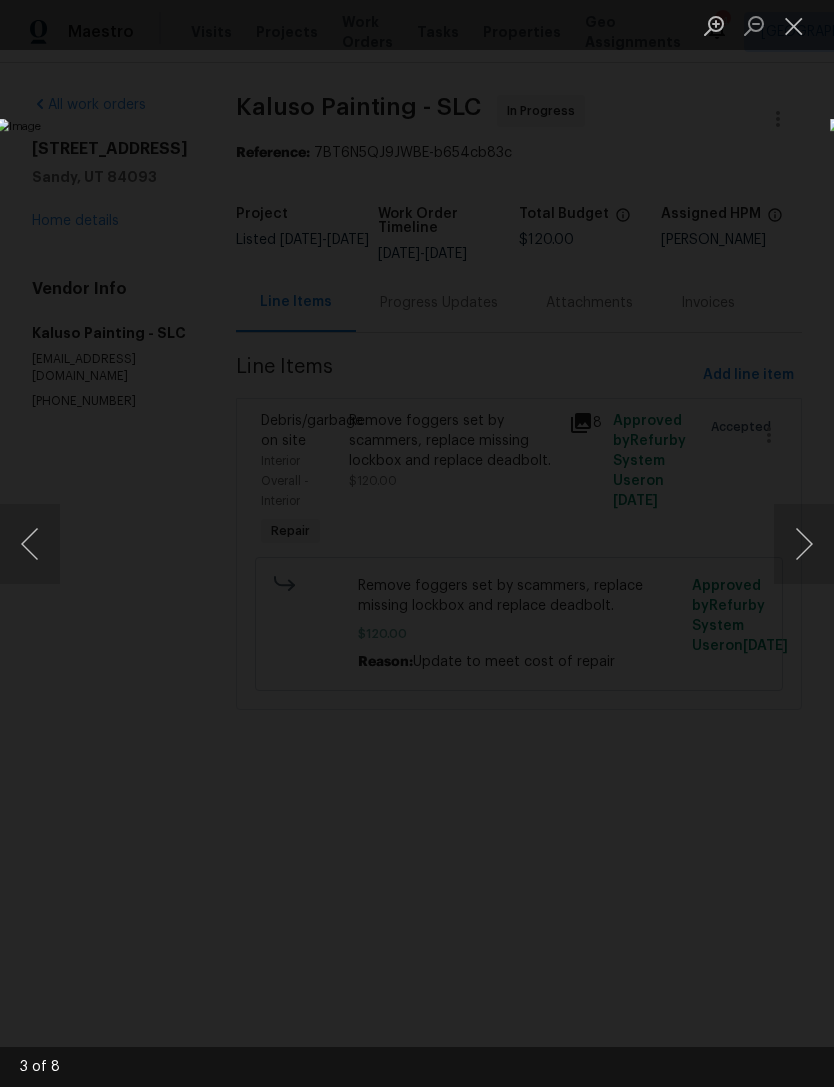 click at bounding box center [804, 544] 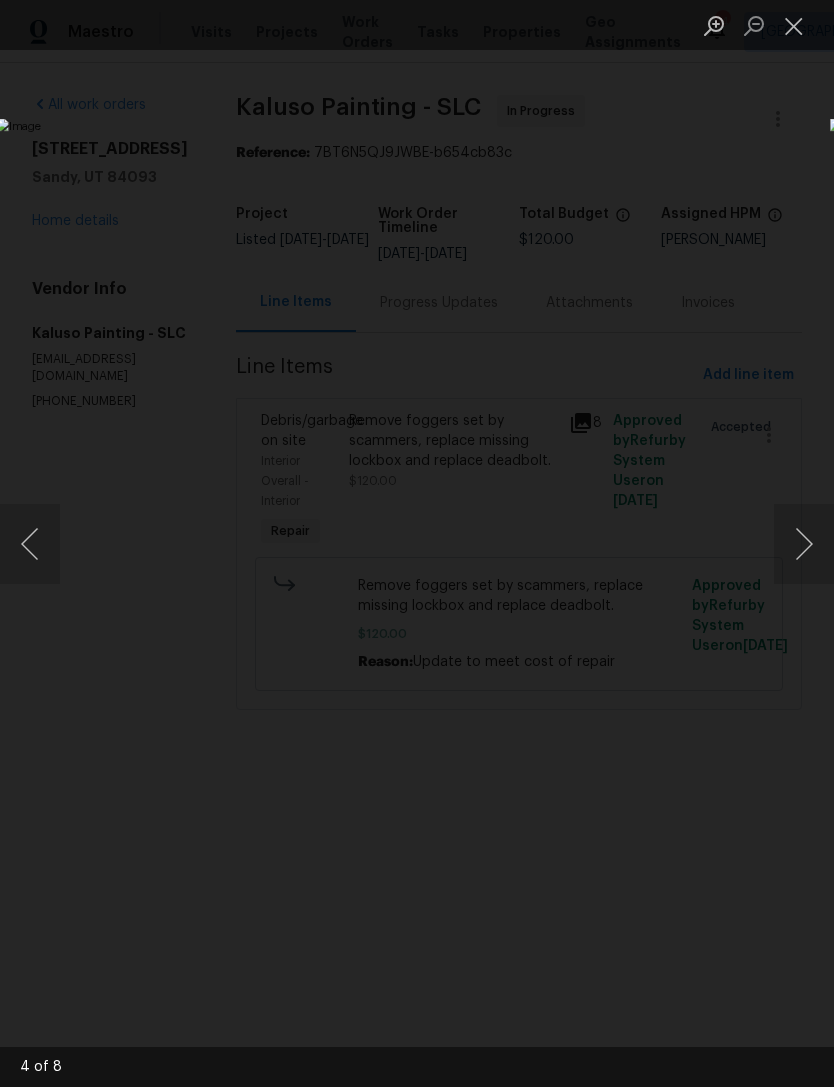 click at bounding box center [804, 544] 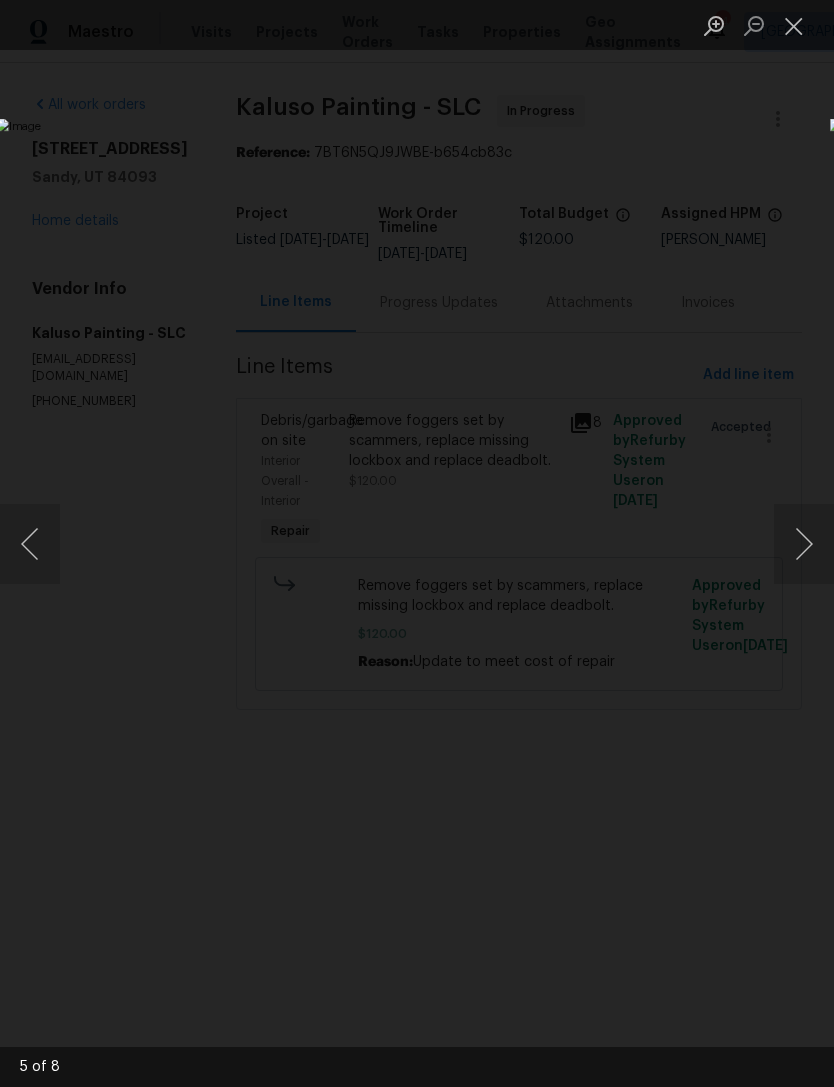 click at bounding box center [804, 544] 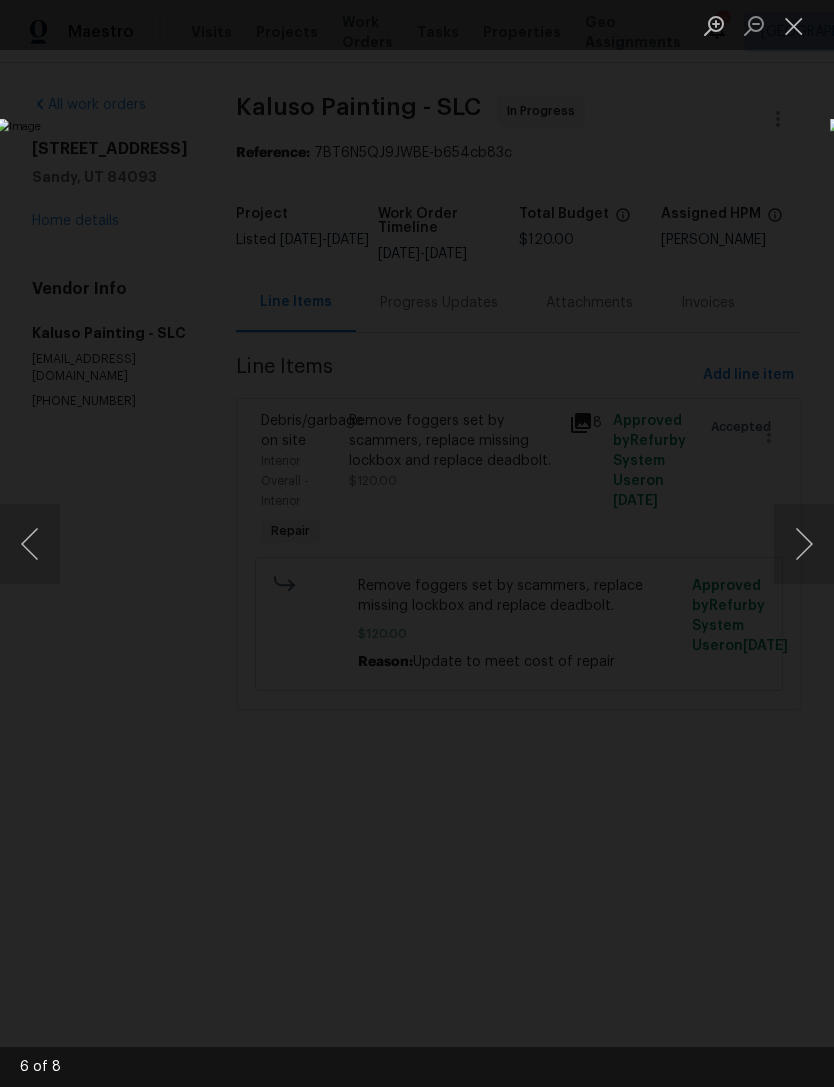 click at bounding box center [804, 544] 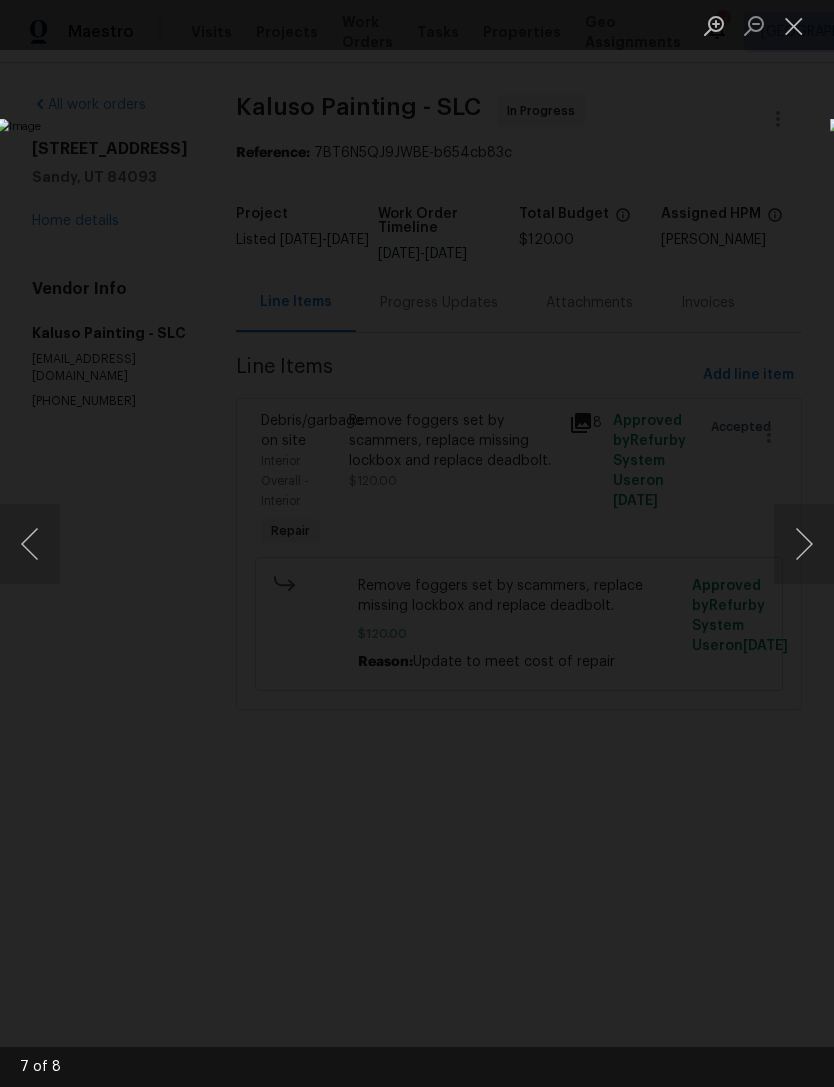 click at bounding box center (322, 544) 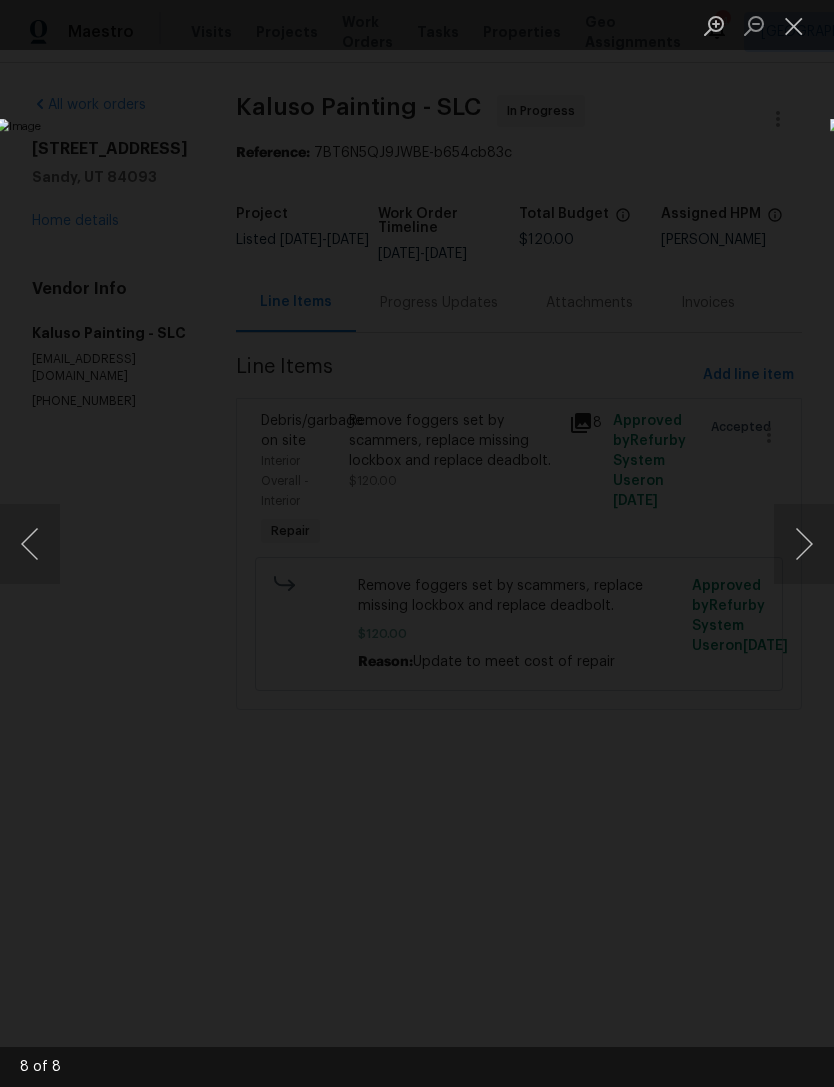 click at bounding box center (804, 544) 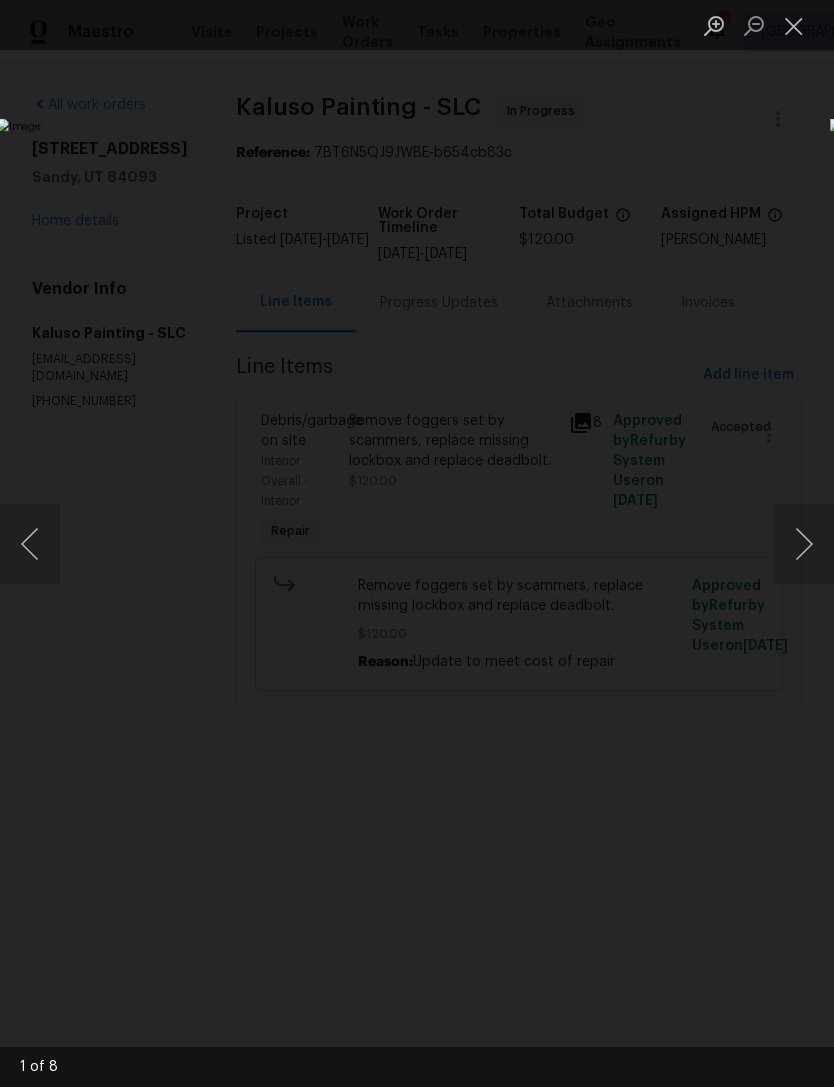 click at bounding box center (794, 25) 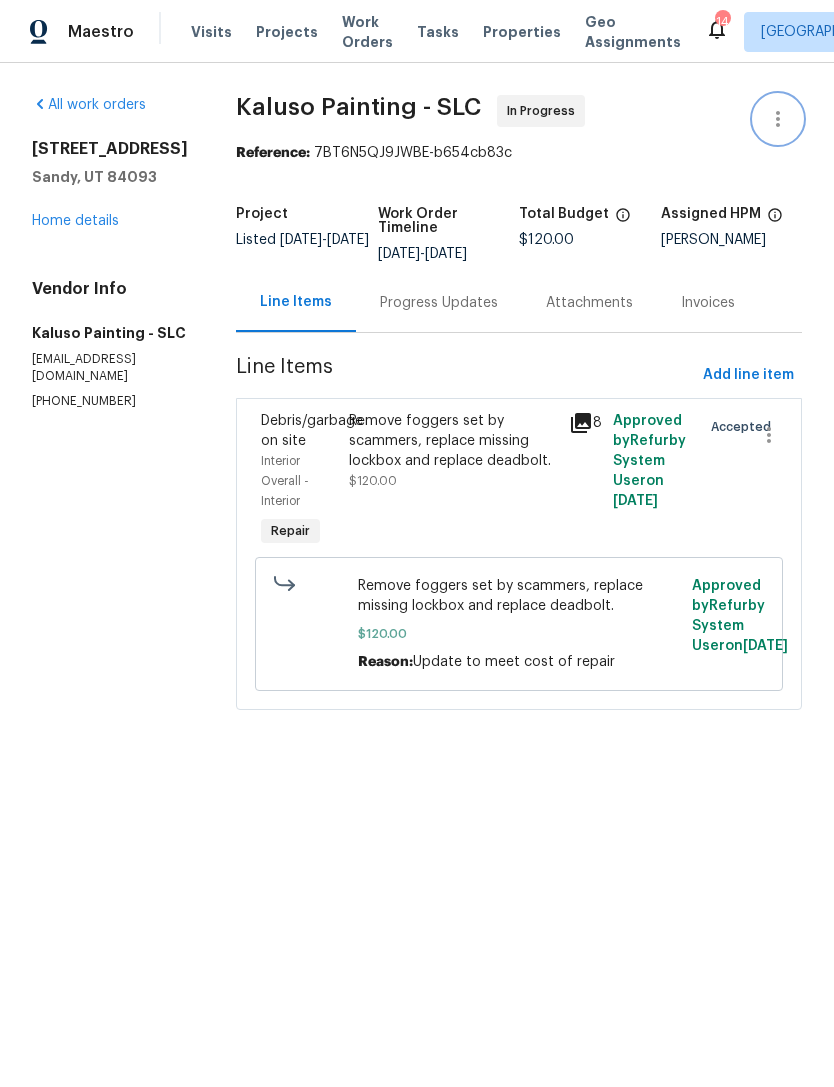 click 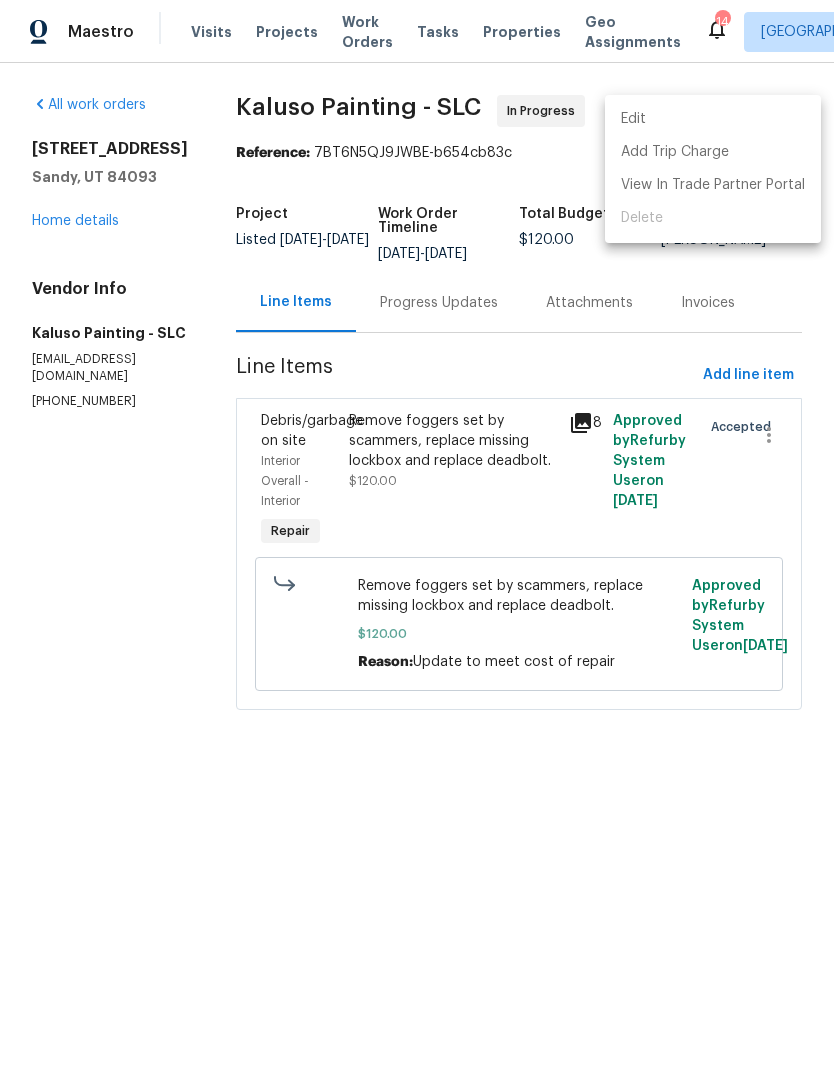 click at bounding box center [417, 543] 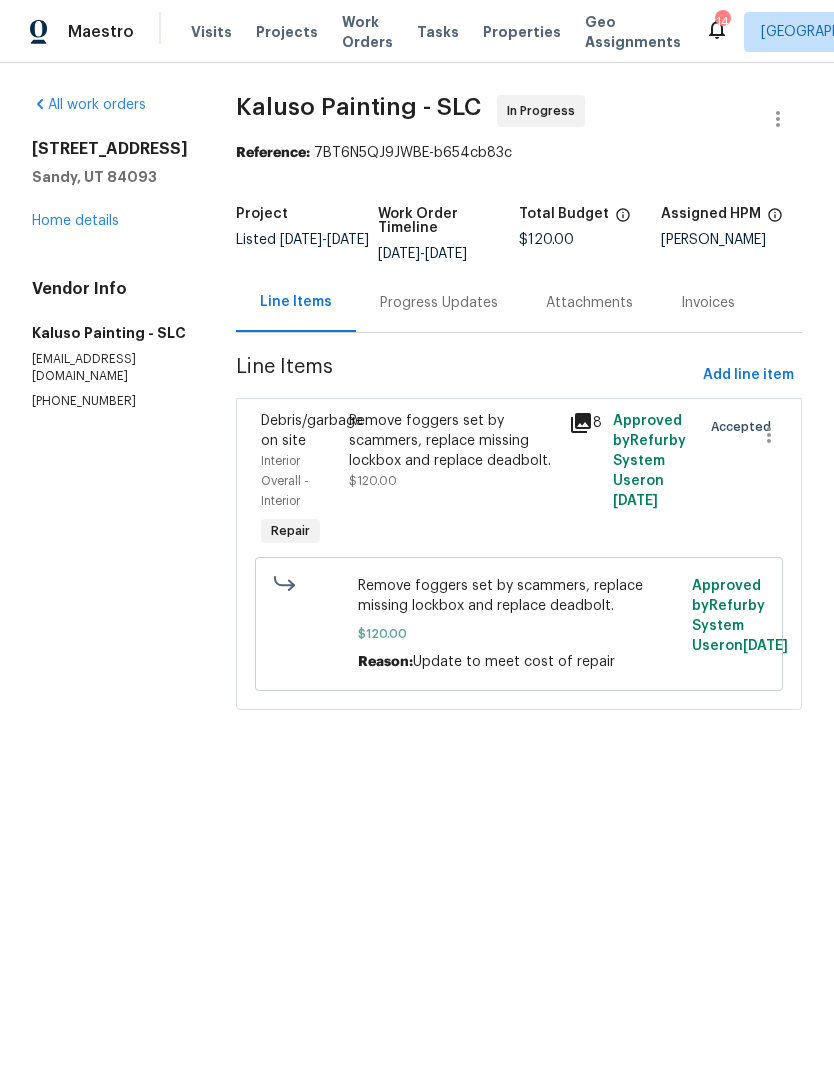 click on "Home details" at bounding box center [75, 221] 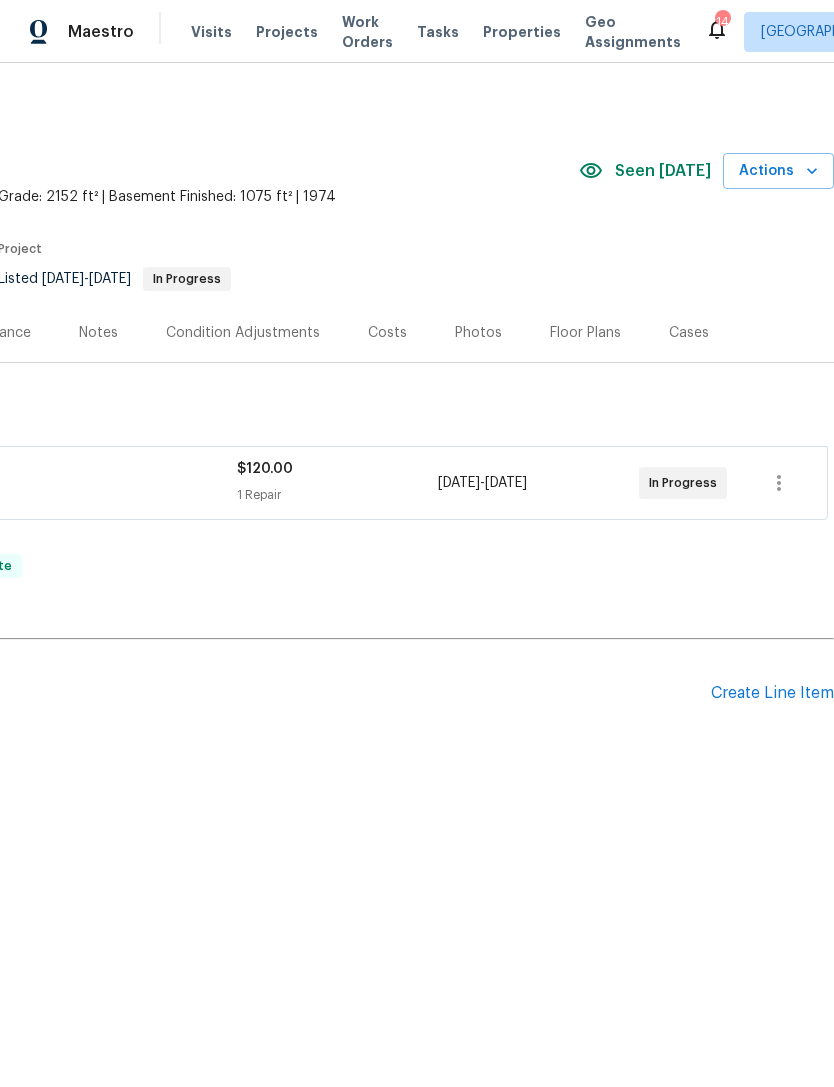 scroll, scrollTop: 0, scrollLeft: 296, axis: horizontal 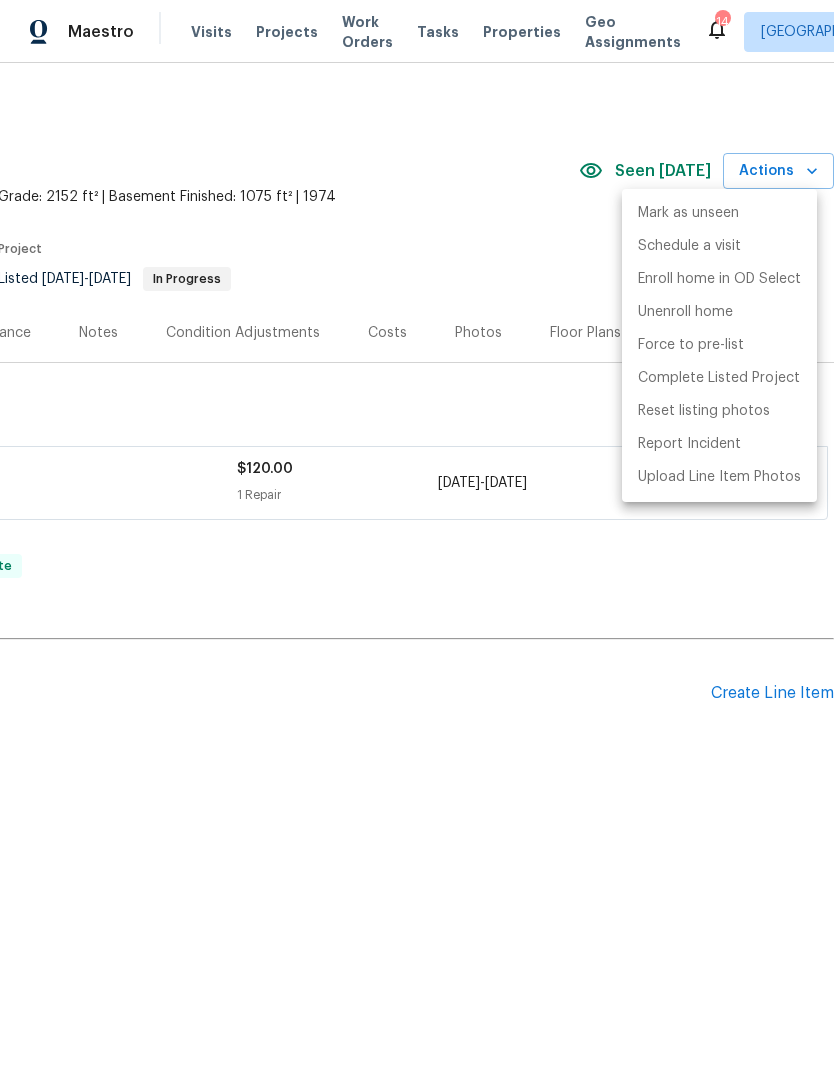 click at bounding box center [417, 543] 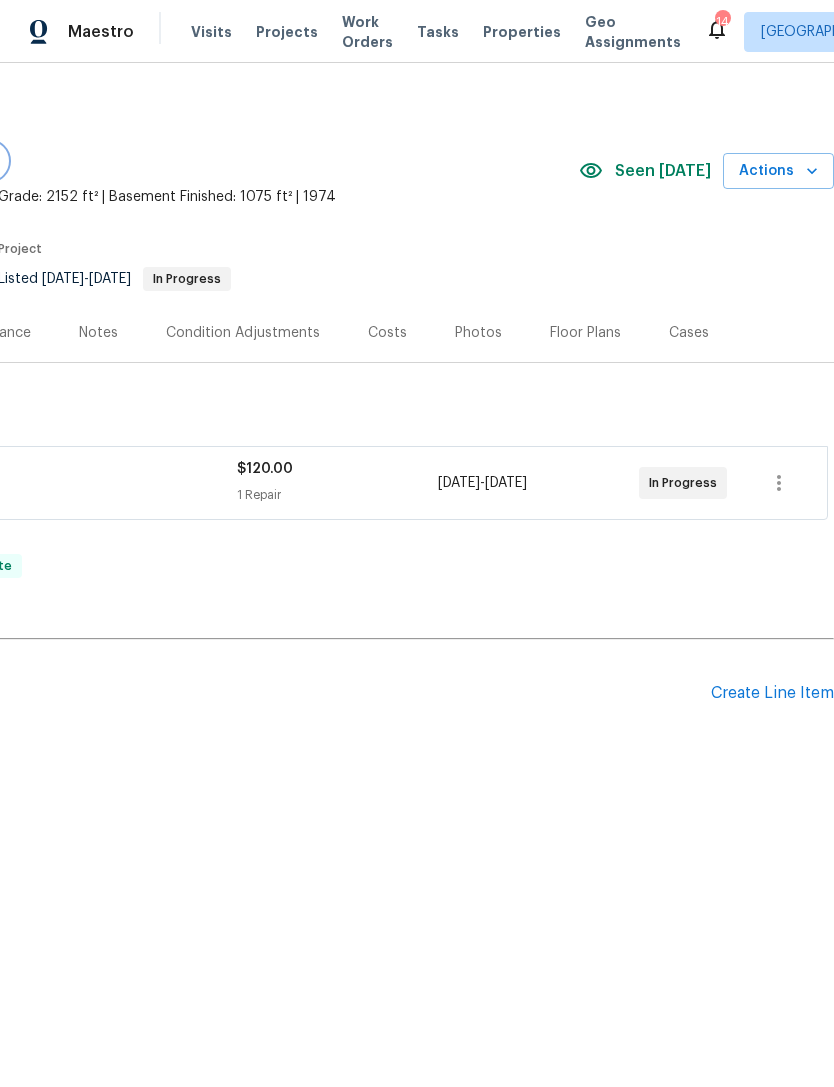 click at bounding box center (-11, 161) 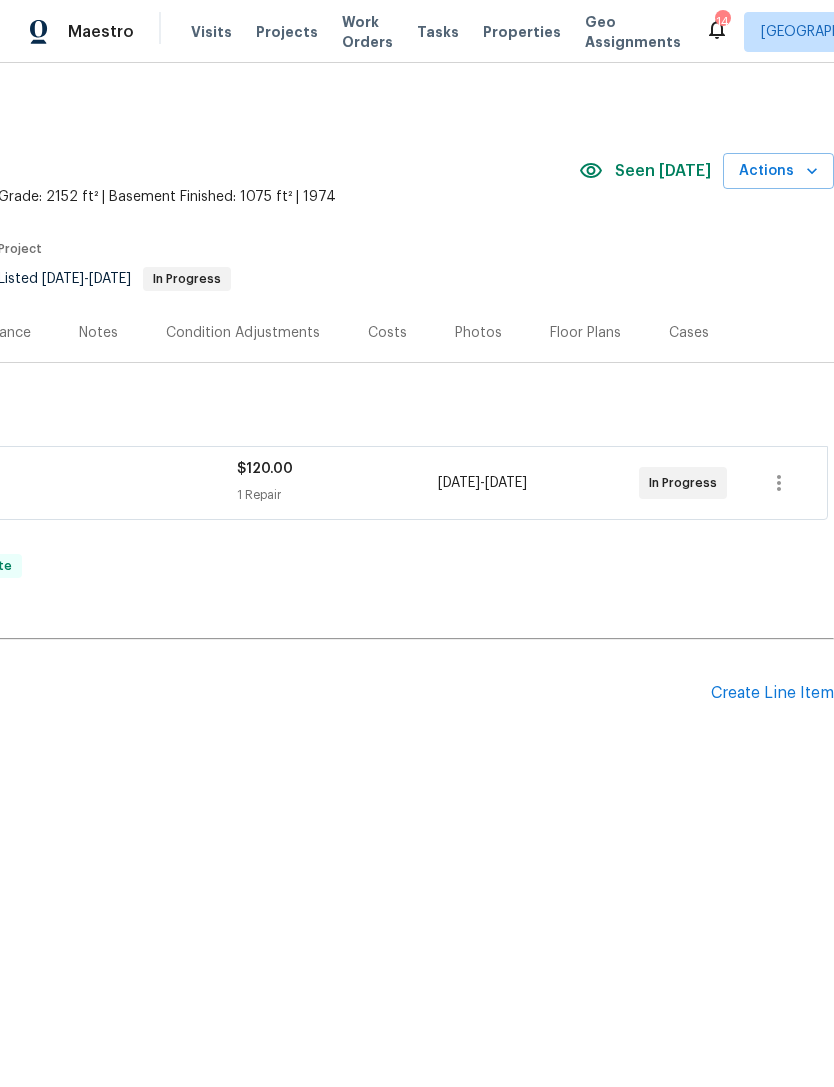 click 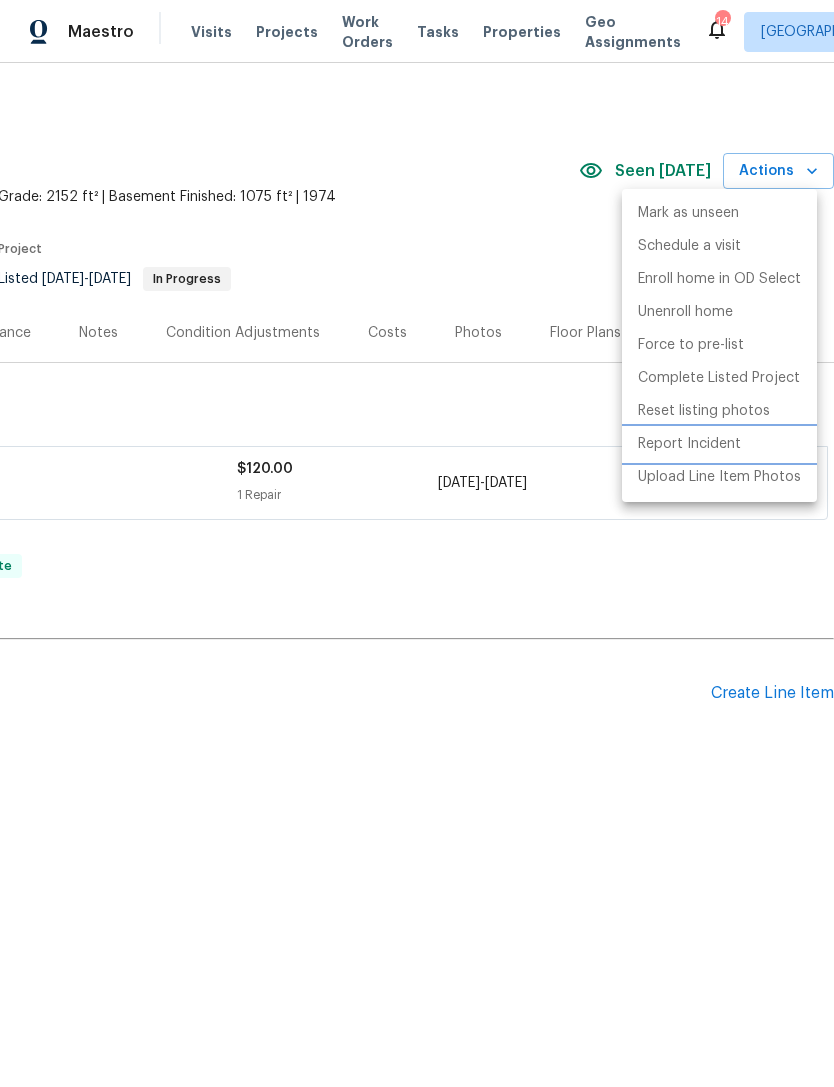 click on "Report Incident" at bounding box center (689, 444) 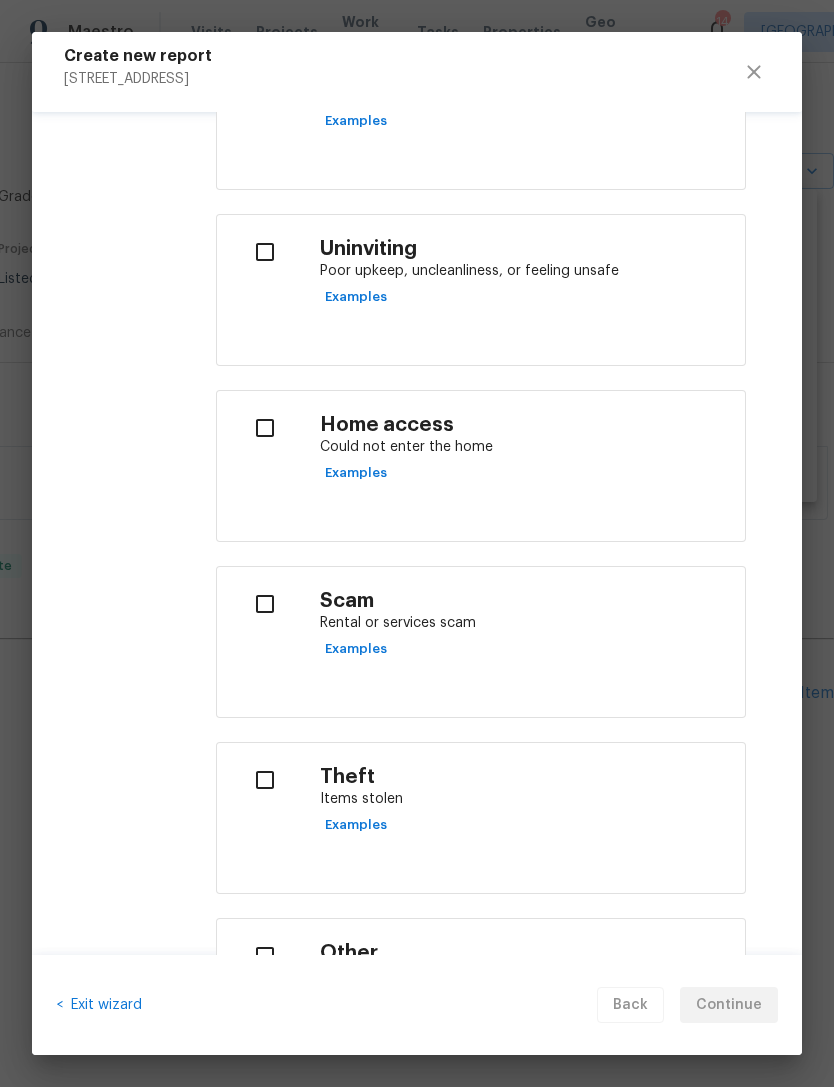 scroll, scrollTop: 561, scrollLeft: 0, axis: vertical 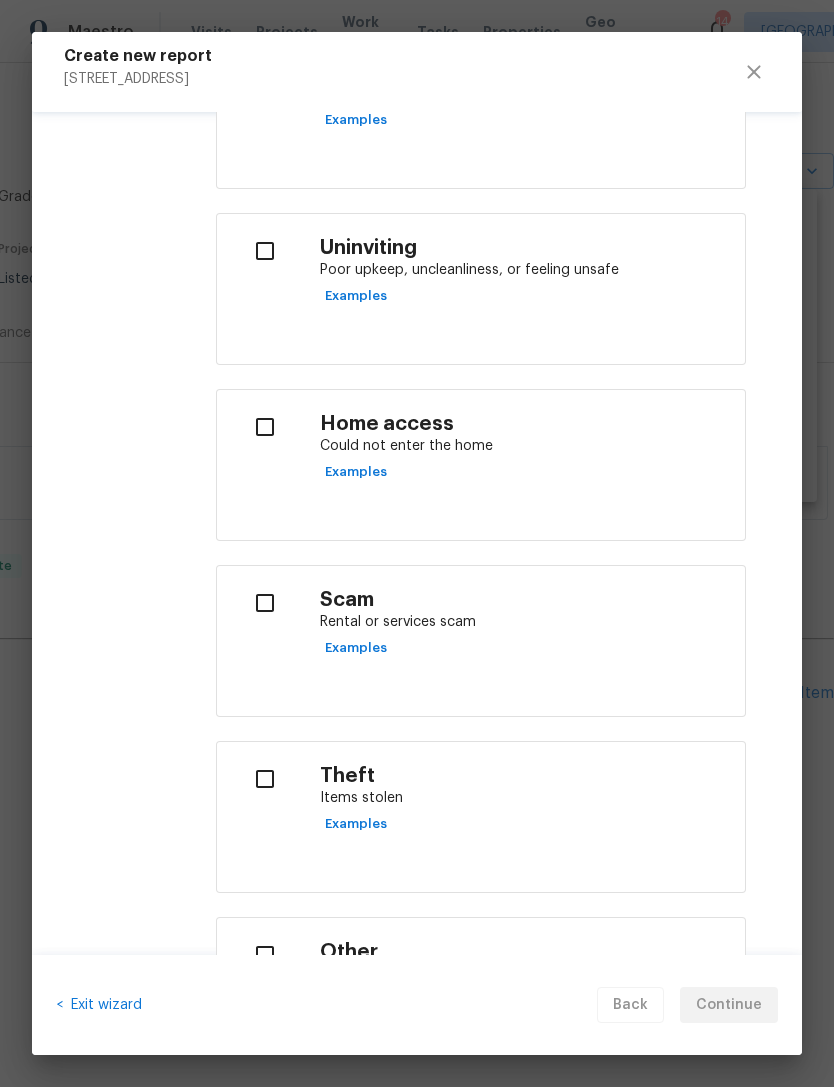 click at bounding box center [264, 603] 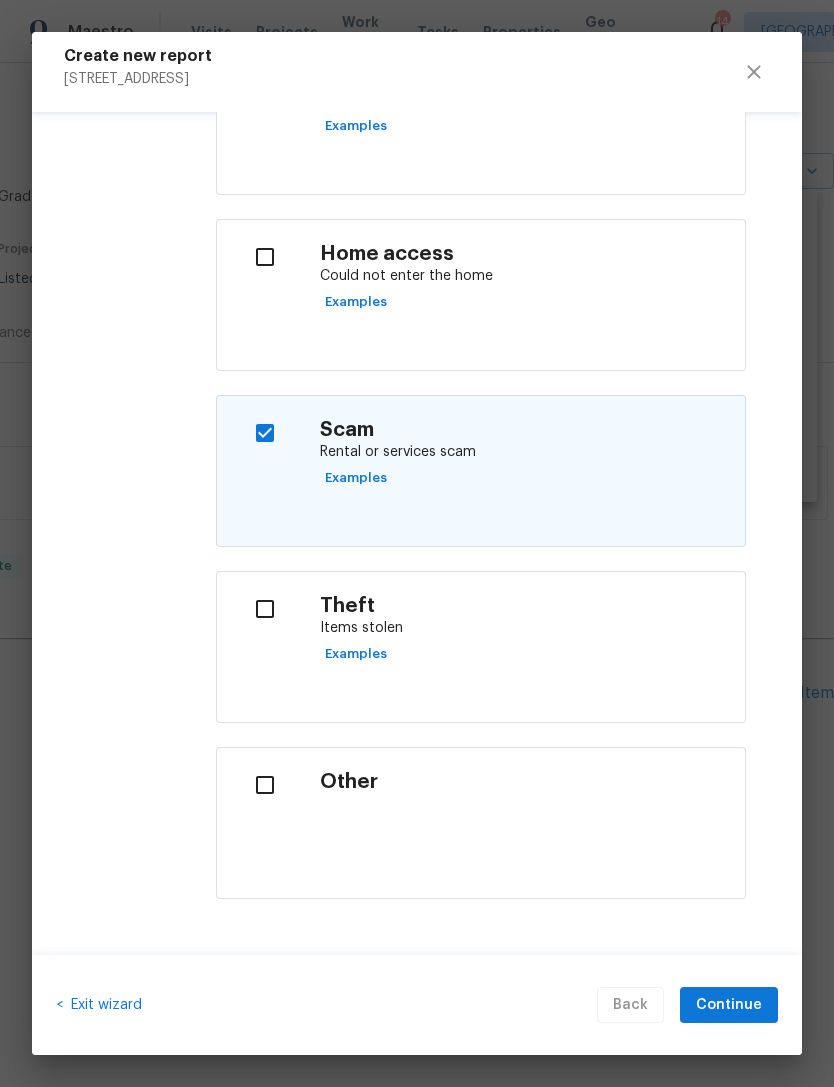 scroll, scrollTop: 730, scrollLeft: 0, axis: vertical 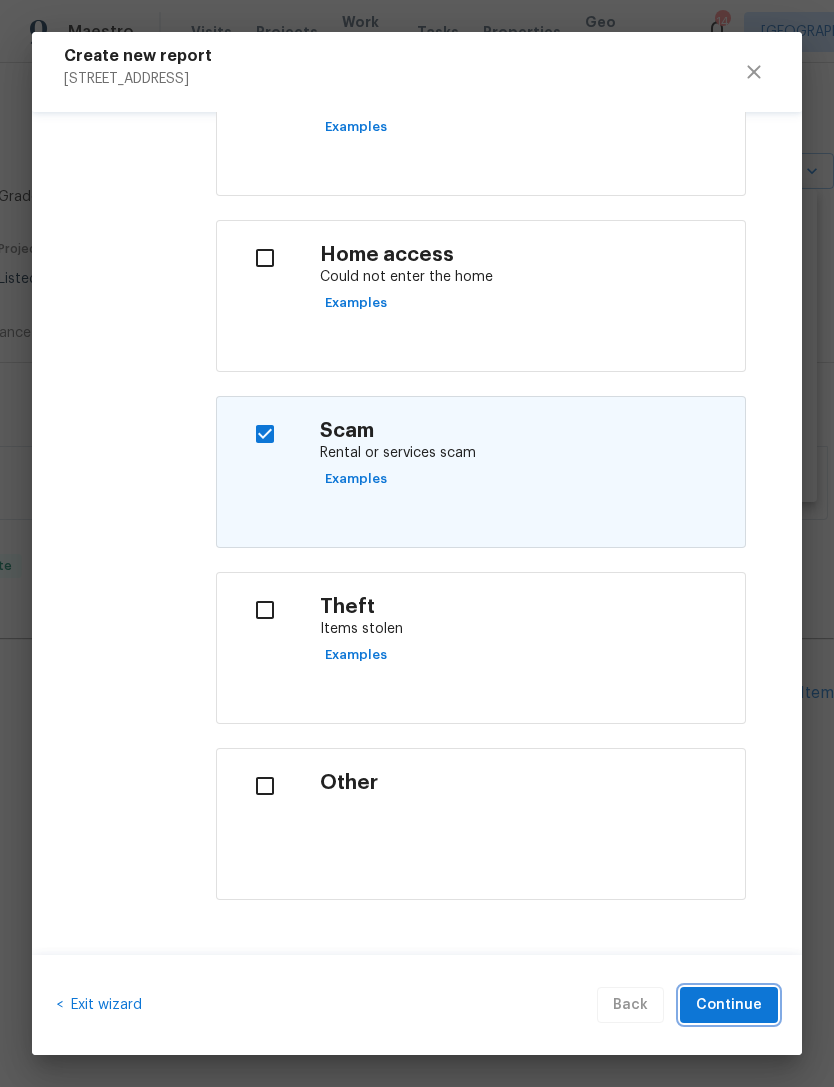 click on "Continue" at bounding box center [729, 1005] 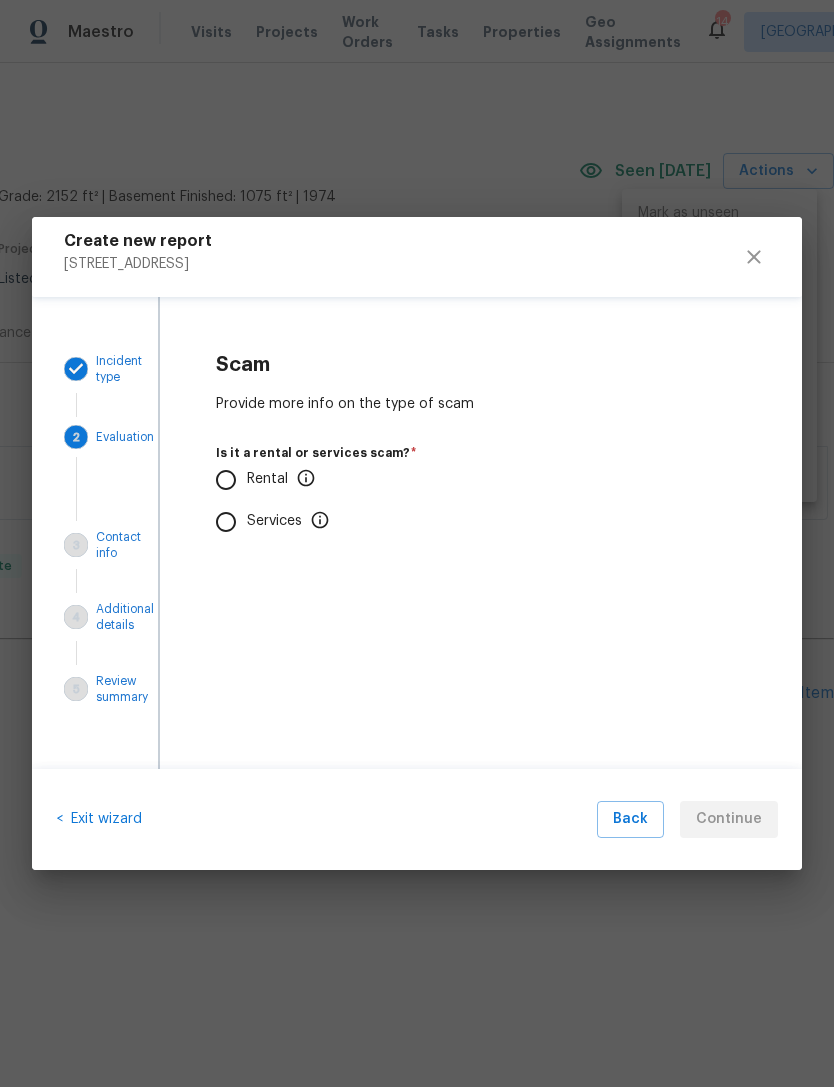 scroll, scrollTop: 0, scrollLeft: 0, axis: both 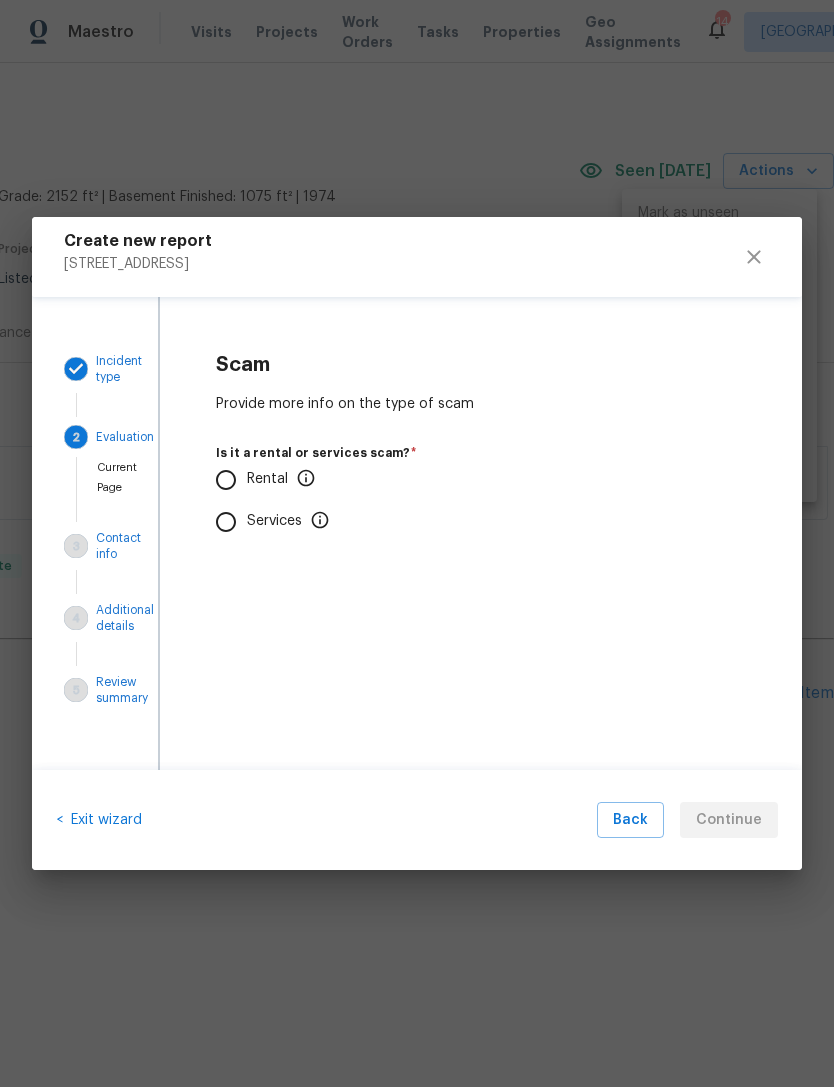 click on "Rental" at bounding box center [226, 480] 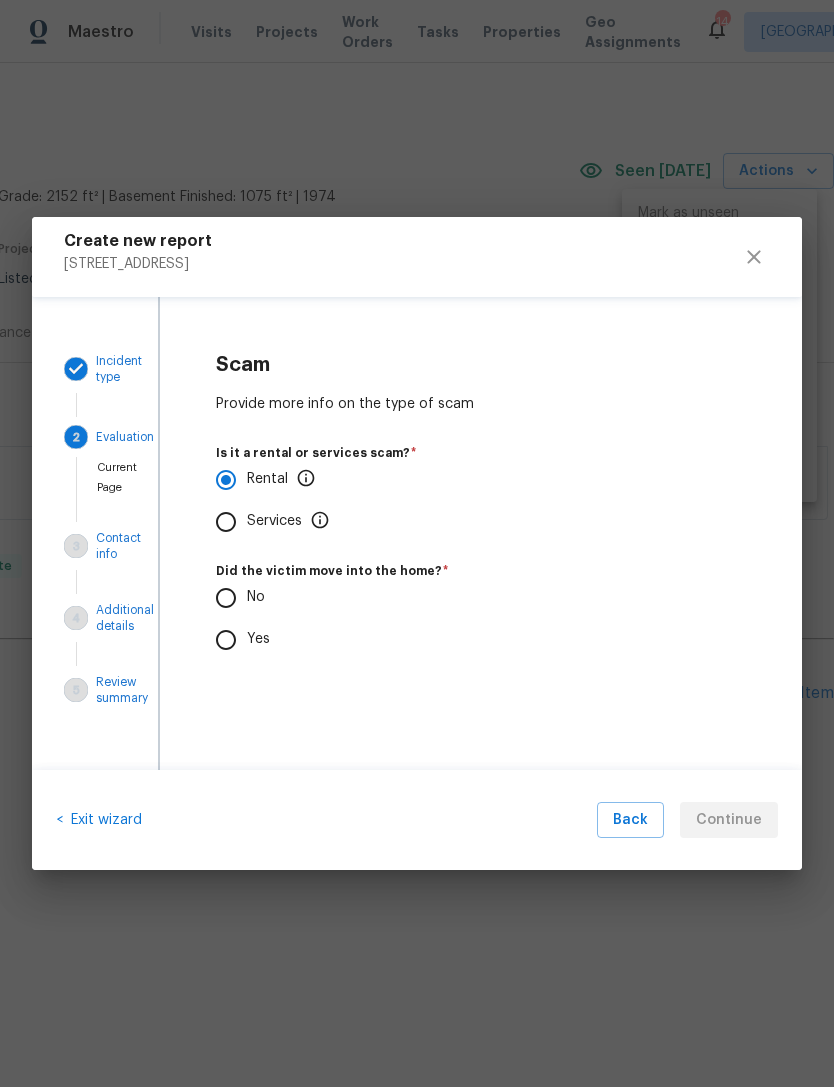 click on "No" at bounding box center (226, 598) 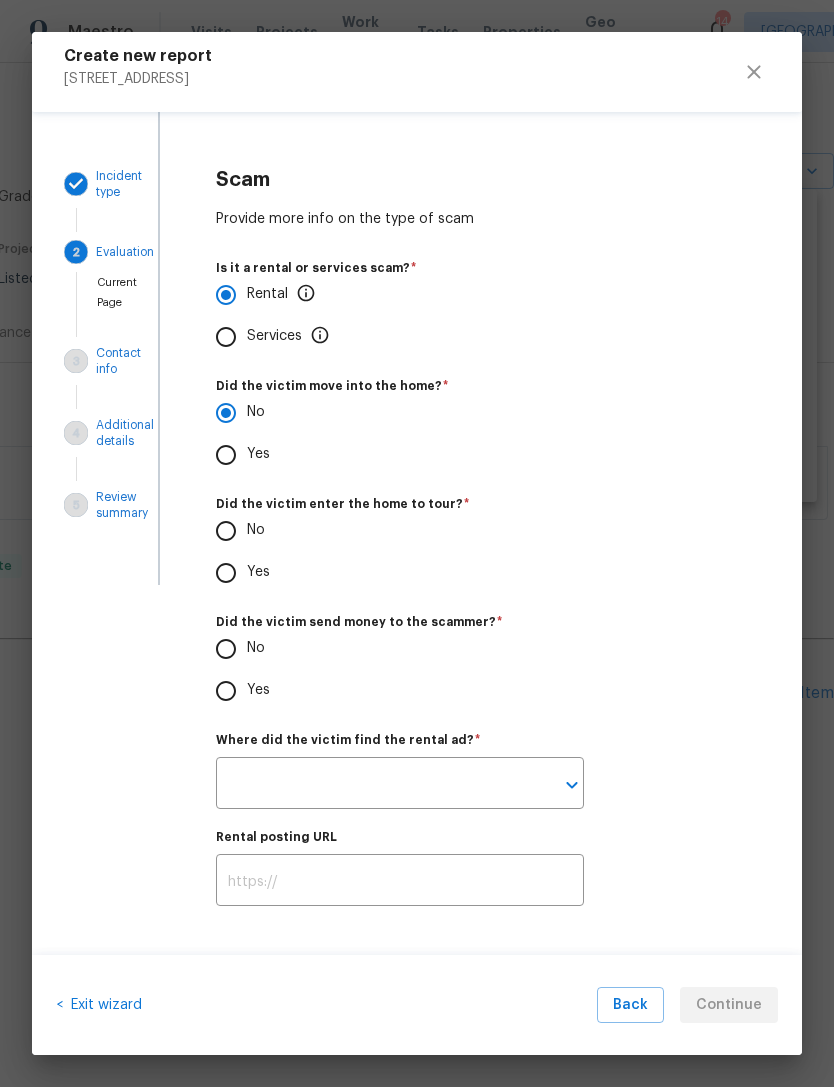 click on "No" at bounding box center (226, 531) 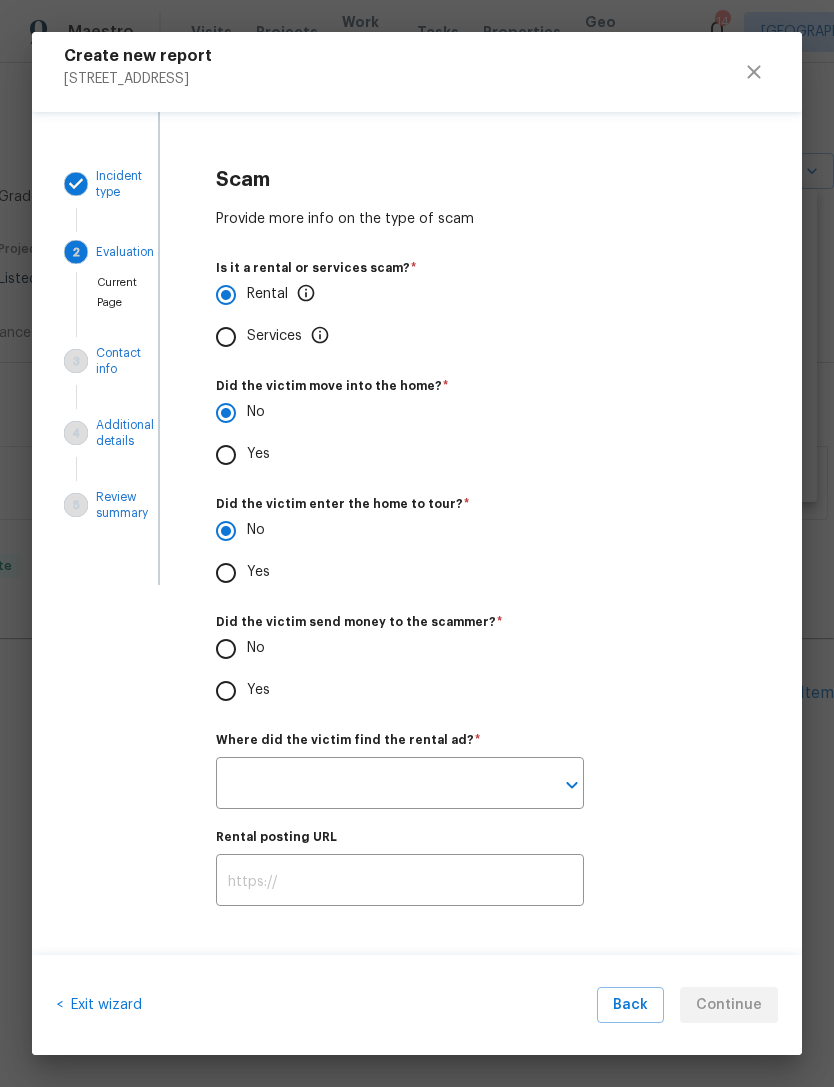 click on "No" at bounding box center [226, 649] 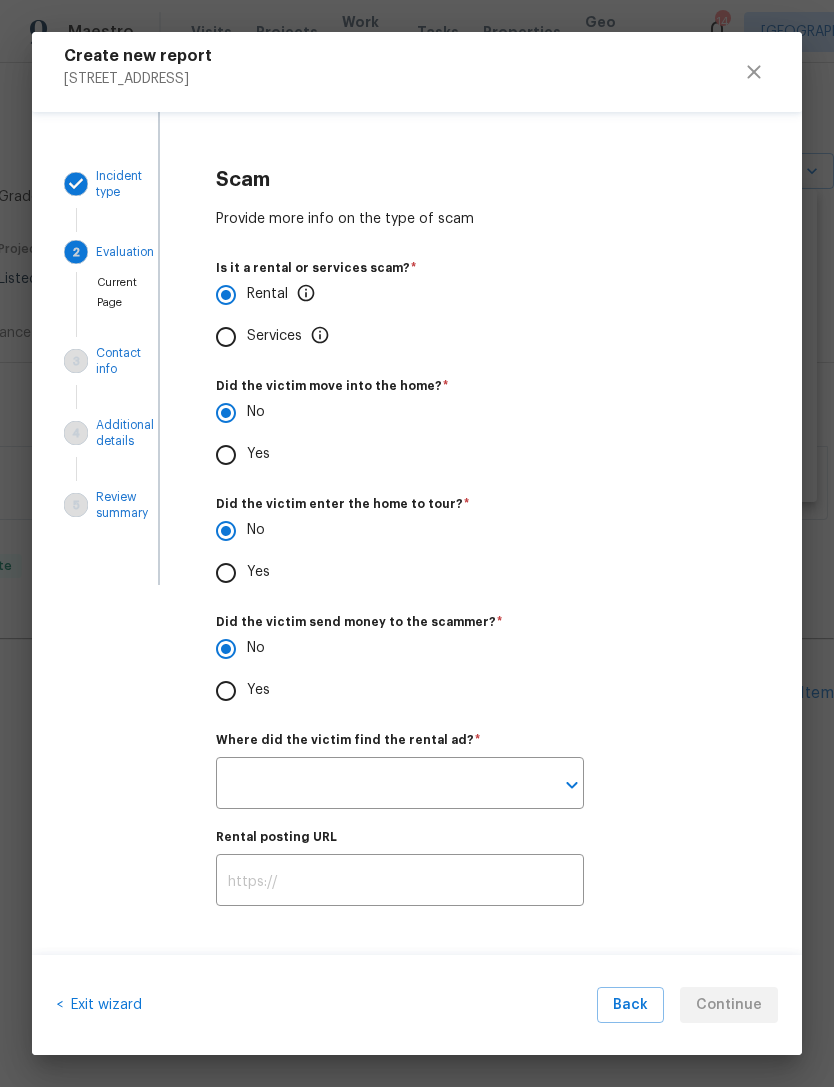 click at bounding box center [372, 785] 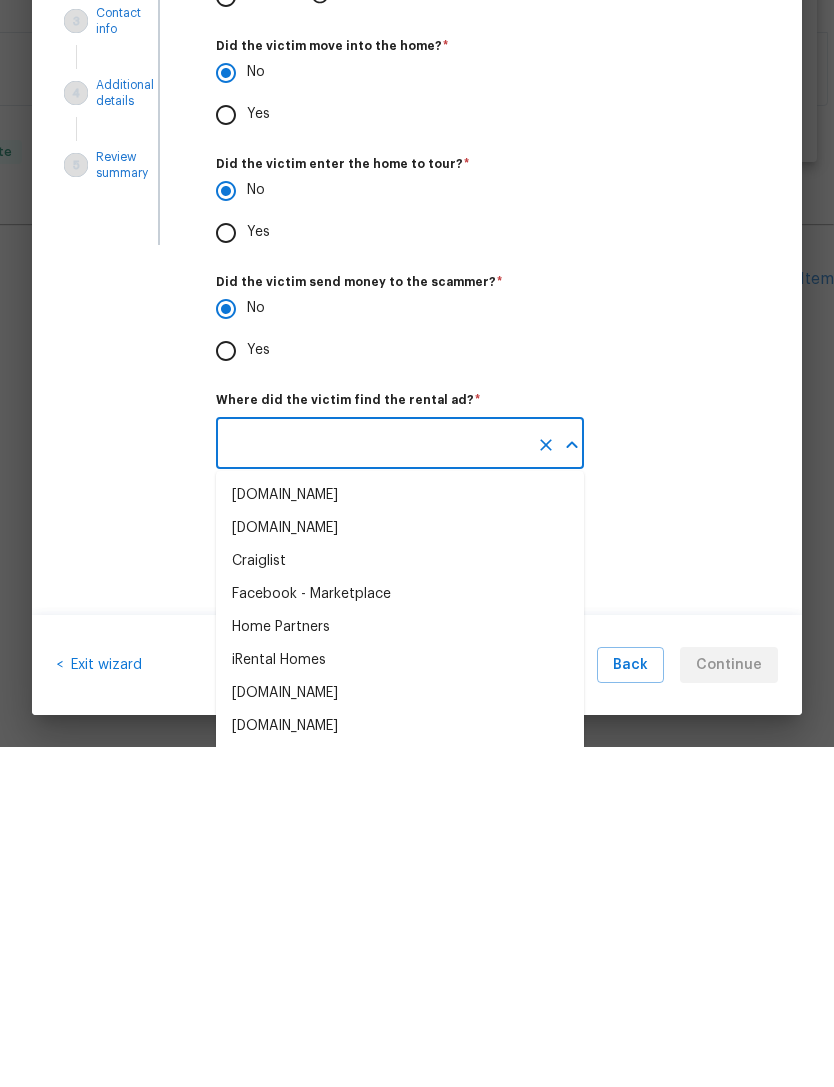 scroll, scrollTop: 0, scrollLeft: 0, axis: both 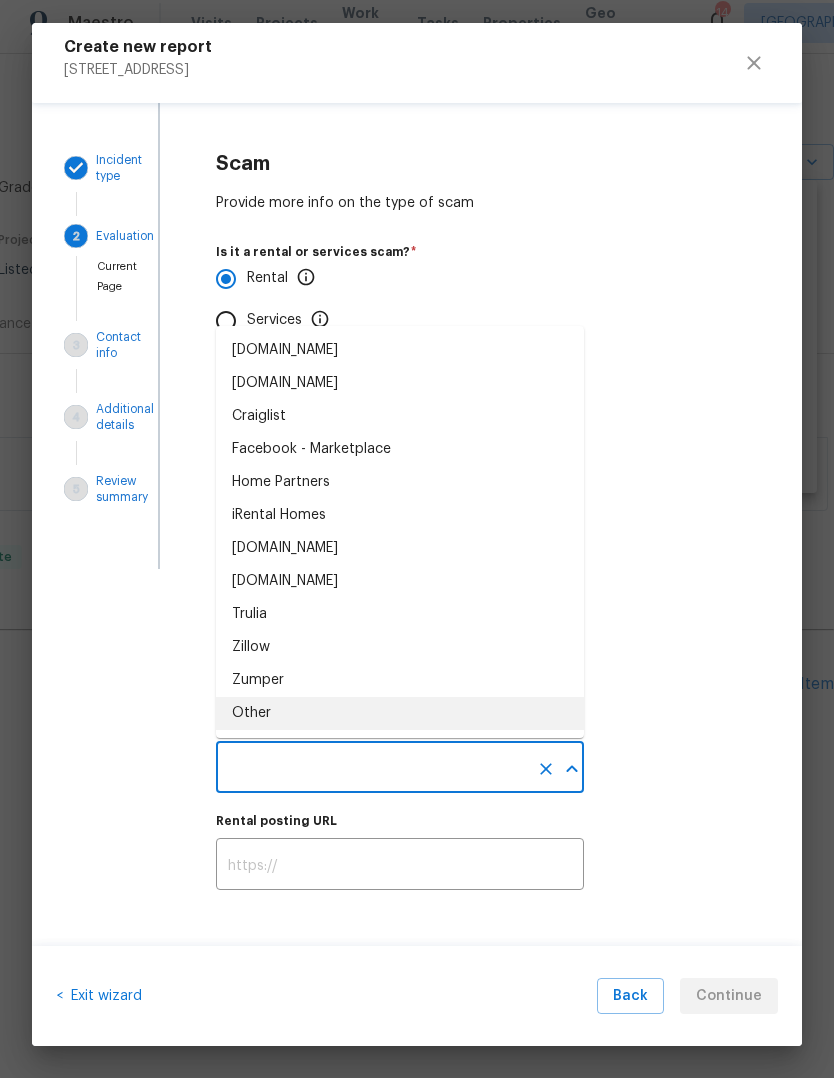 click on "Other" at bounding box center [400, 722] 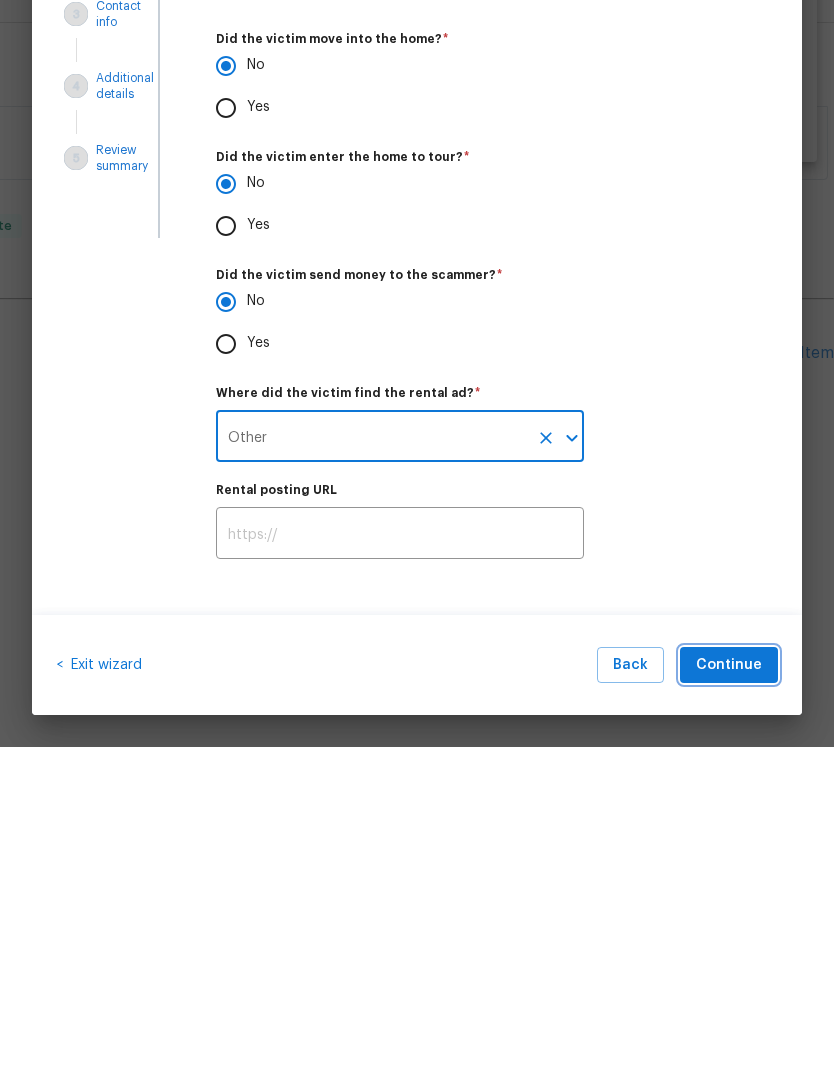 click on "Continue" at bounding box center (729, 1005) 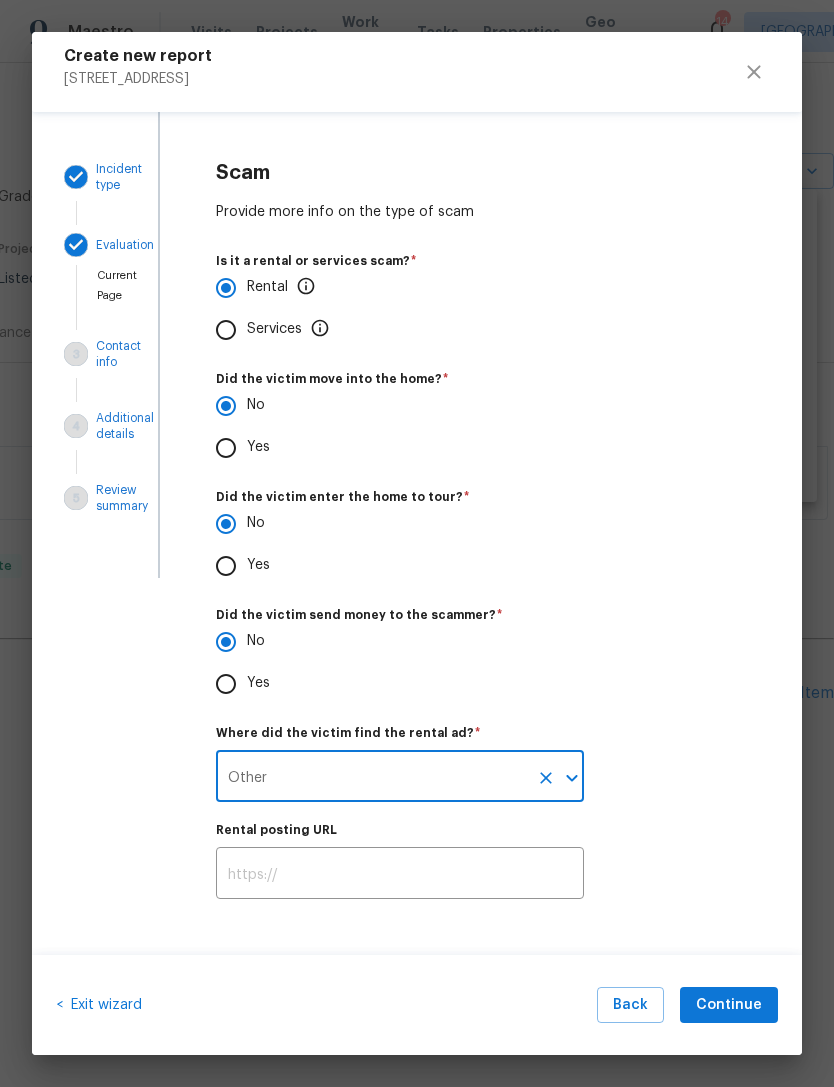scroll, scrollTop: 0, scrollLeft: 0, axis: both 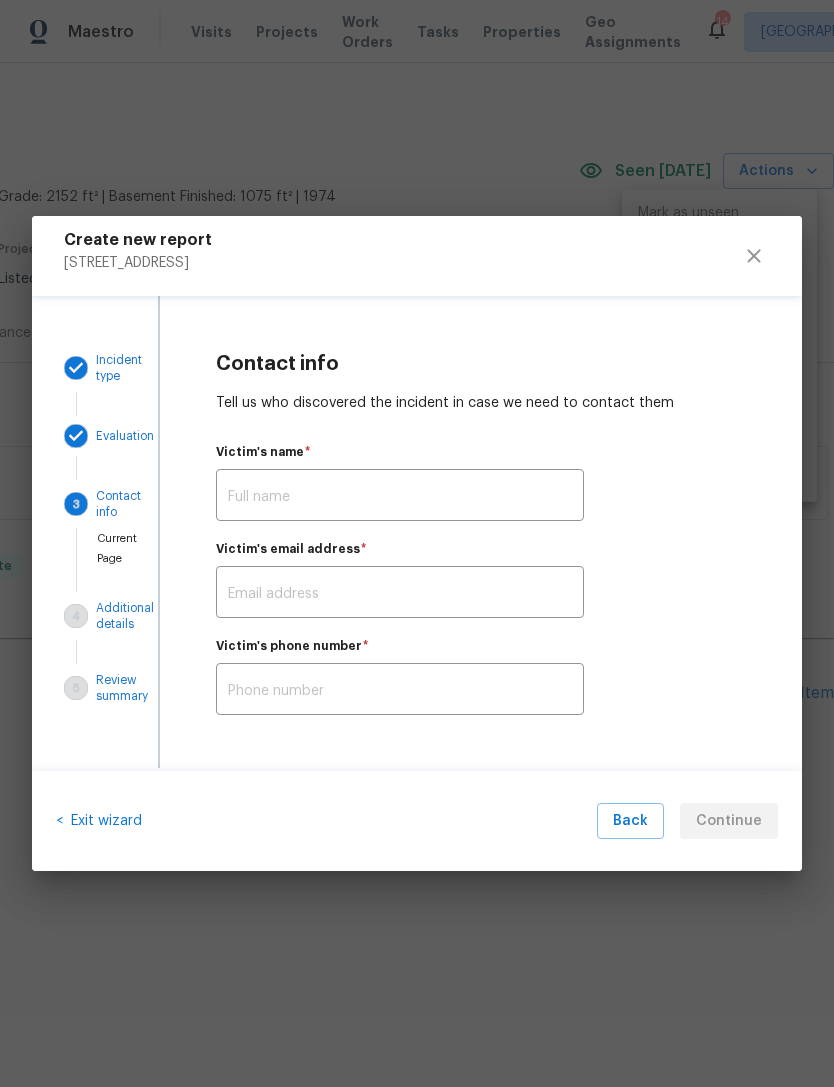 click at bounding box center (400, 497) 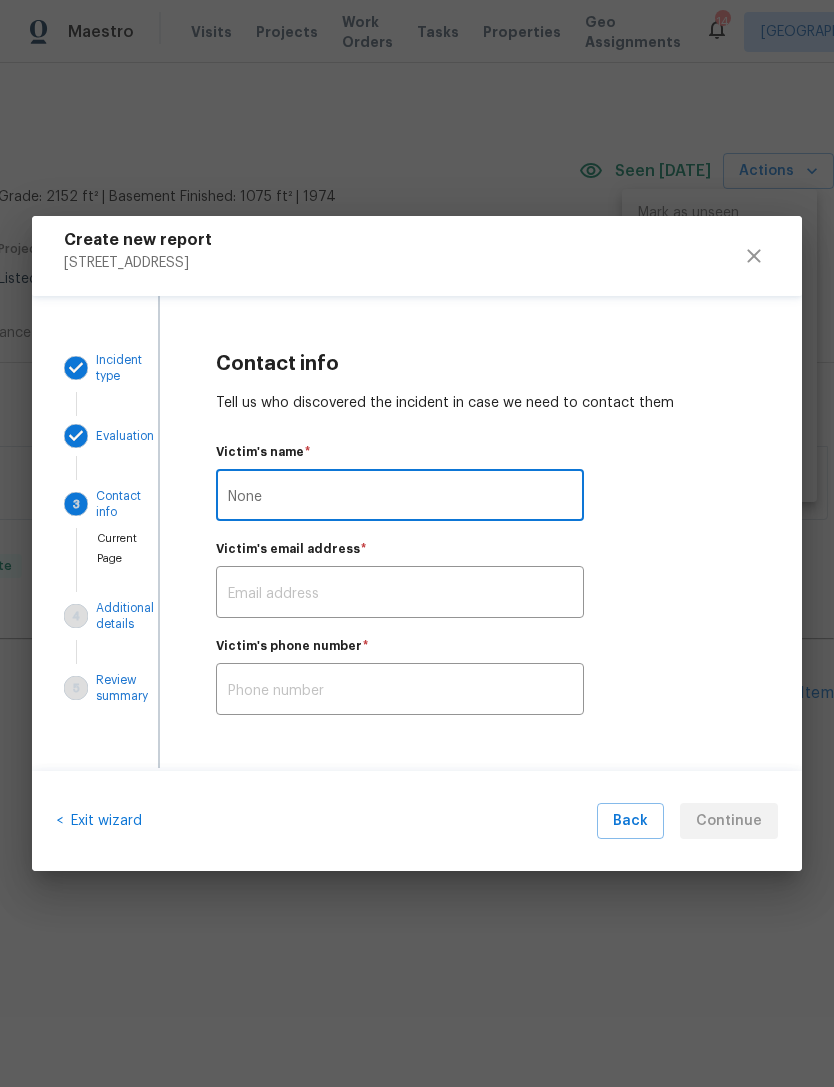 type on "None" 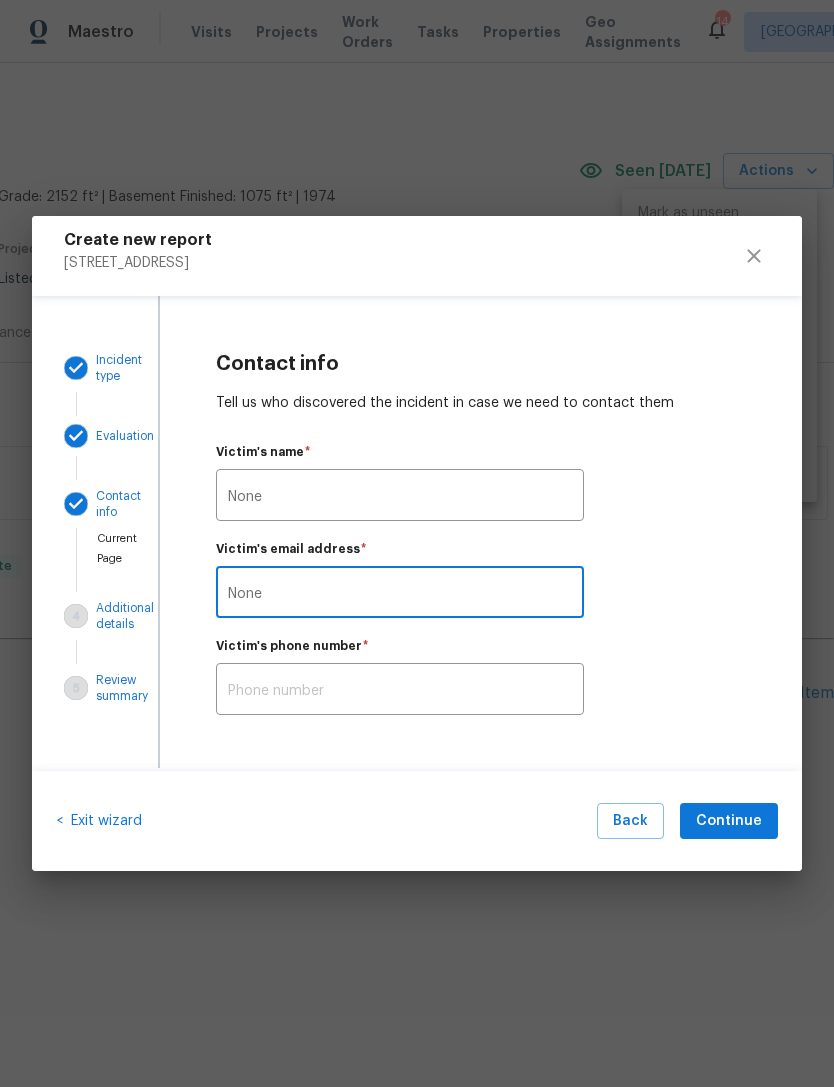 type on "None" 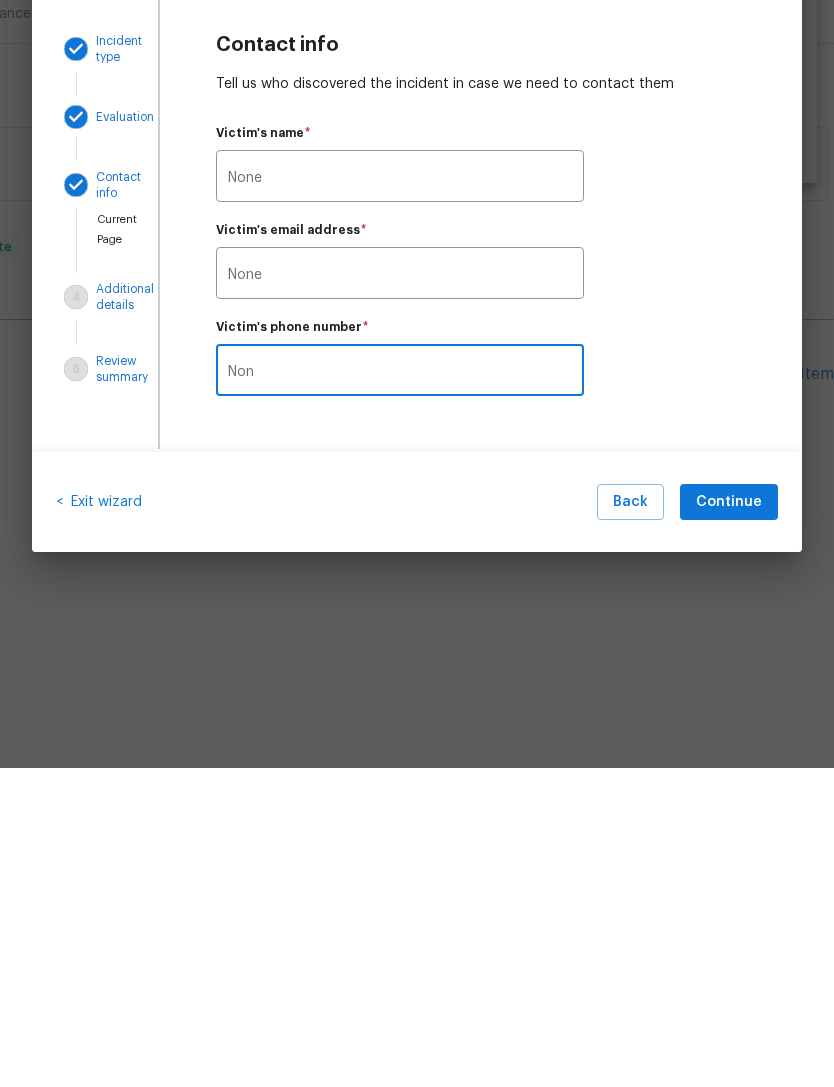 type on "None" 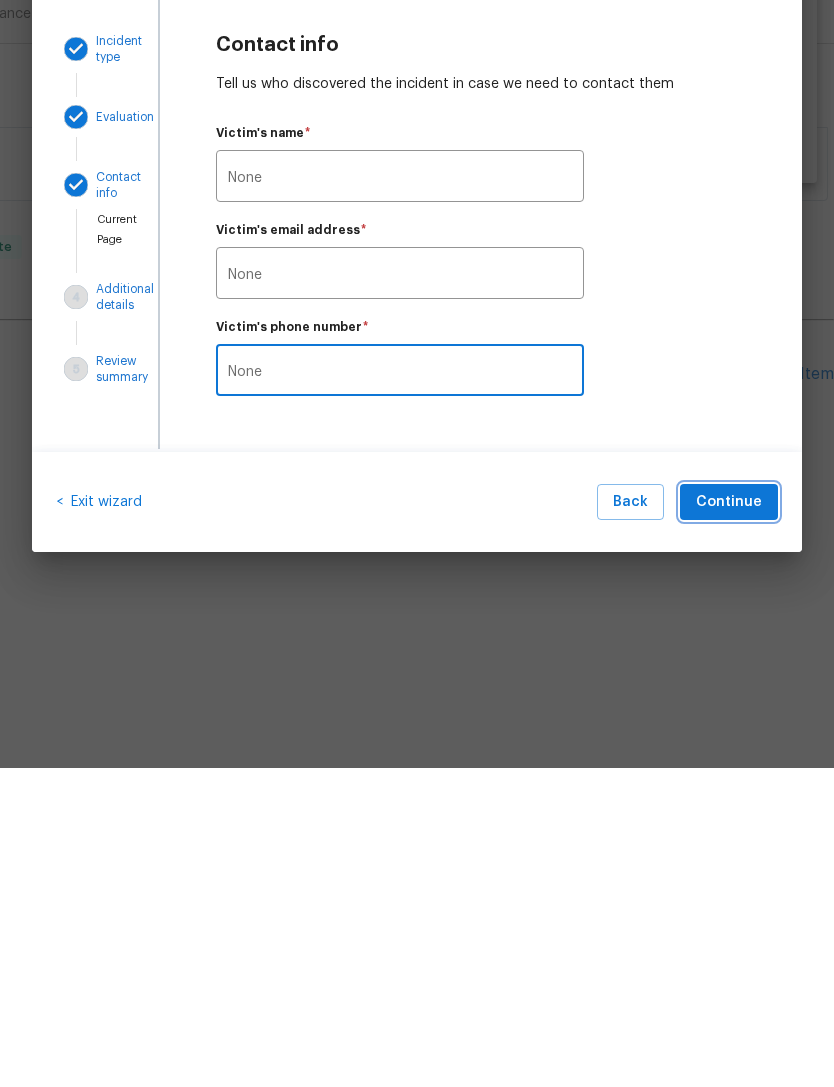 click on "Continue" at bounding box center (729, 821) 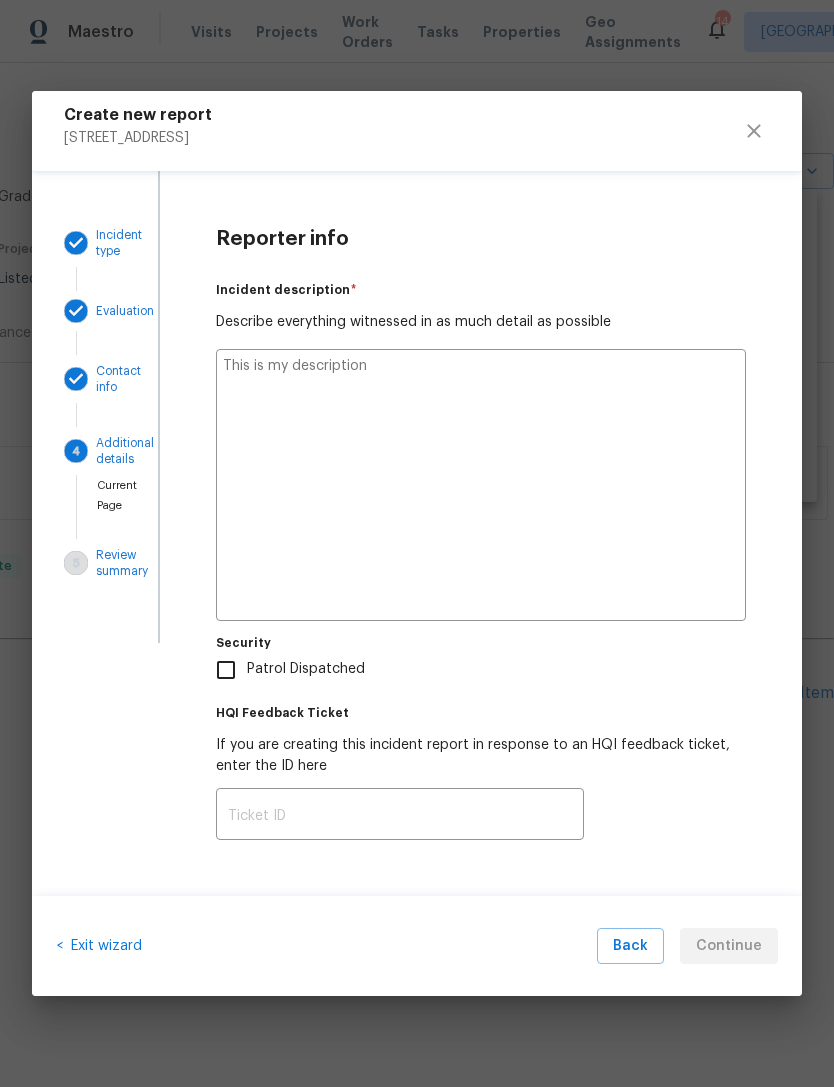 click at bounding box center [481, 485] 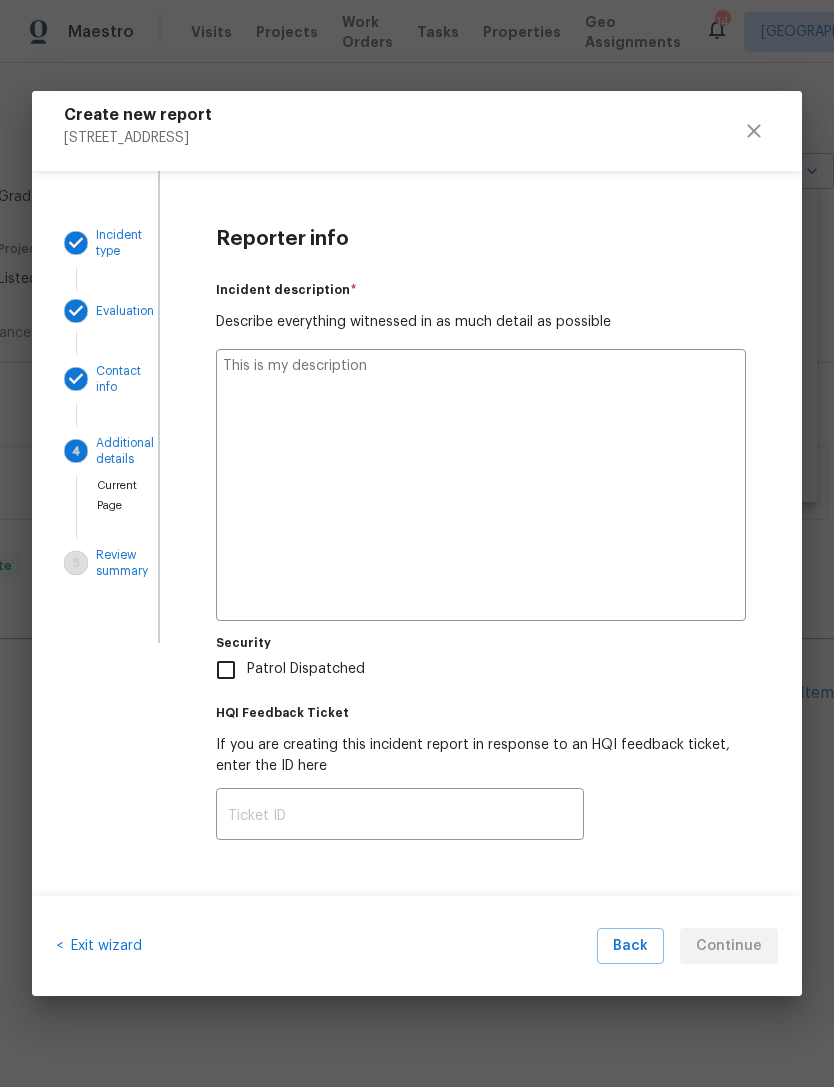 type on "R" 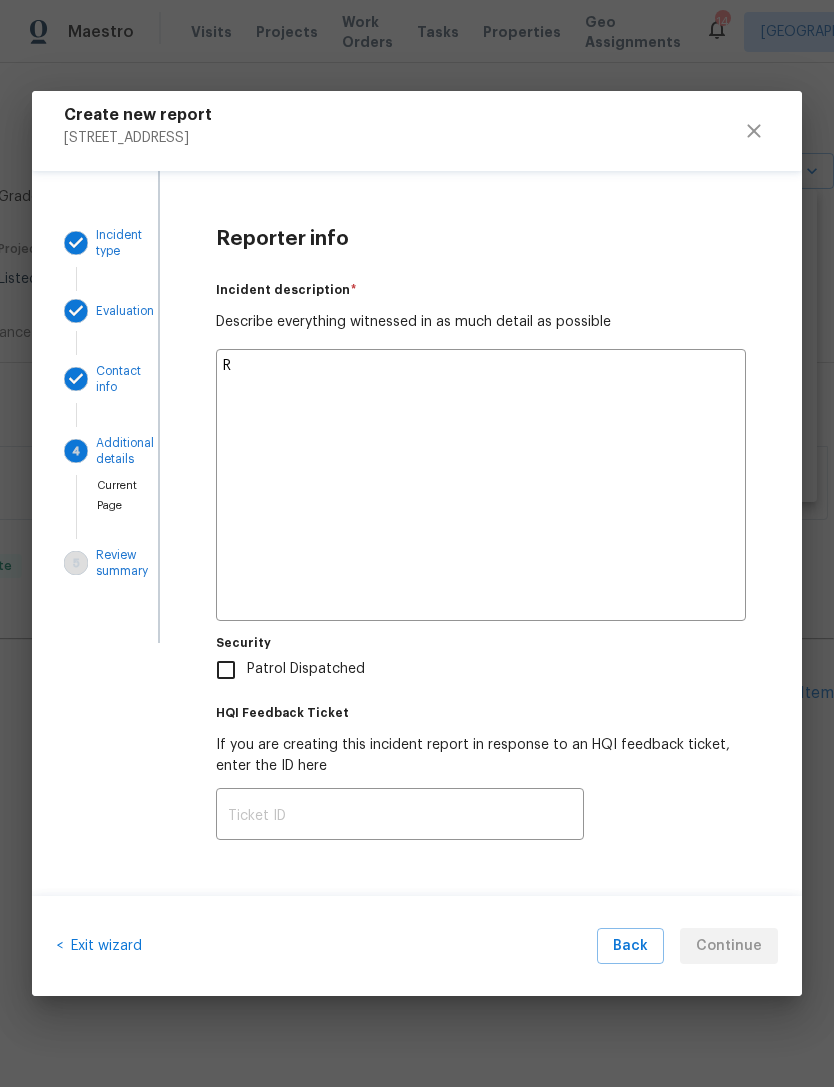 type on "x" 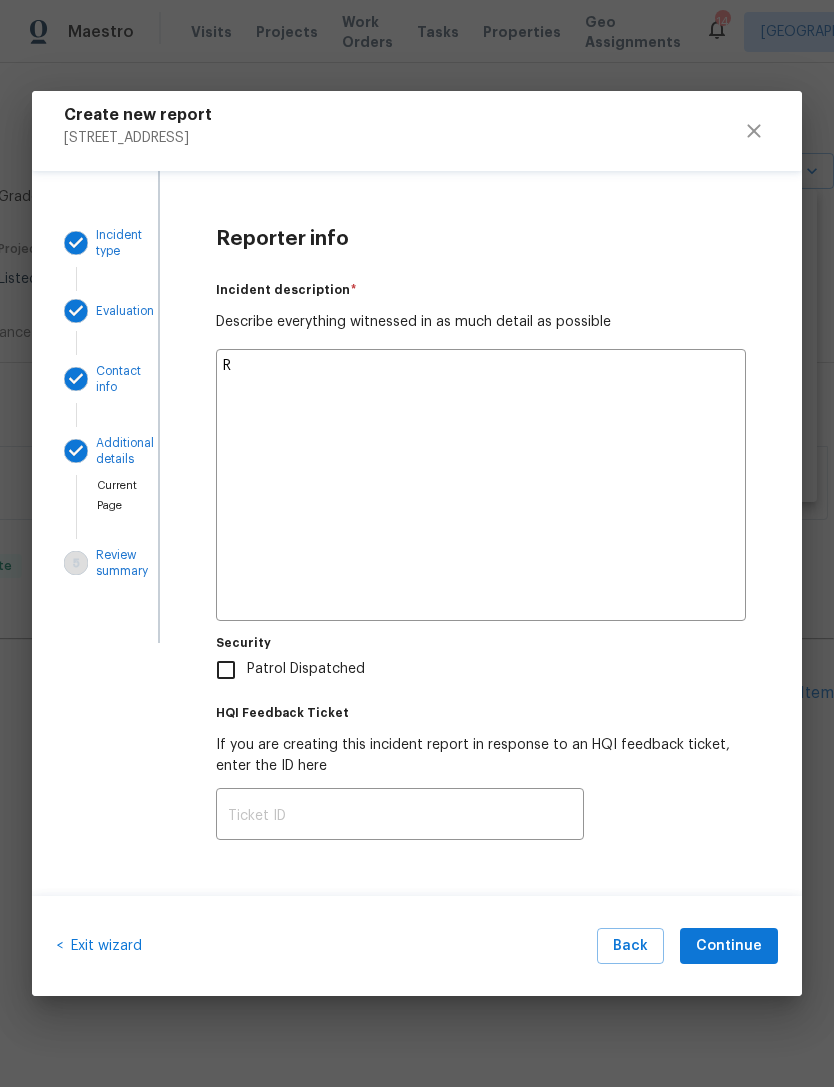 type on "Re" 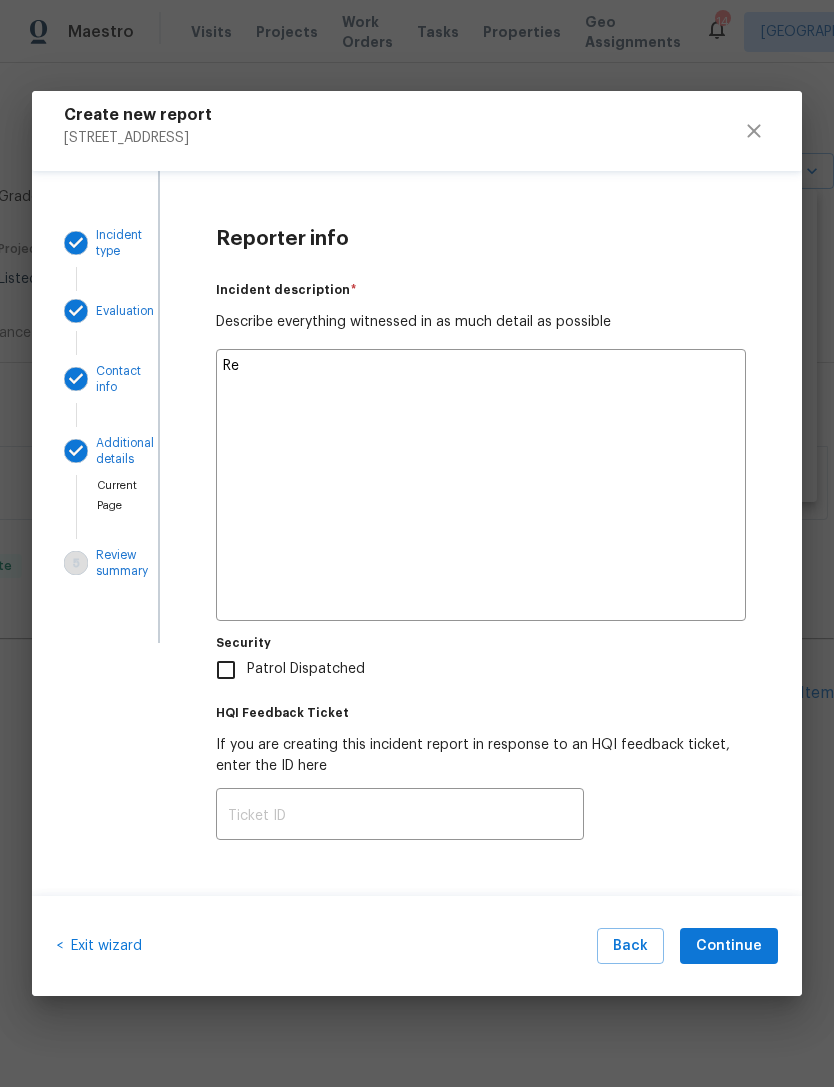 type on "x" 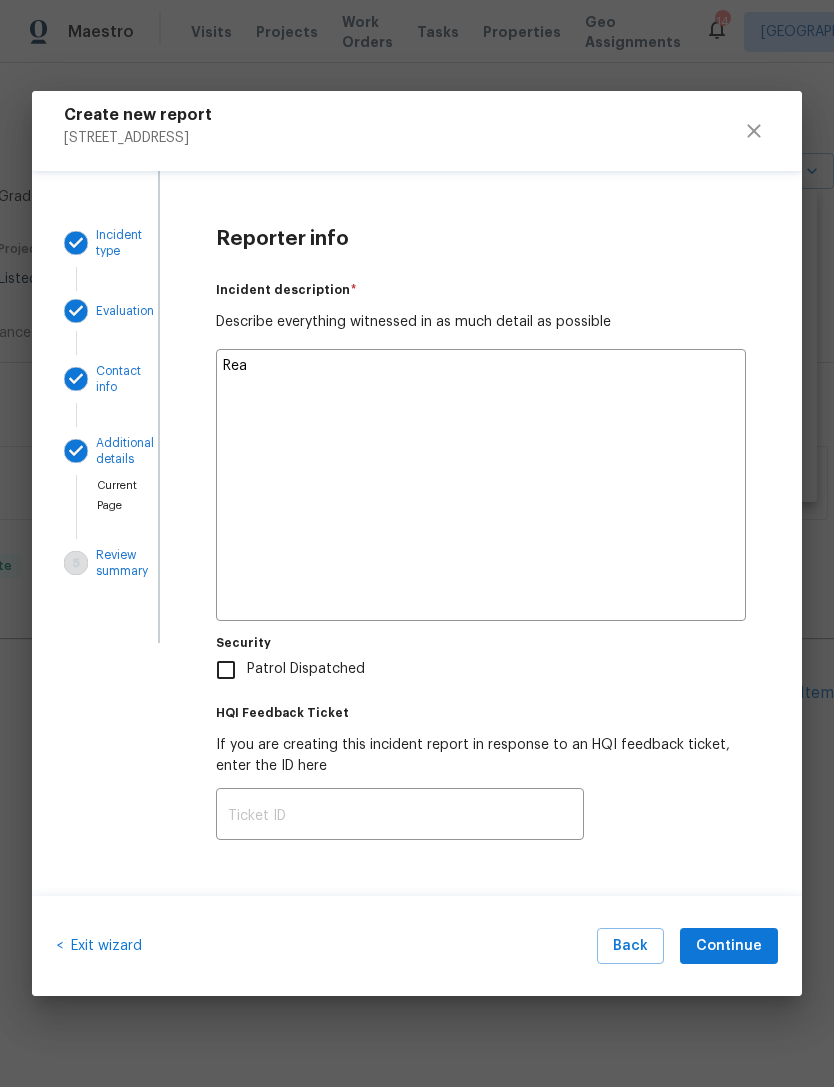 type on "x" 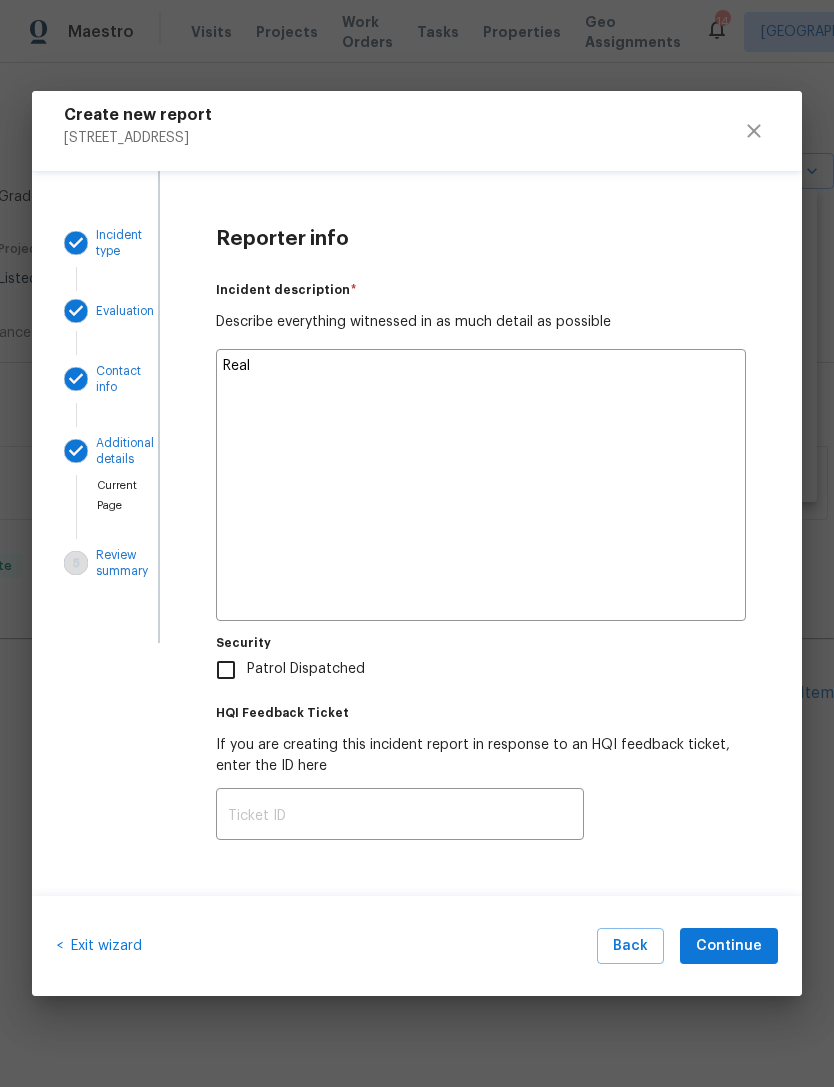type on "x" 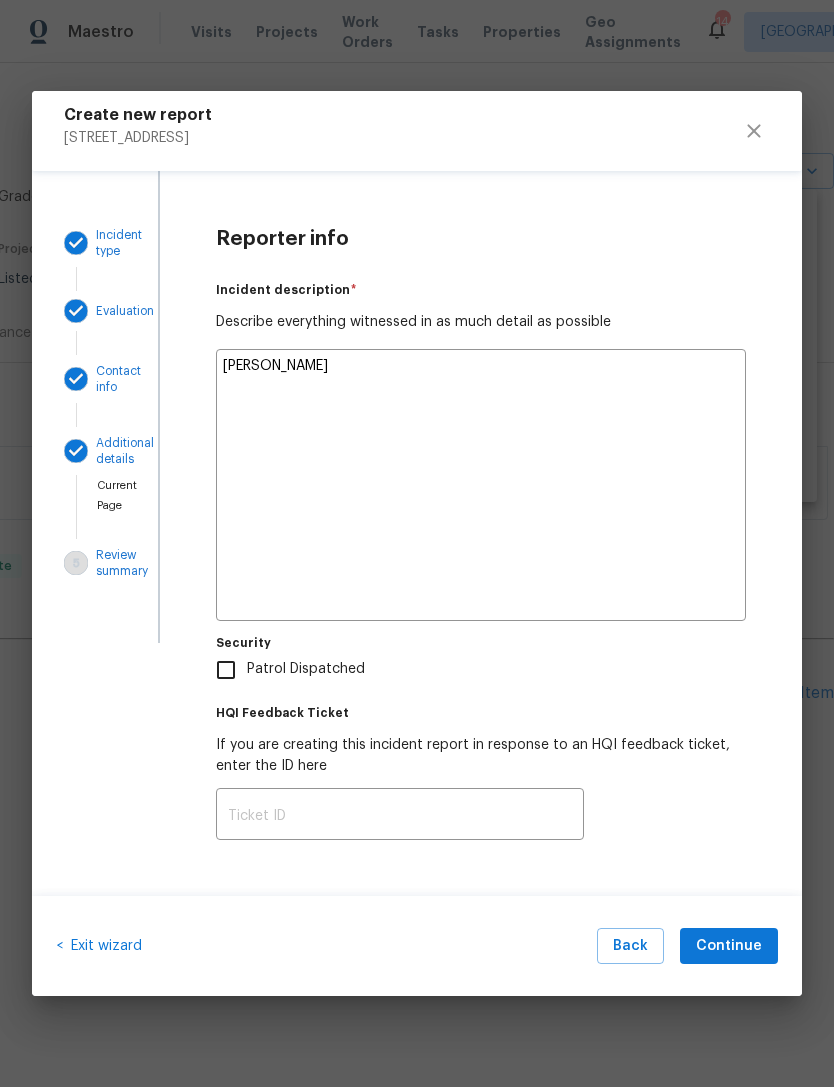 type on "x" 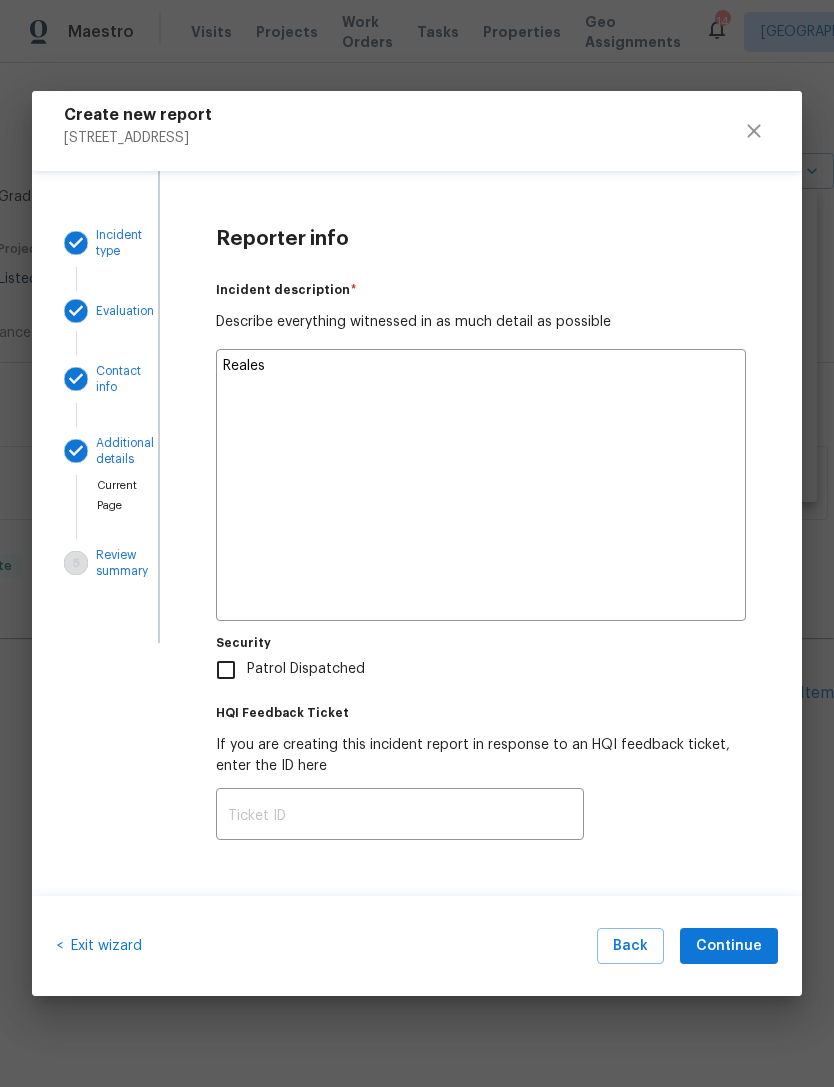 type on "x" 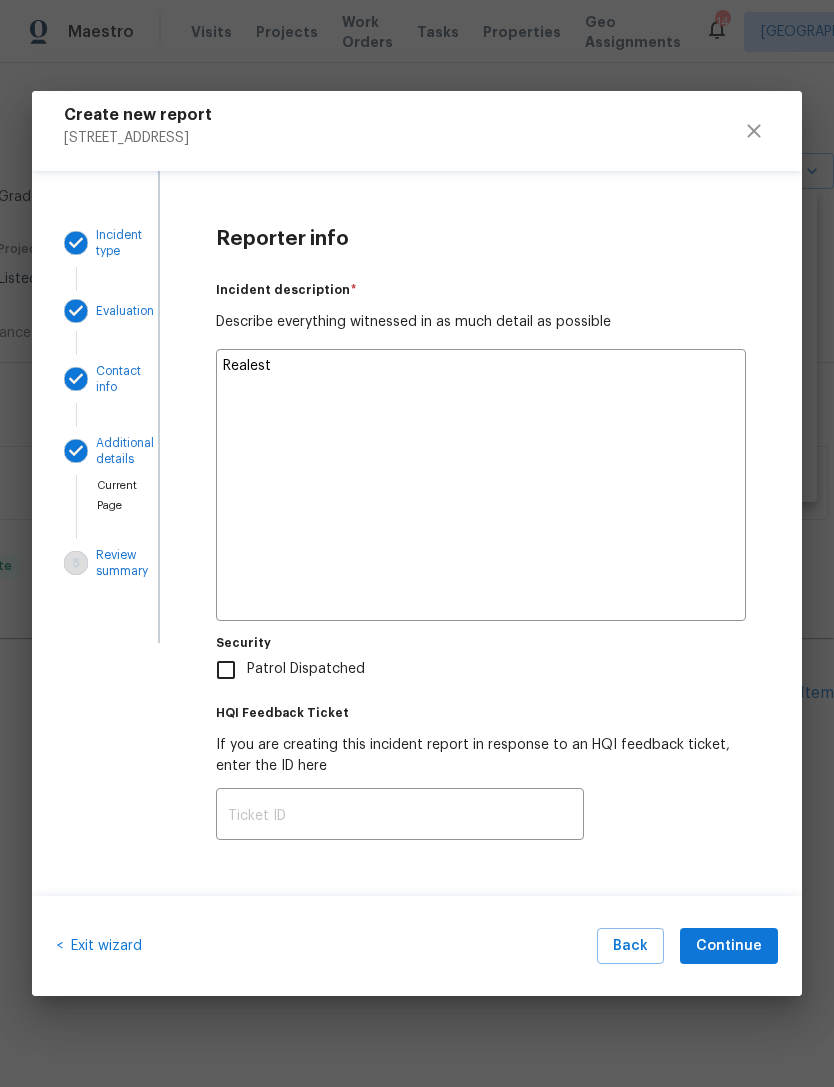 type on "x" 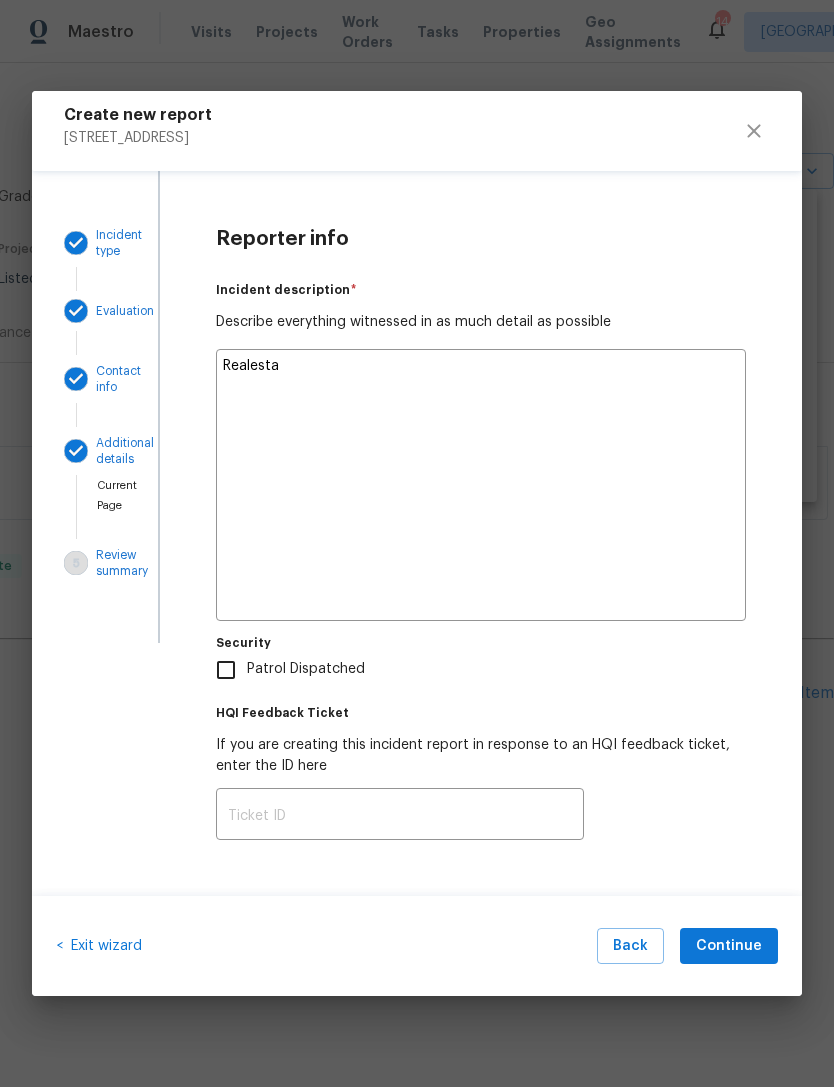 type on "x" 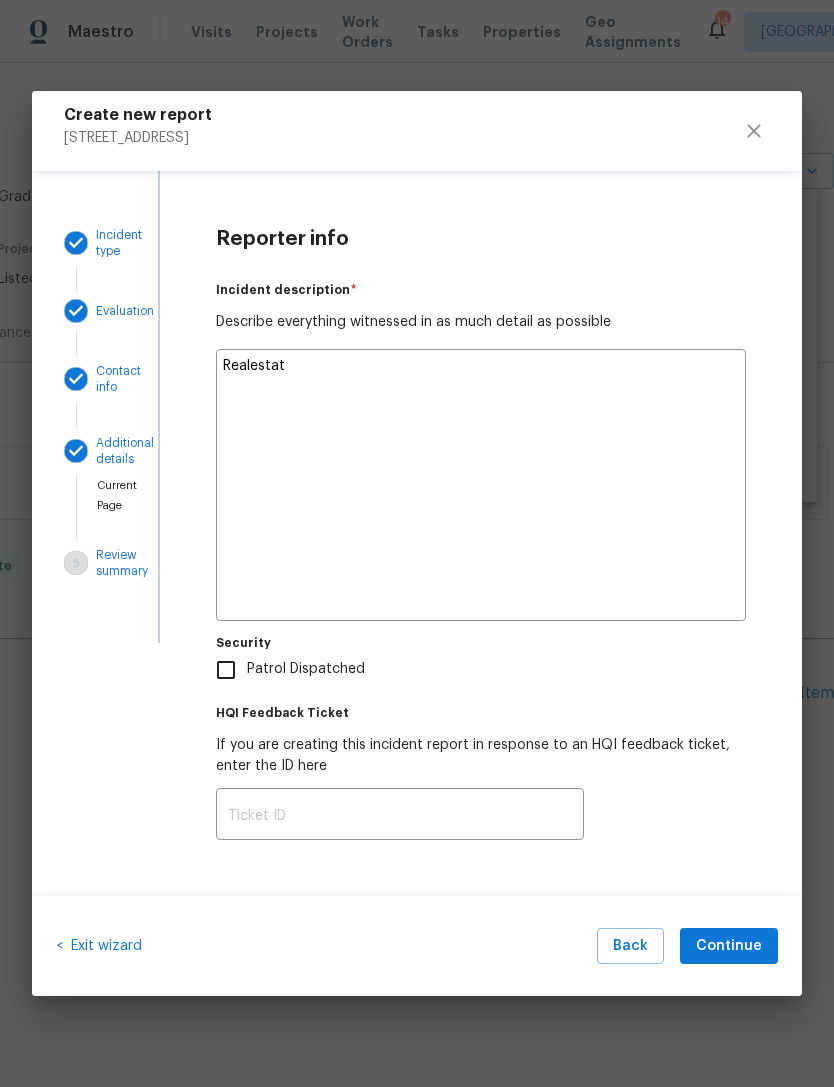 type on "x" 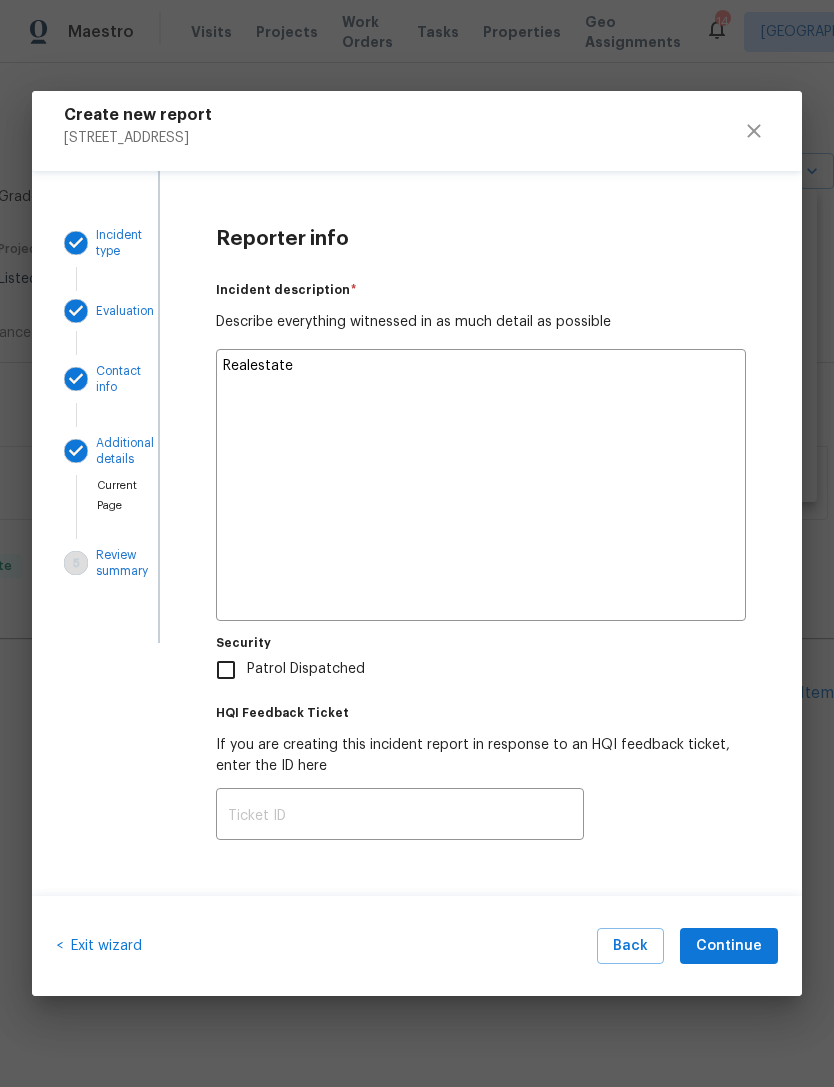 type on "x" 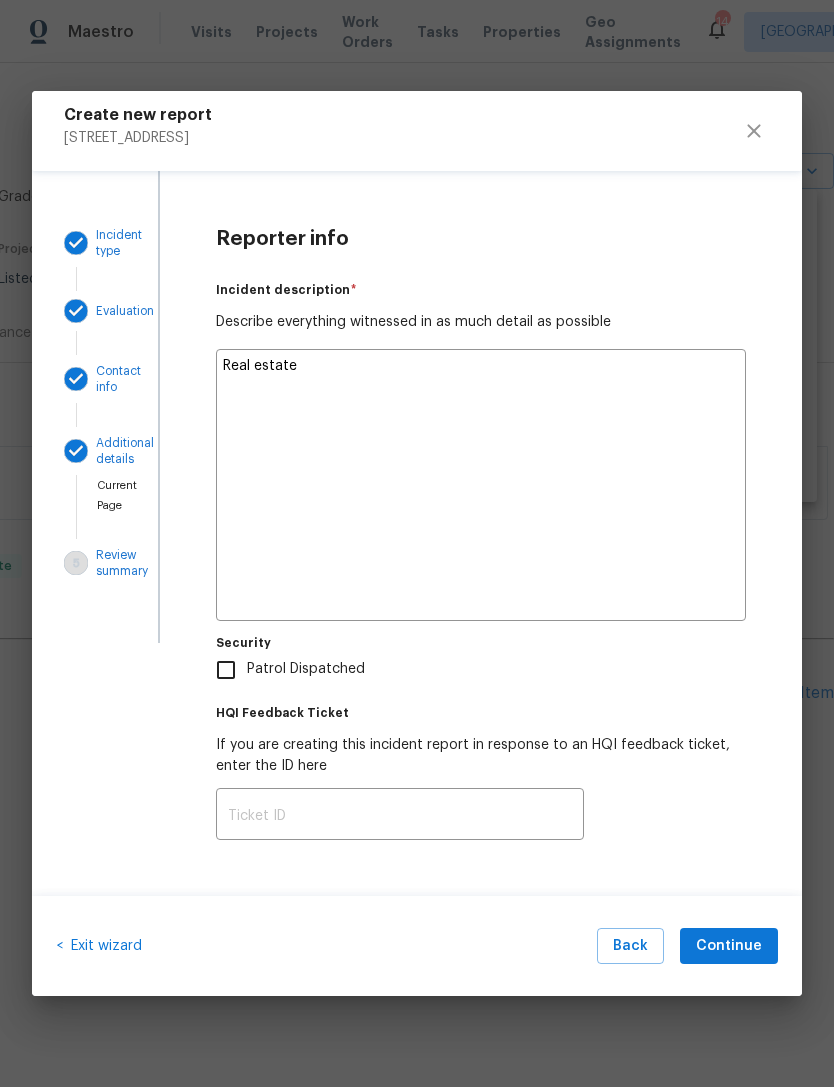 type on "x" 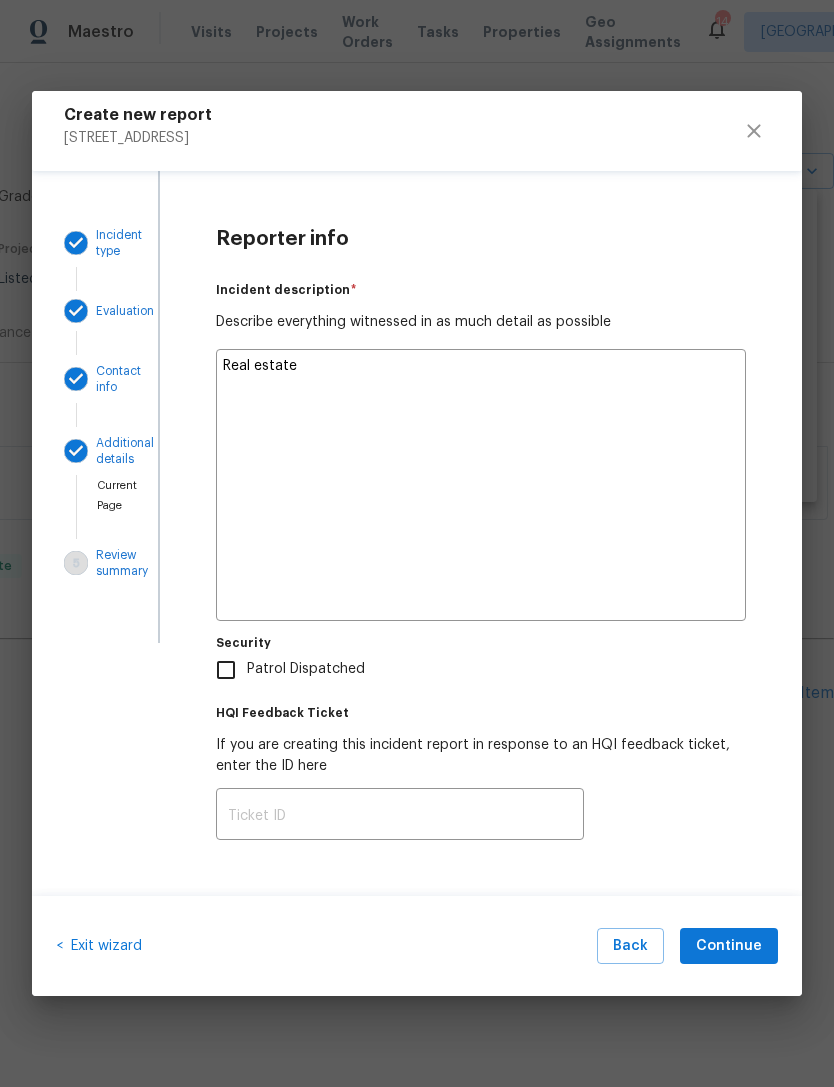 type on "Real estate a" 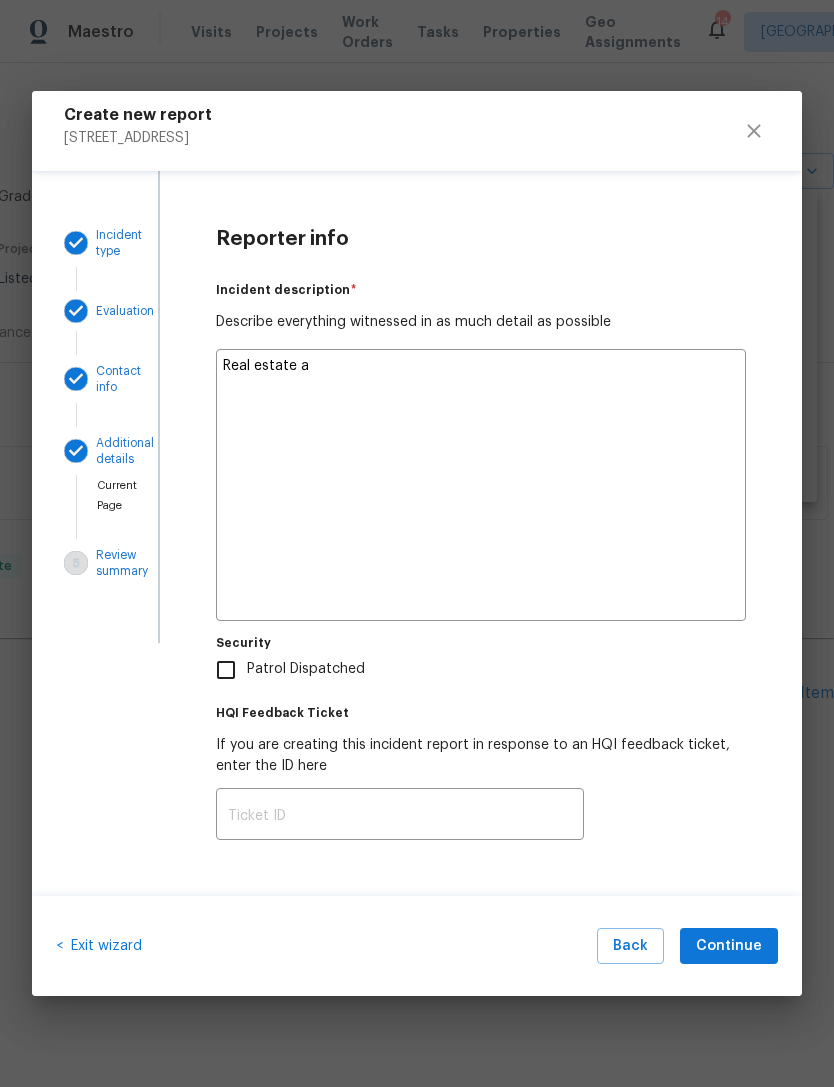 type on "x" 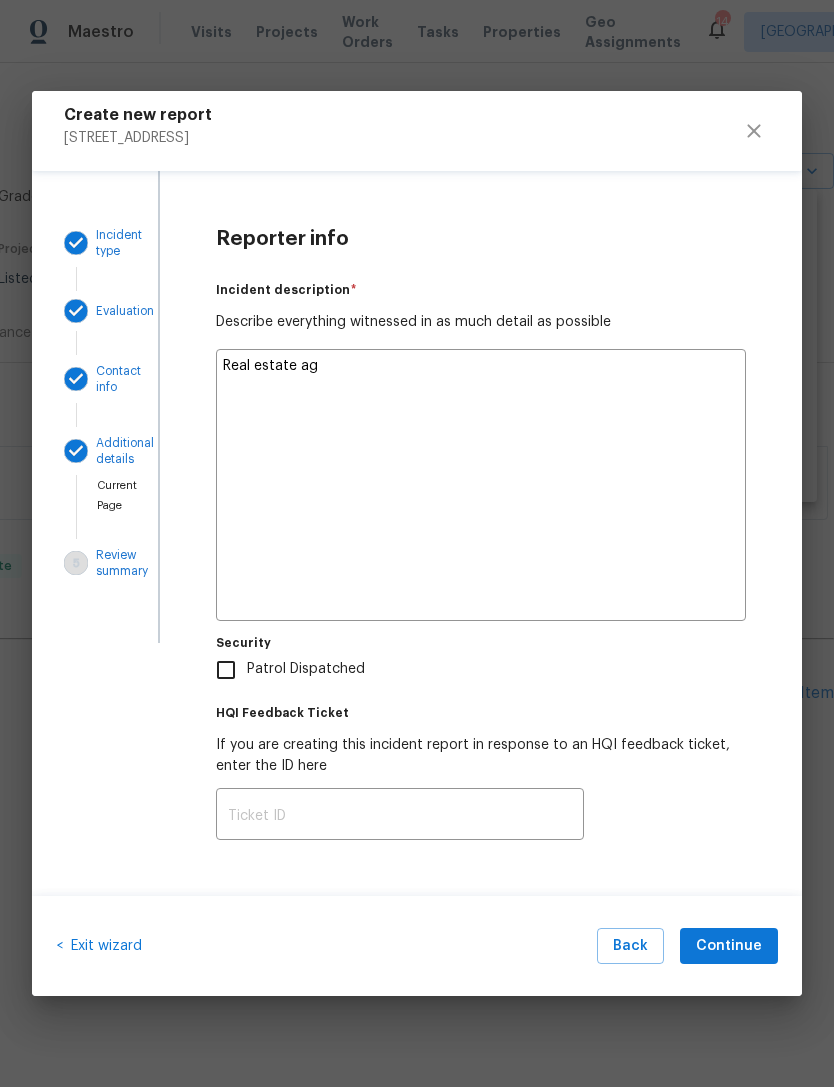 type on "x" 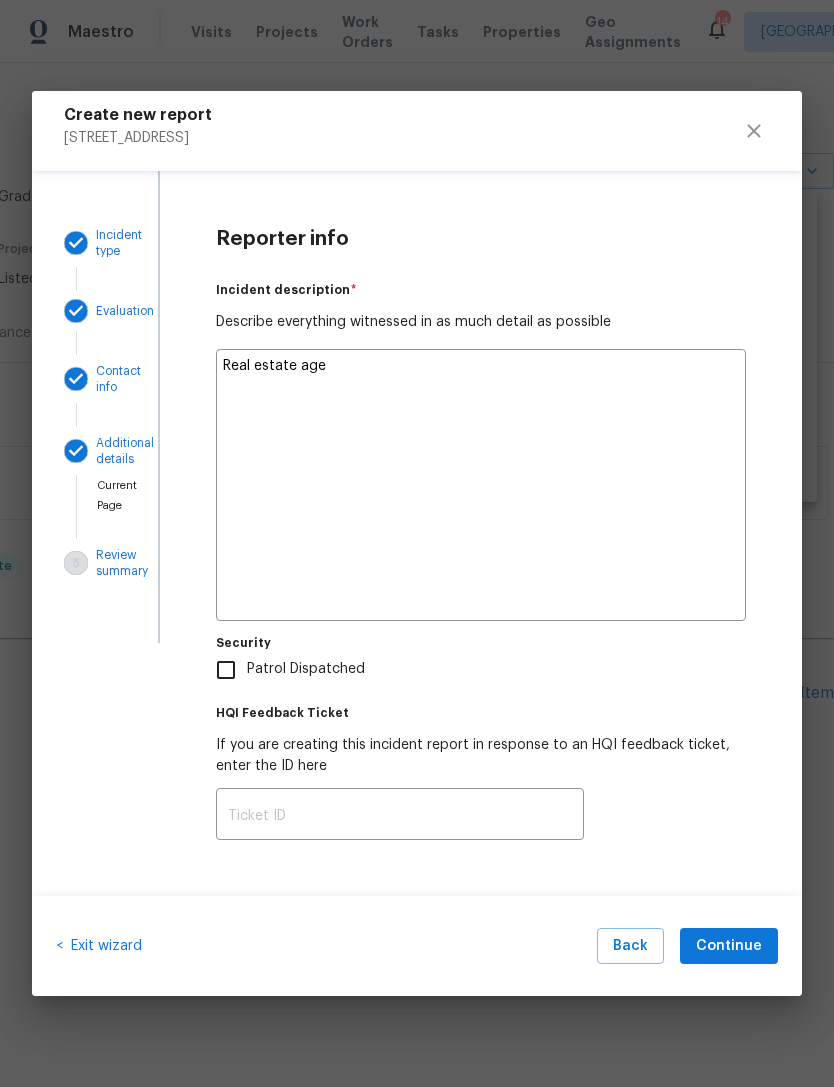 type on "x" 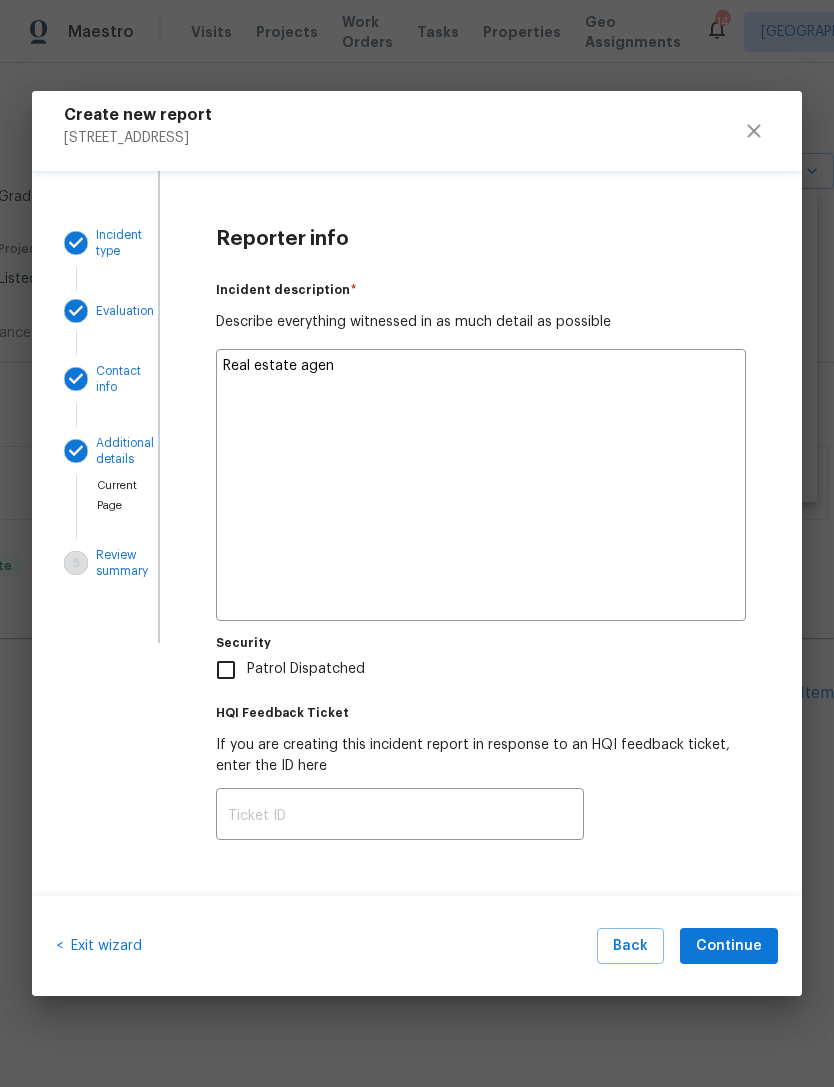 type on "x" 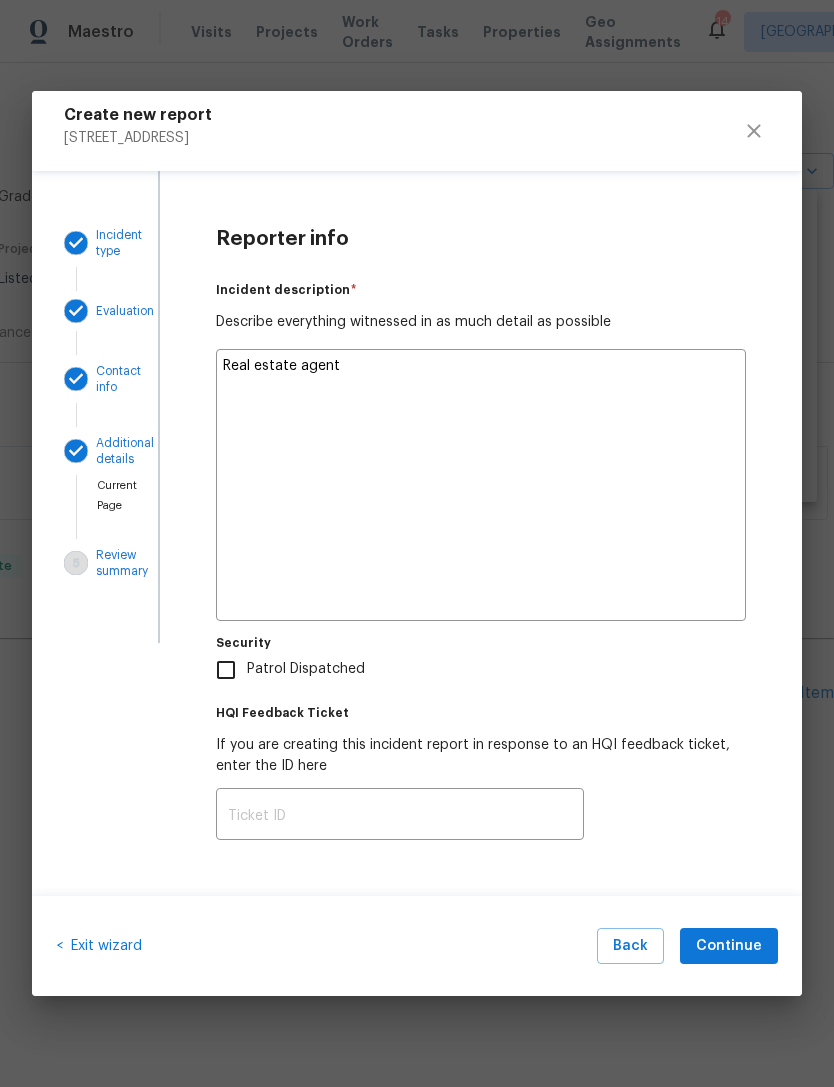 type on "x" 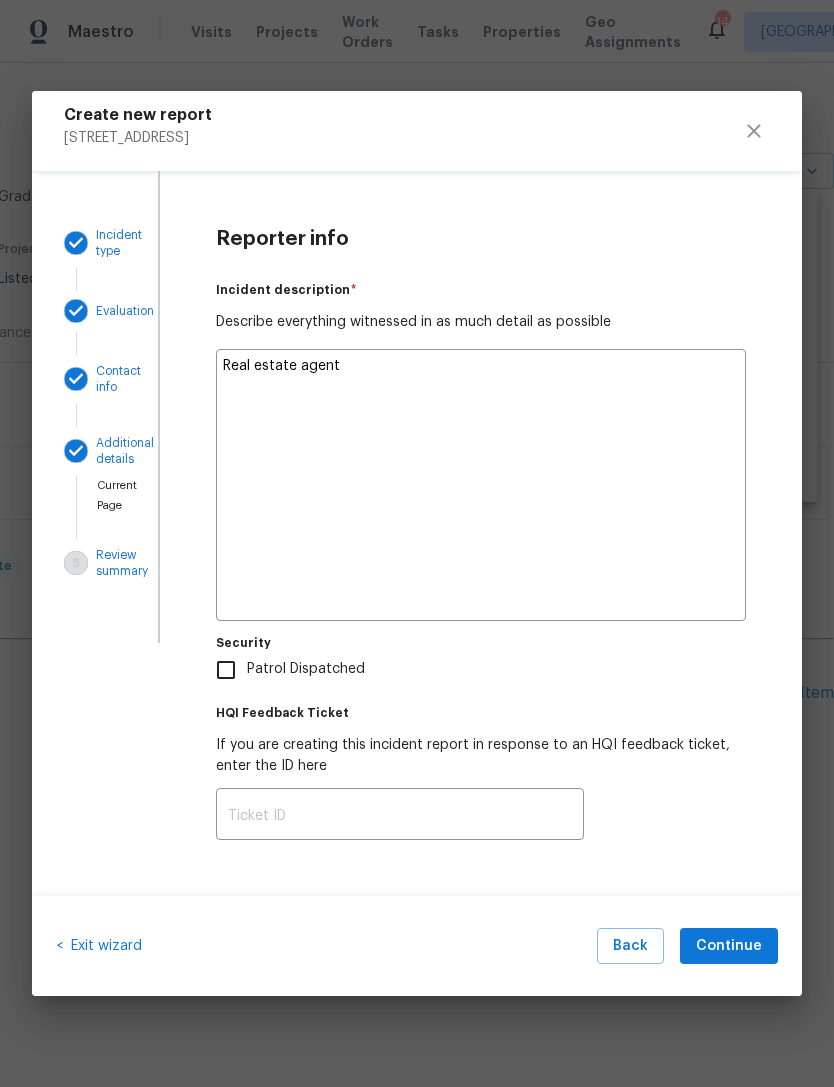 type on "Real estate agent t" 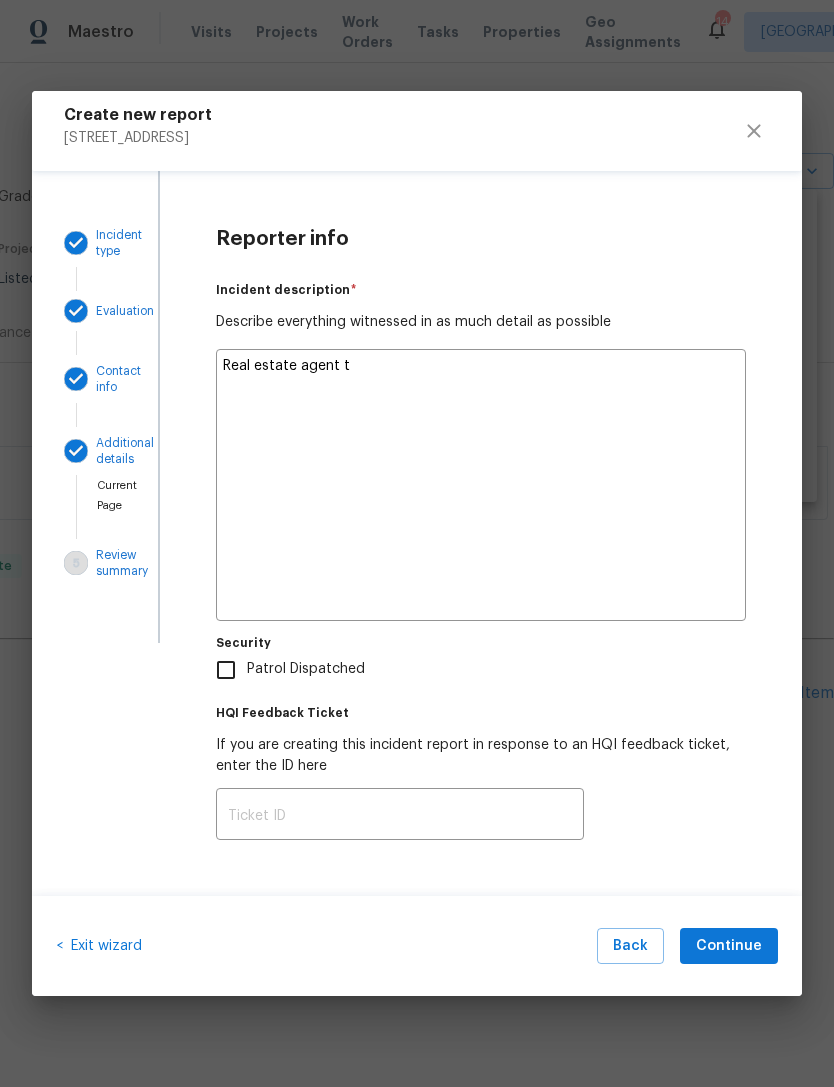type on "x" 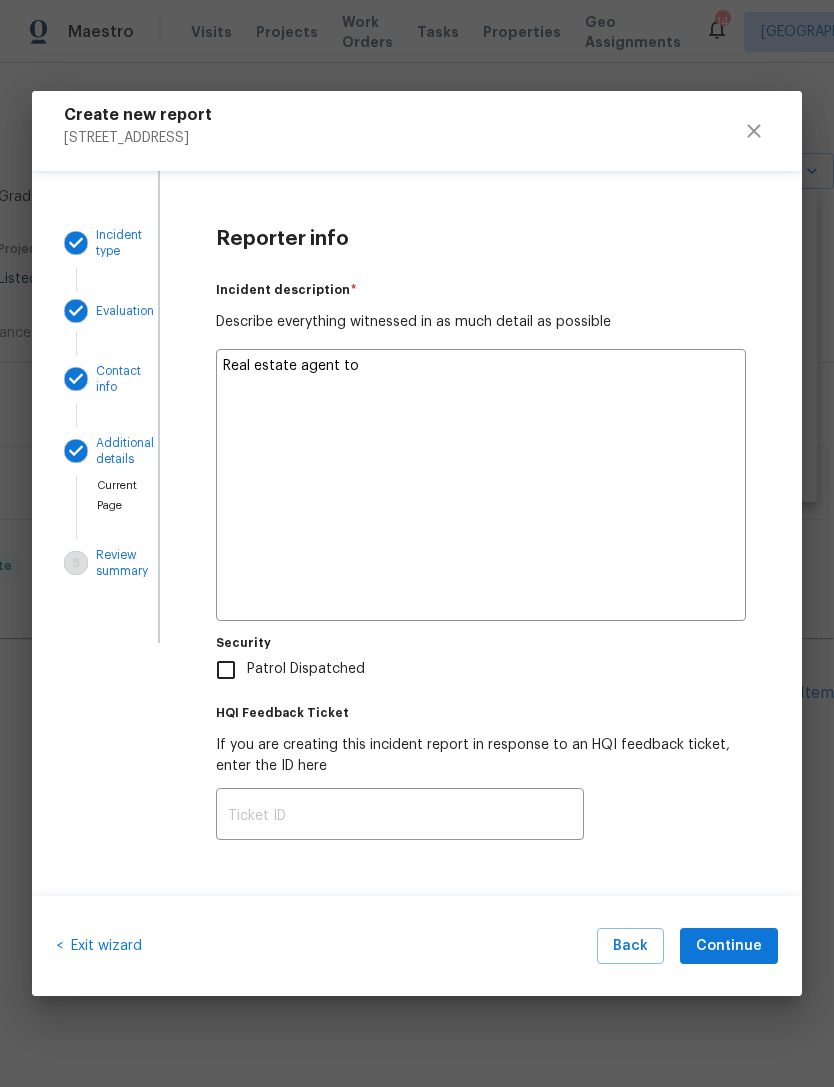 type on "x" 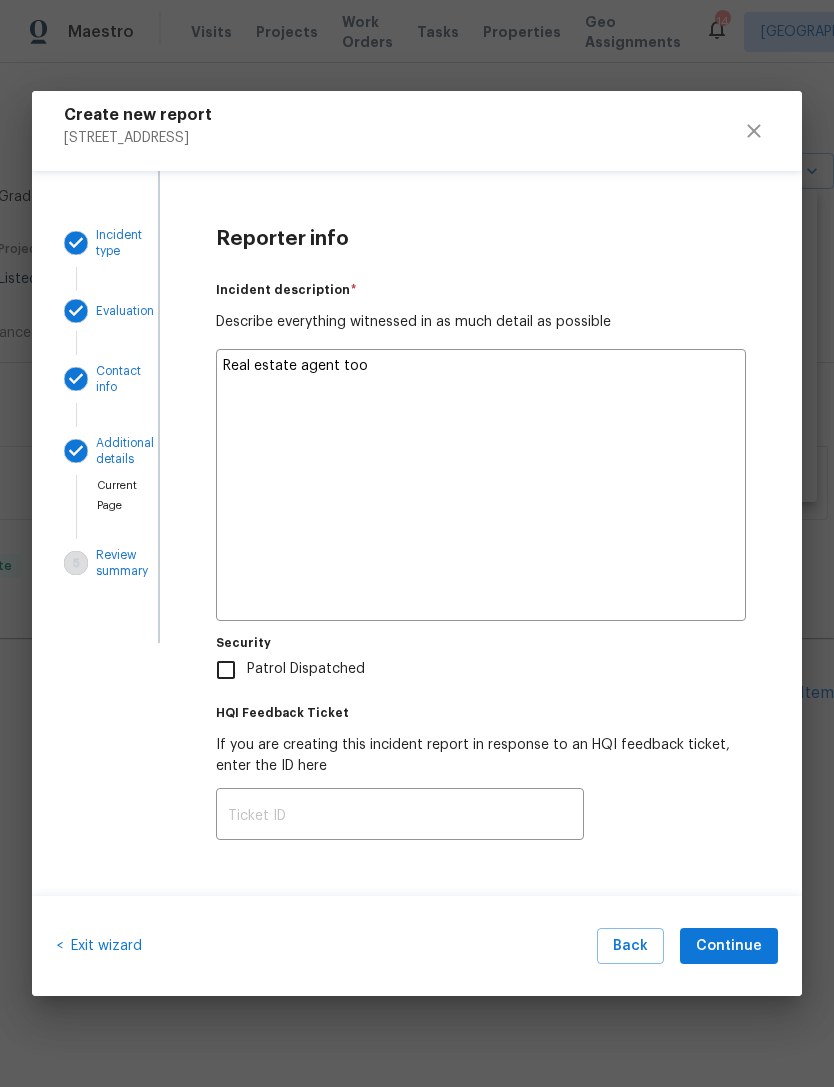 type on "x" 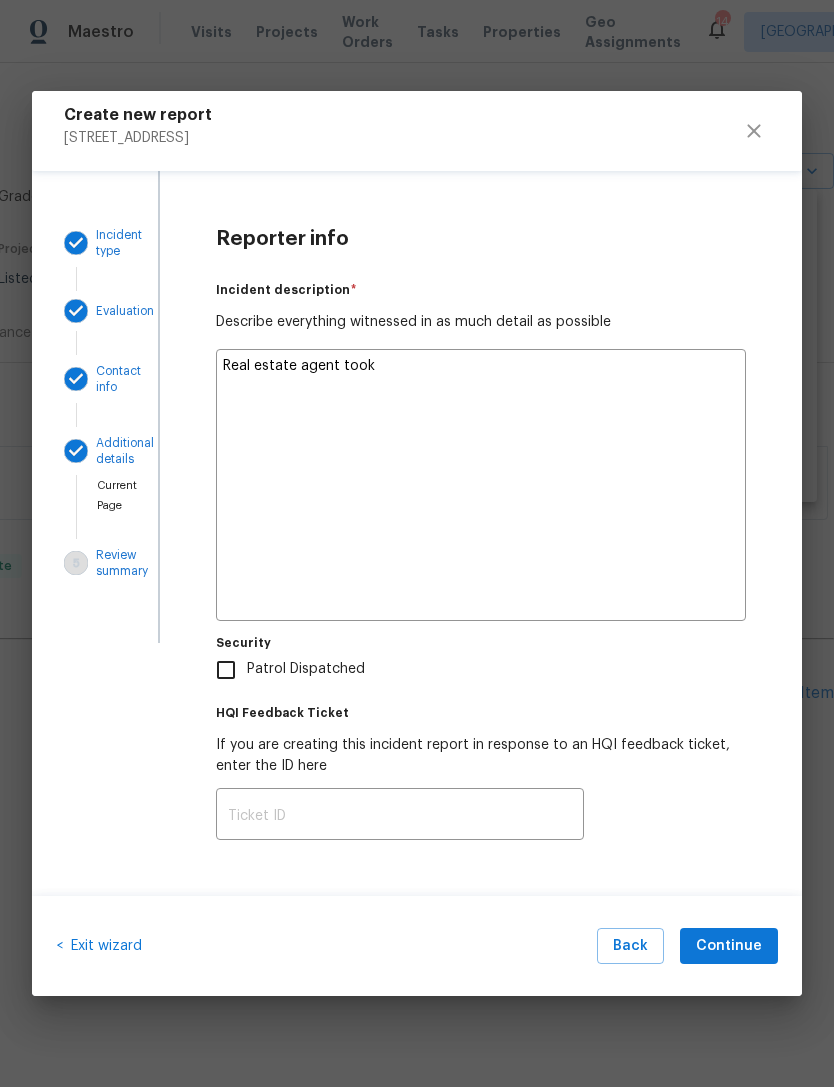type on "x" 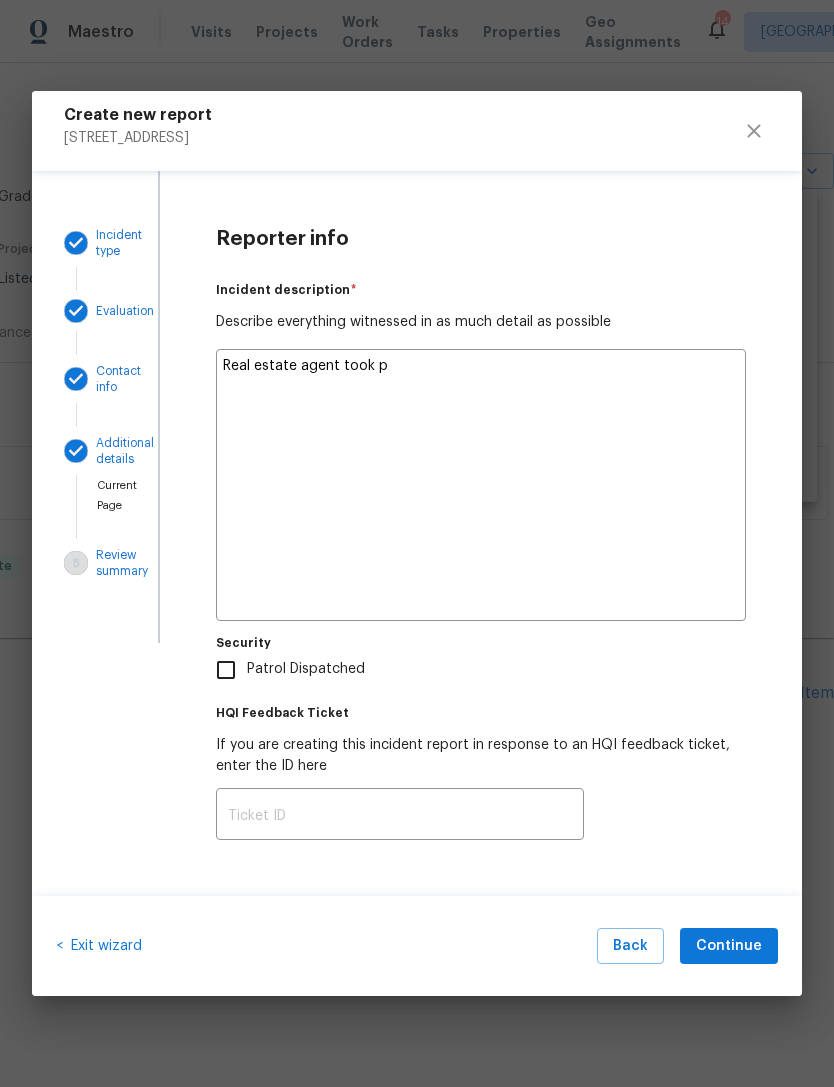 type on "x" 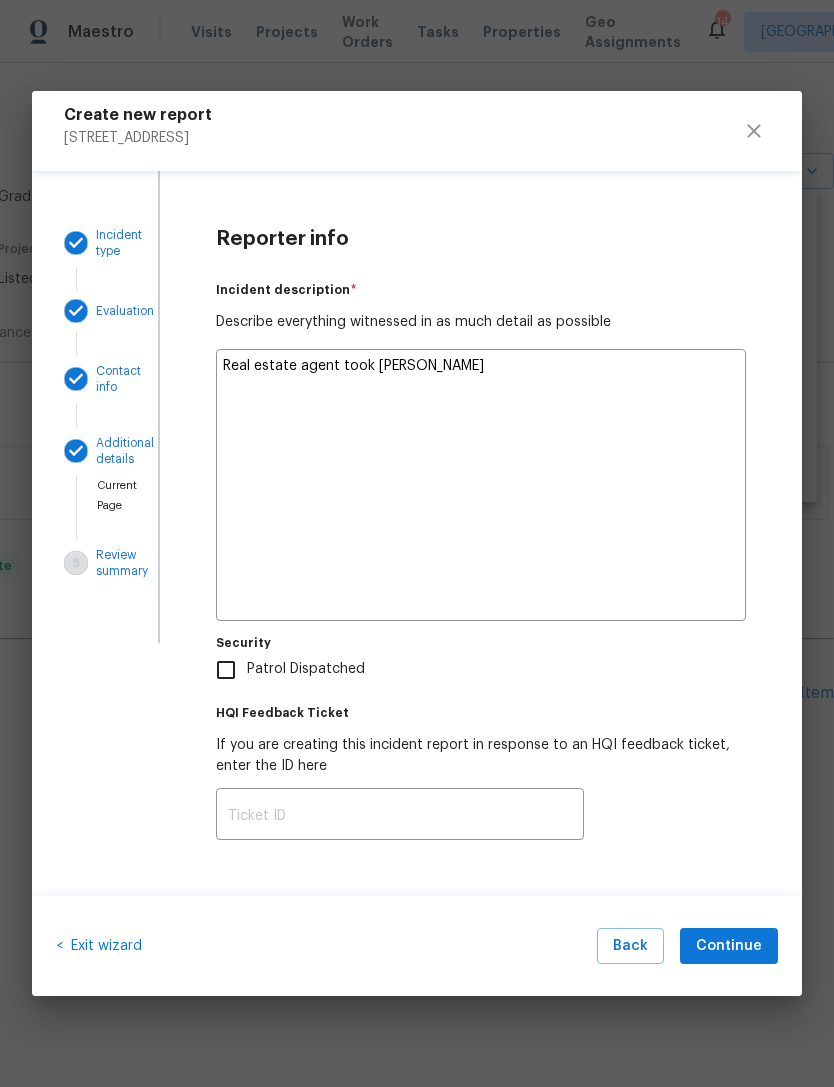 type on "x" 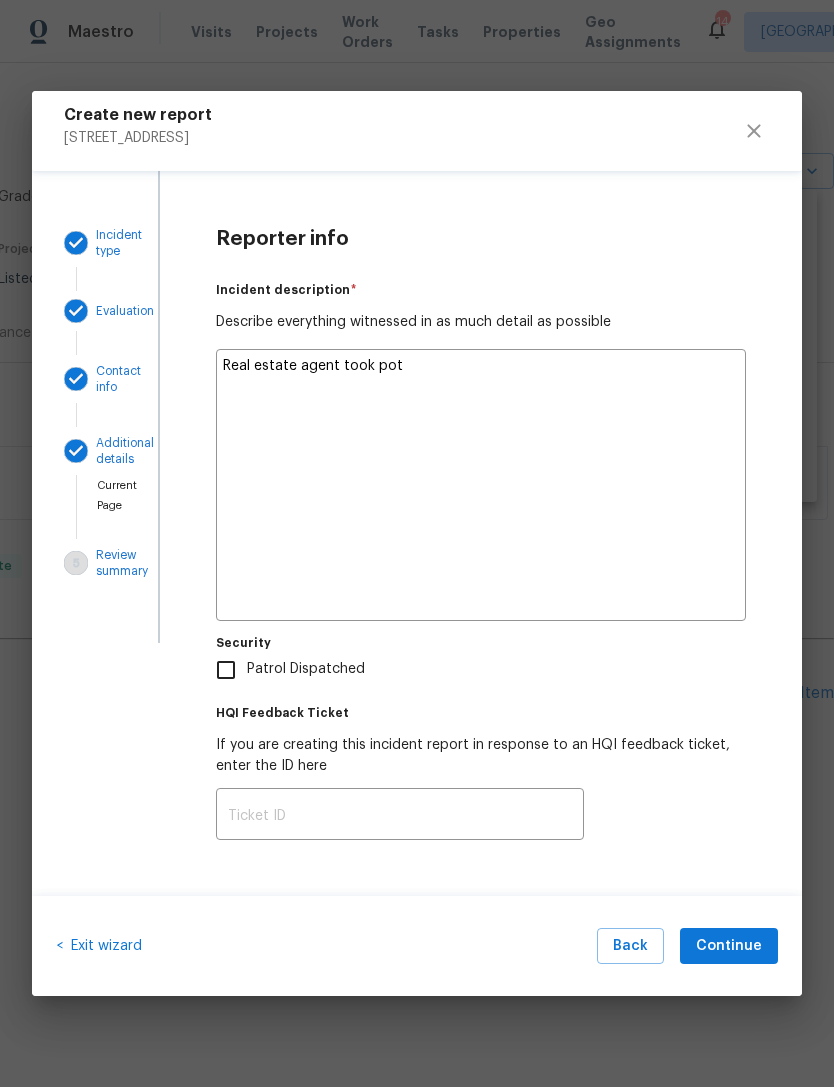 type on "x" 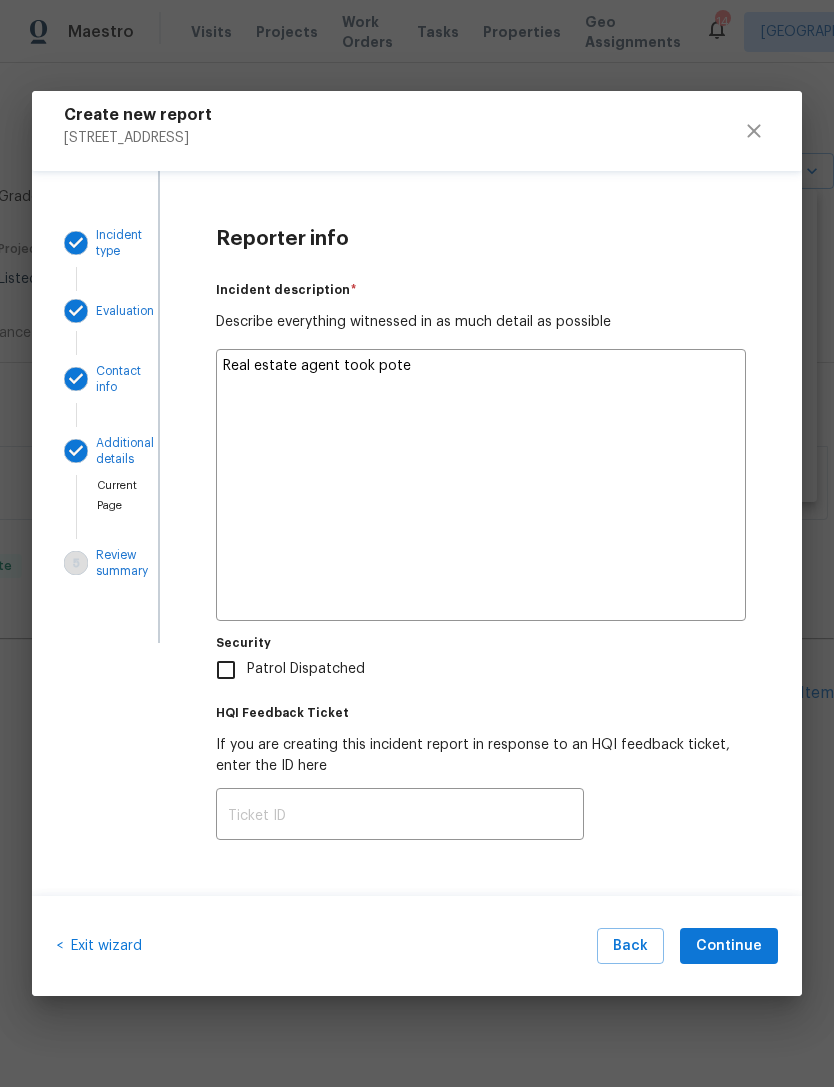 type on "x" 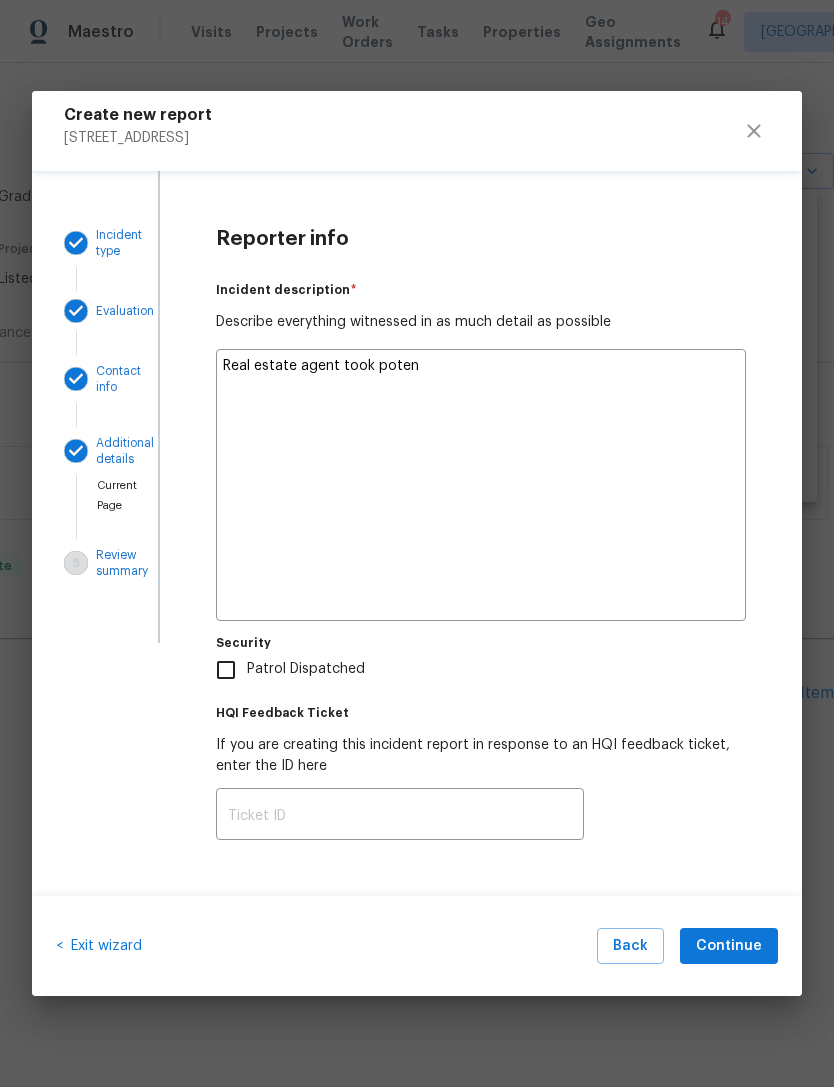 type on "x" 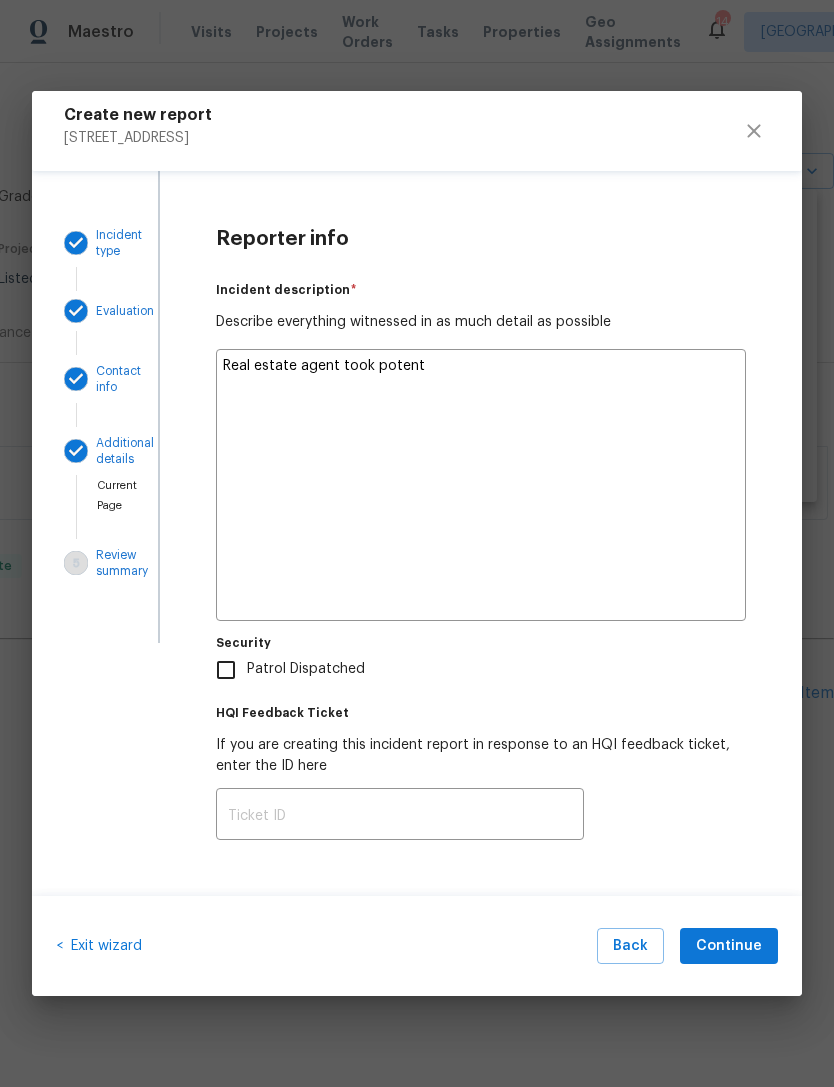 type on "x" 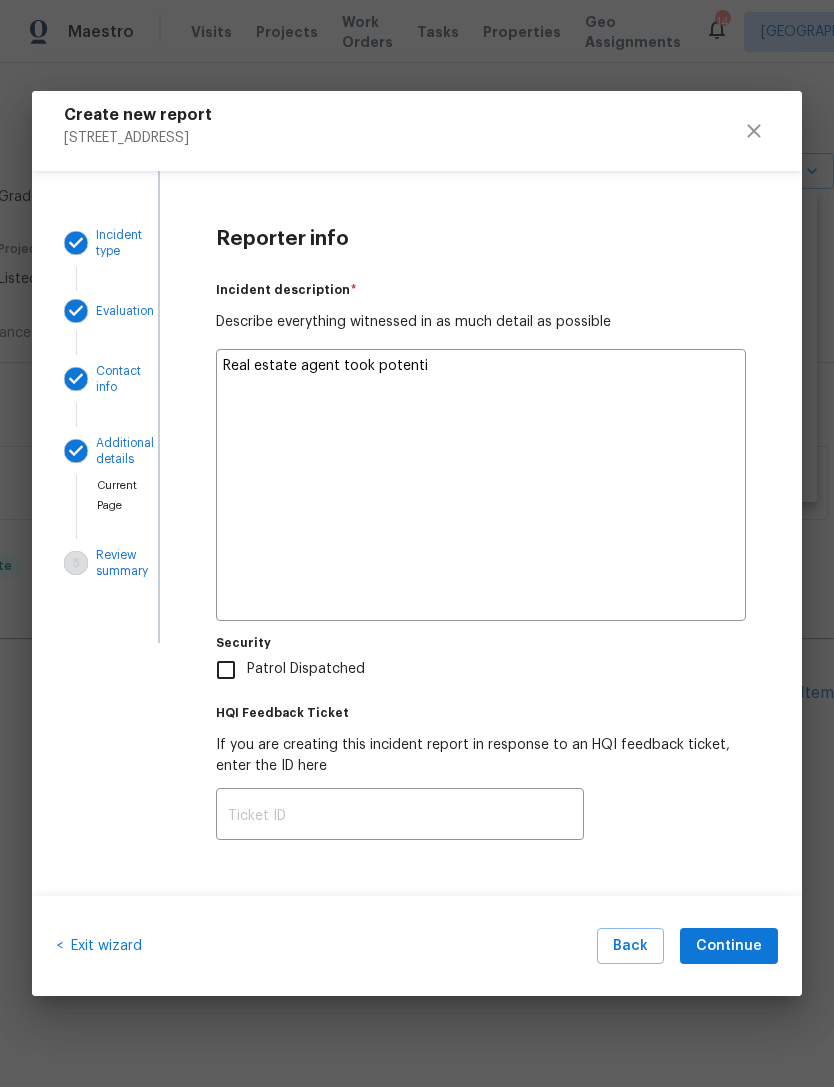 type on "x" 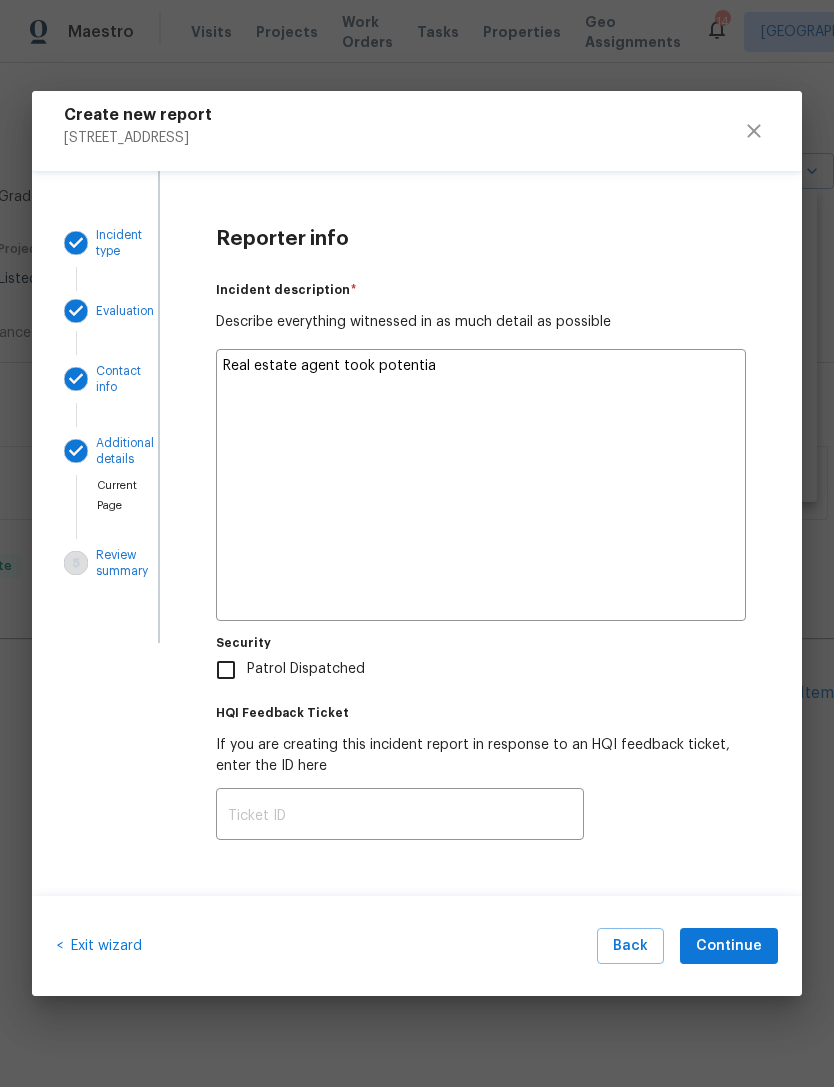 type on "x" 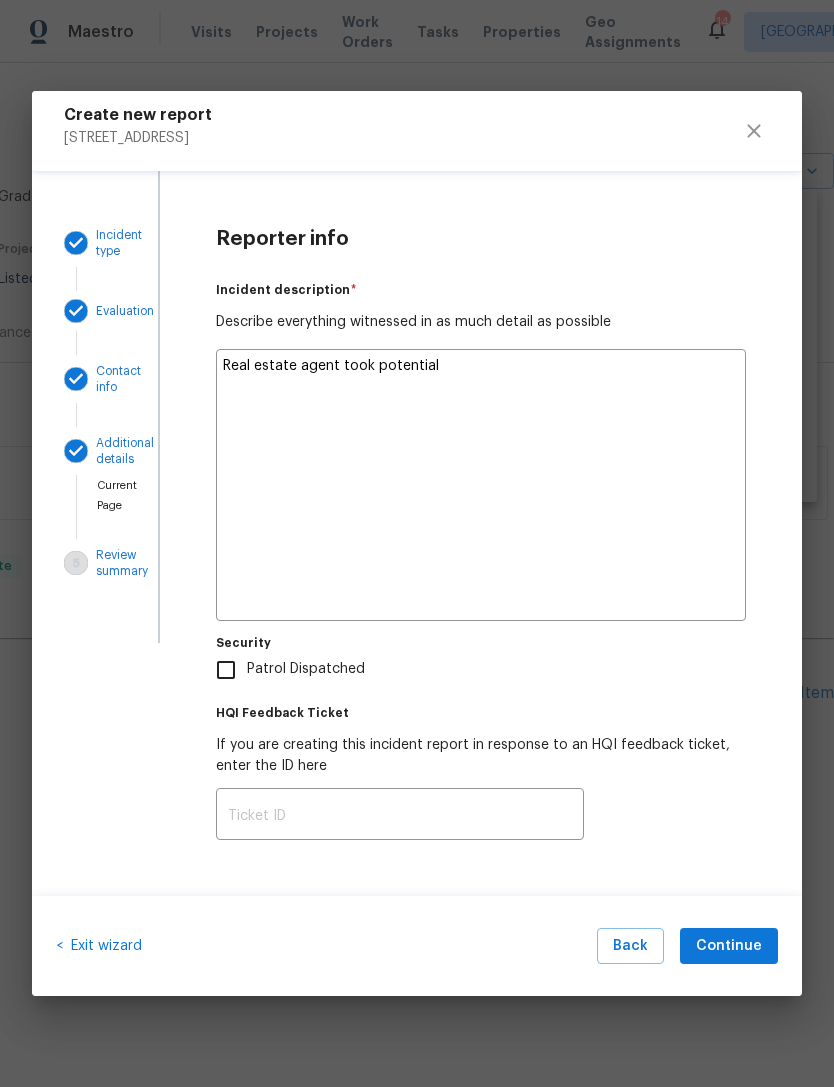 type on "x" 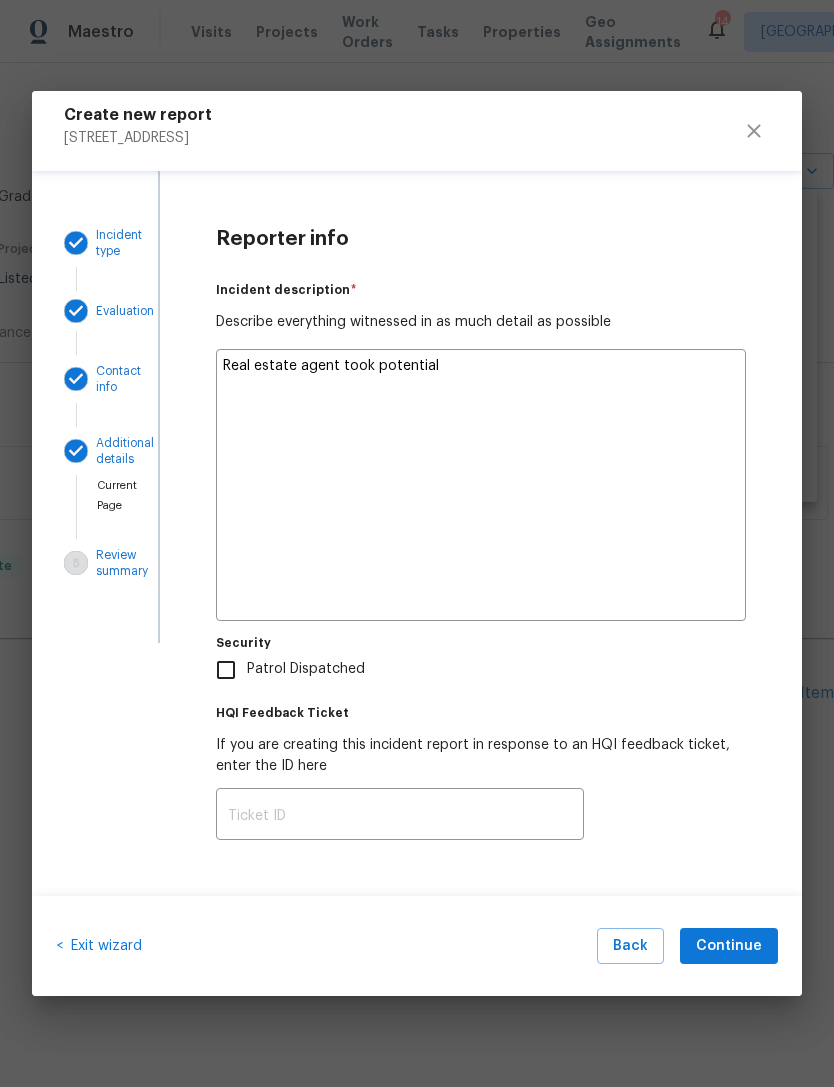 type on "Real estate agent took potential b" 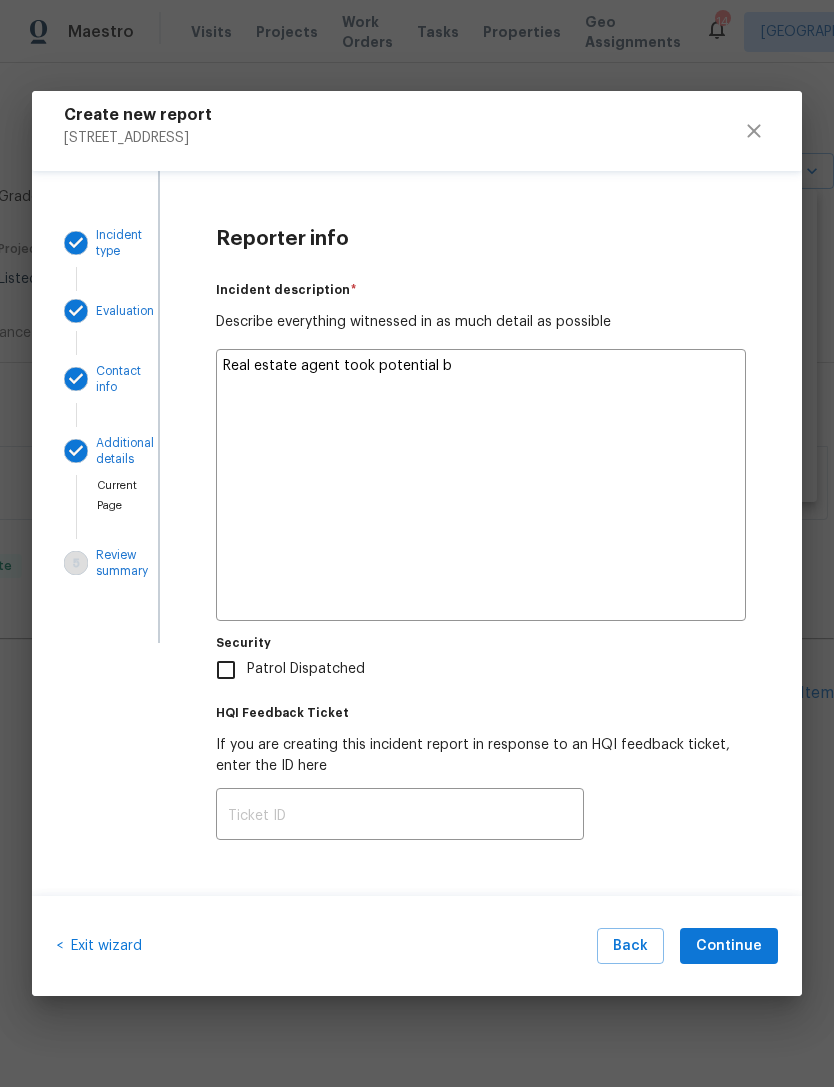 type on "x" 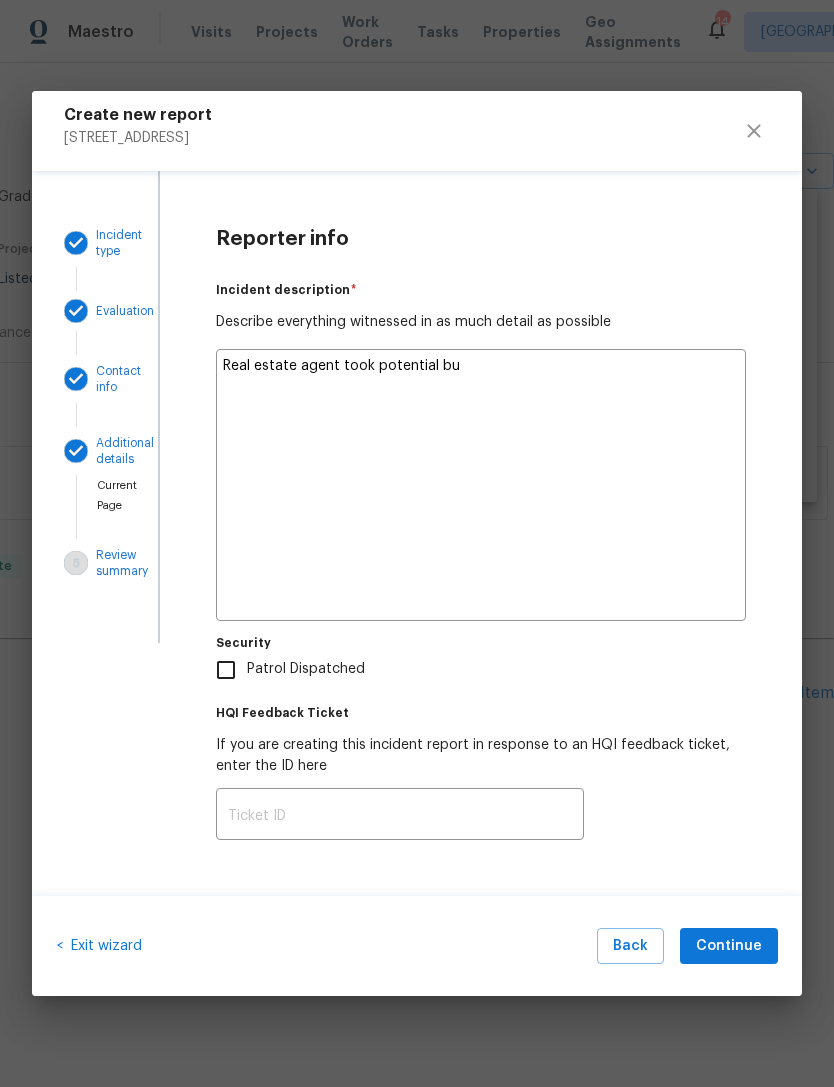 type on "x" 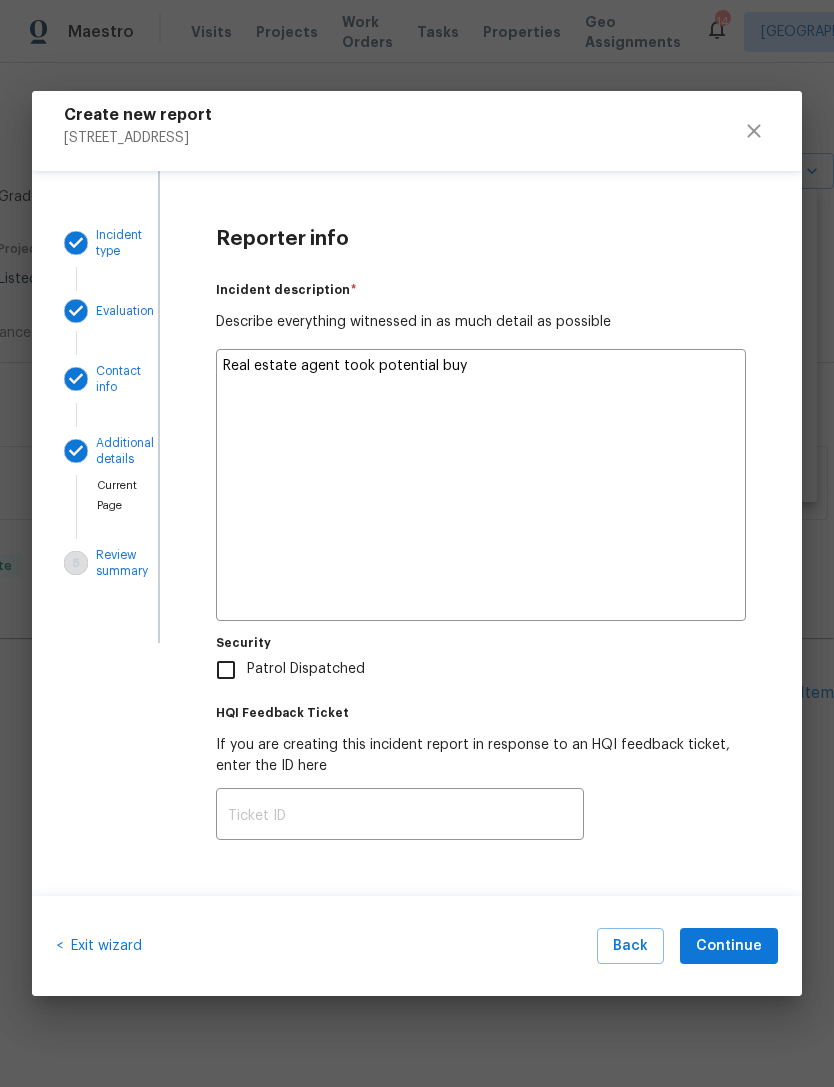 type on "x" 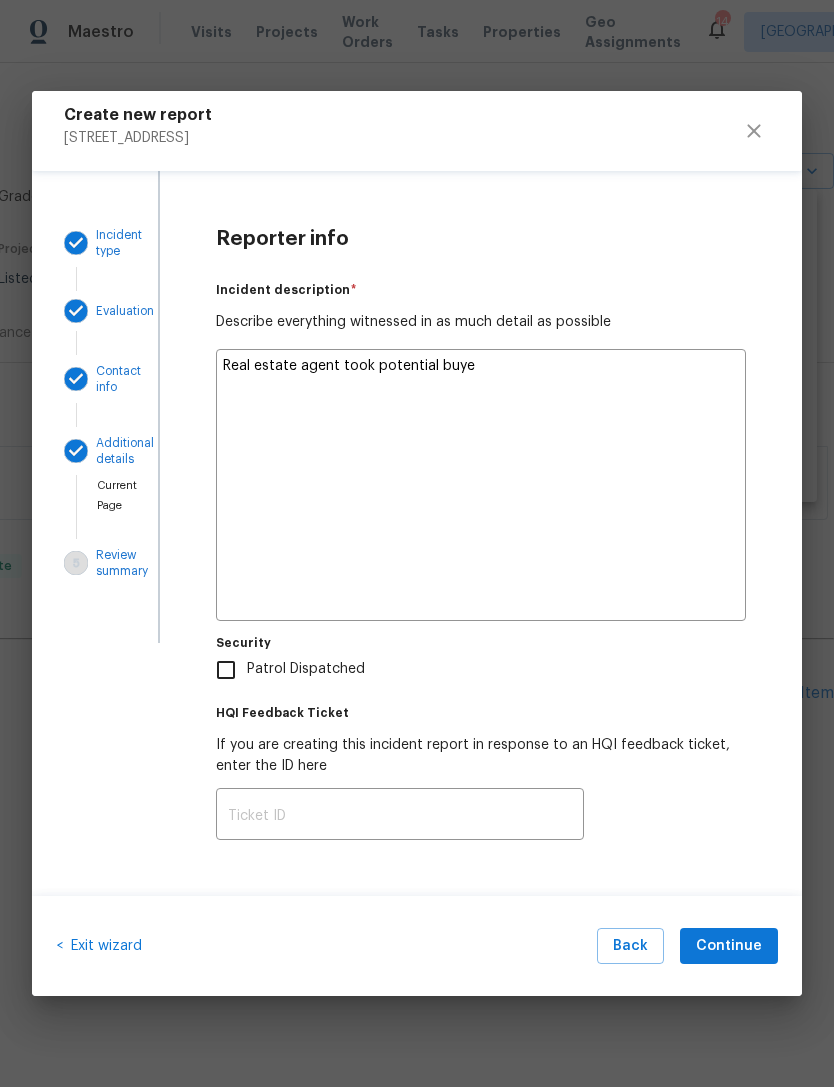 type on "x" 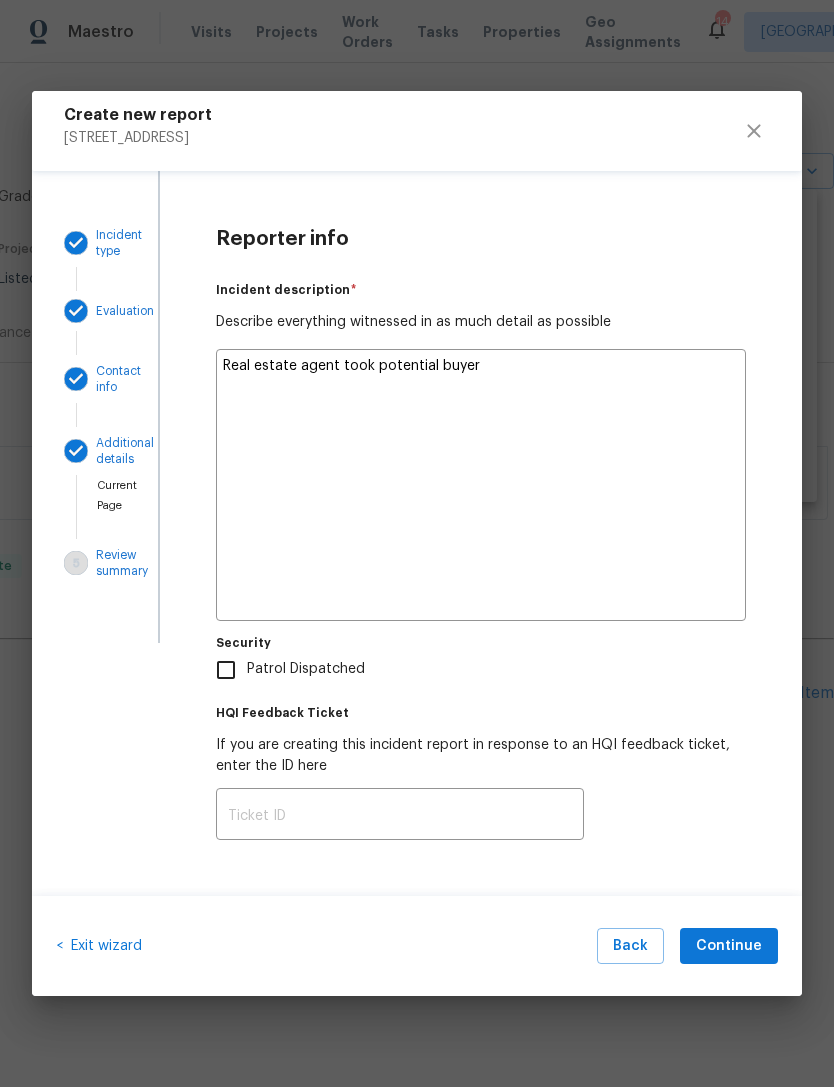type on "x" 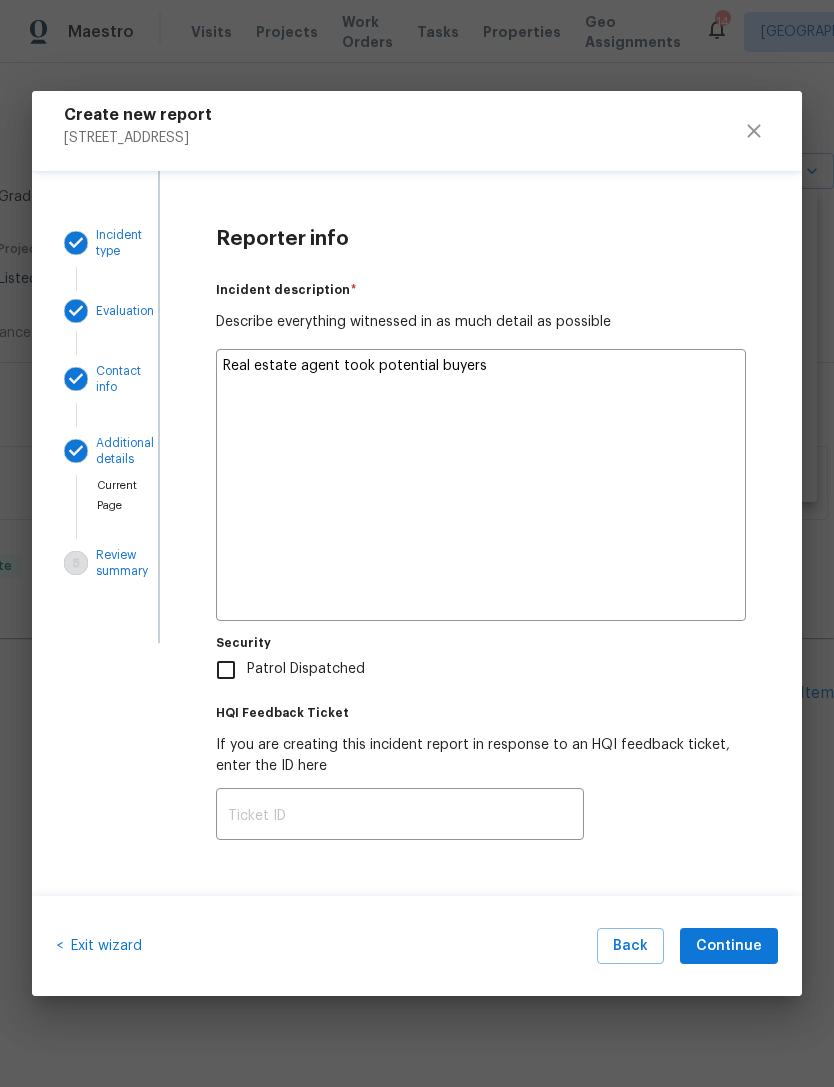 type on "x" 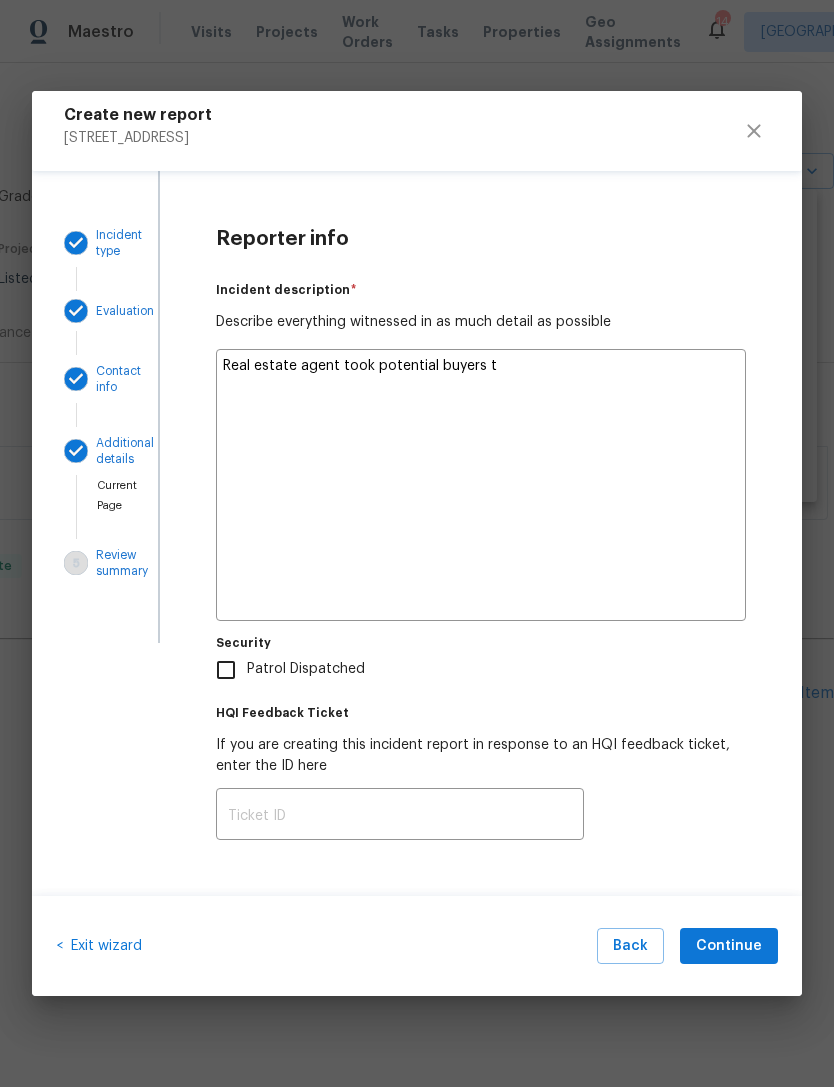type on "x" 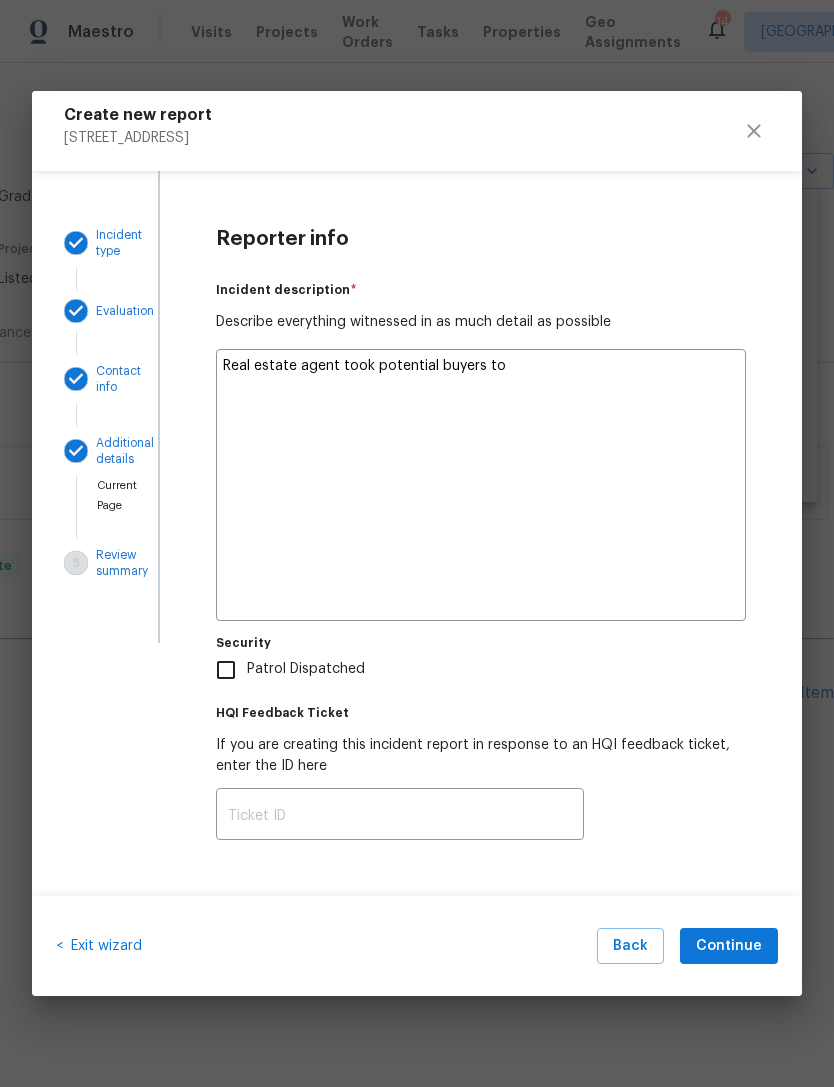 type on "x" 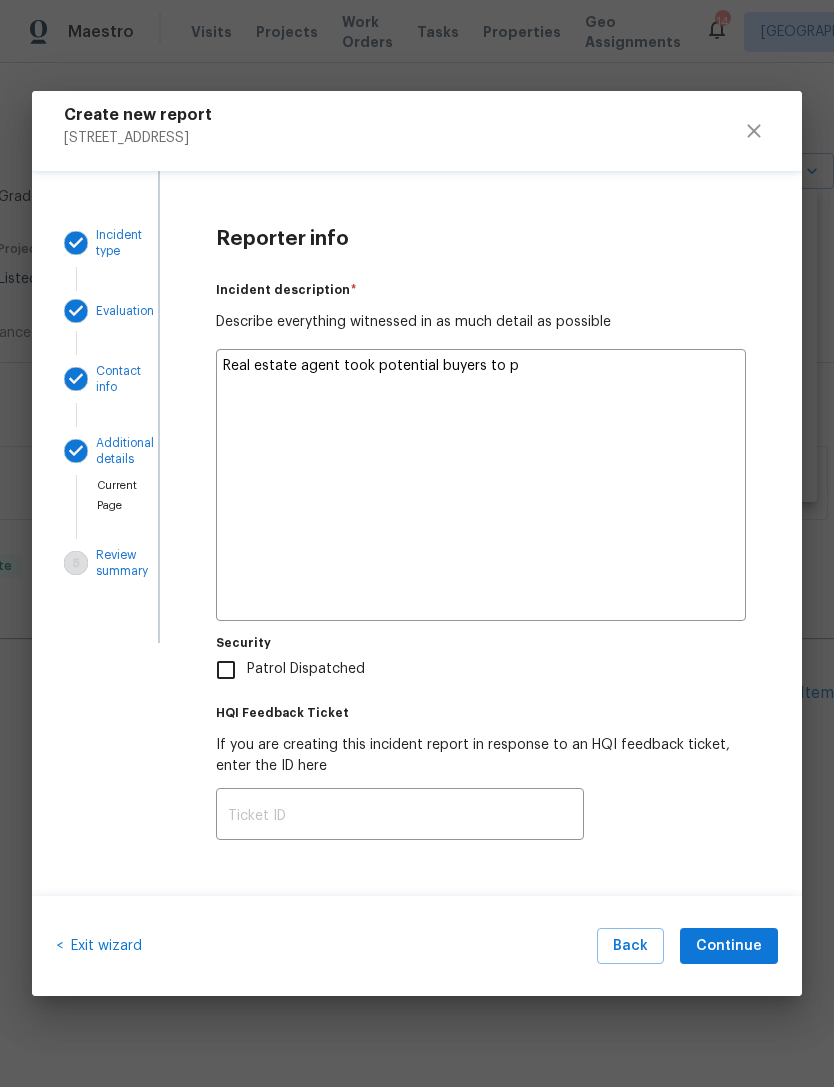 type on "x" 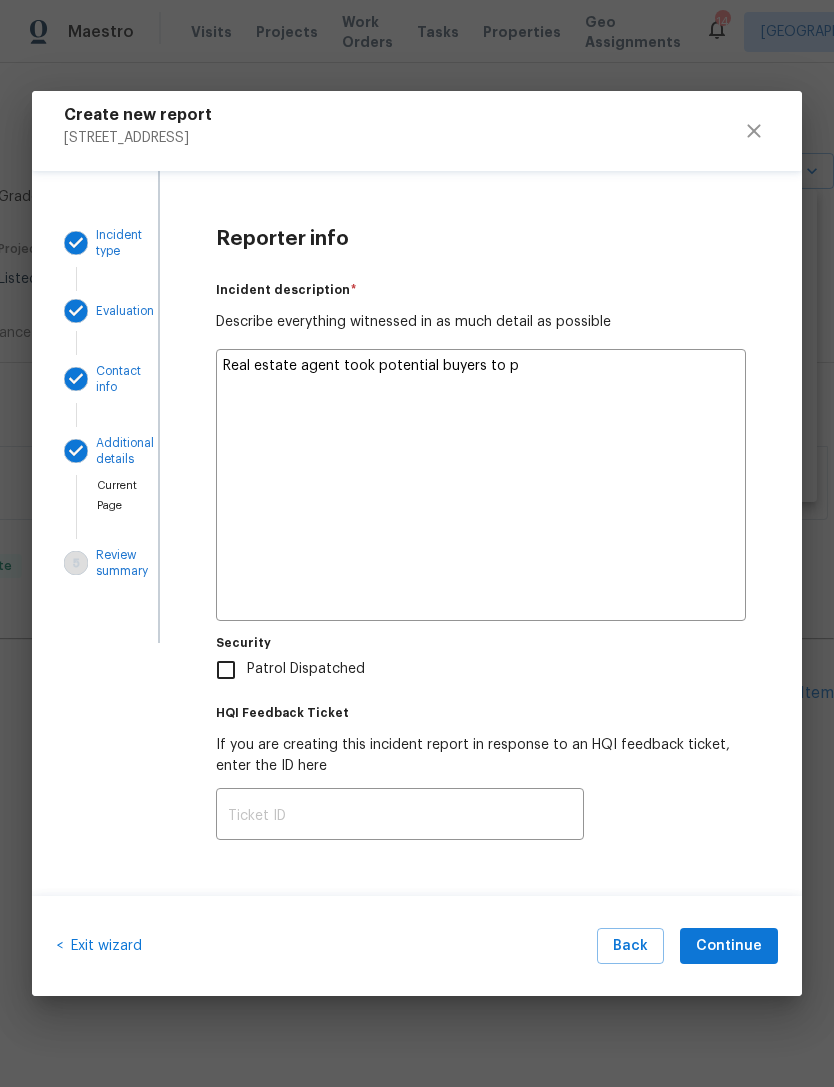 type on "Real estate agent took potential buyers to pr" 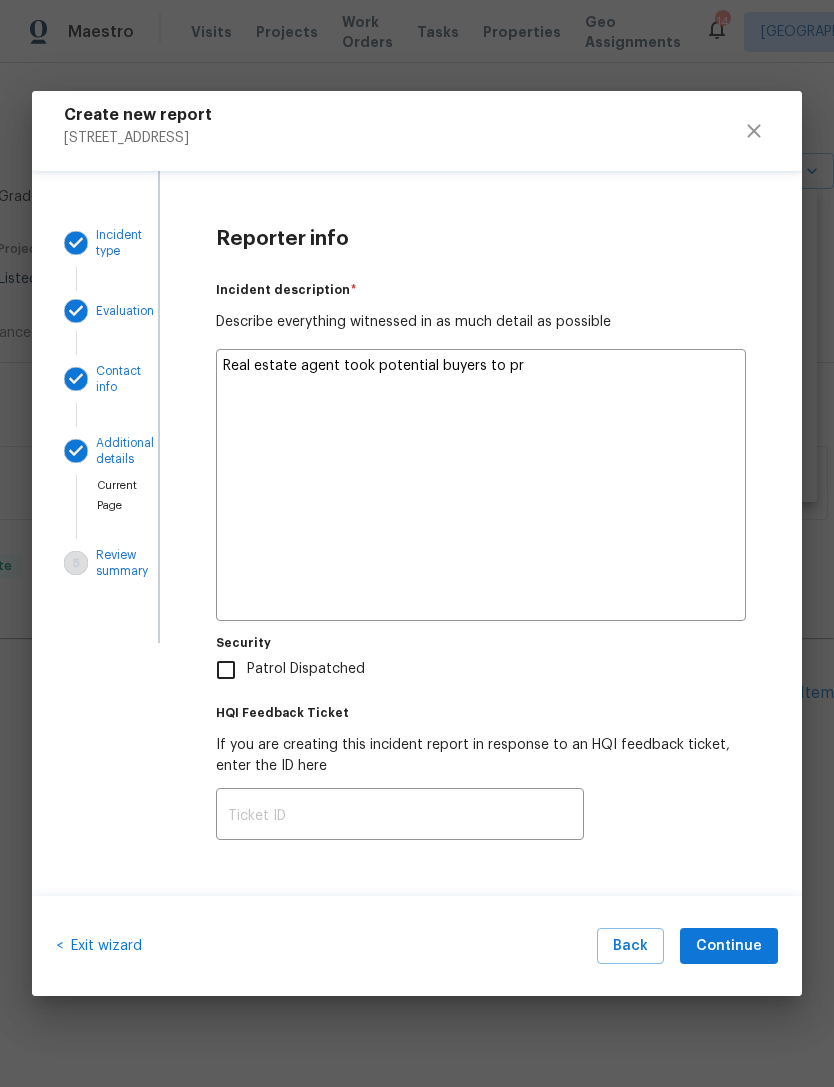 type on "x" 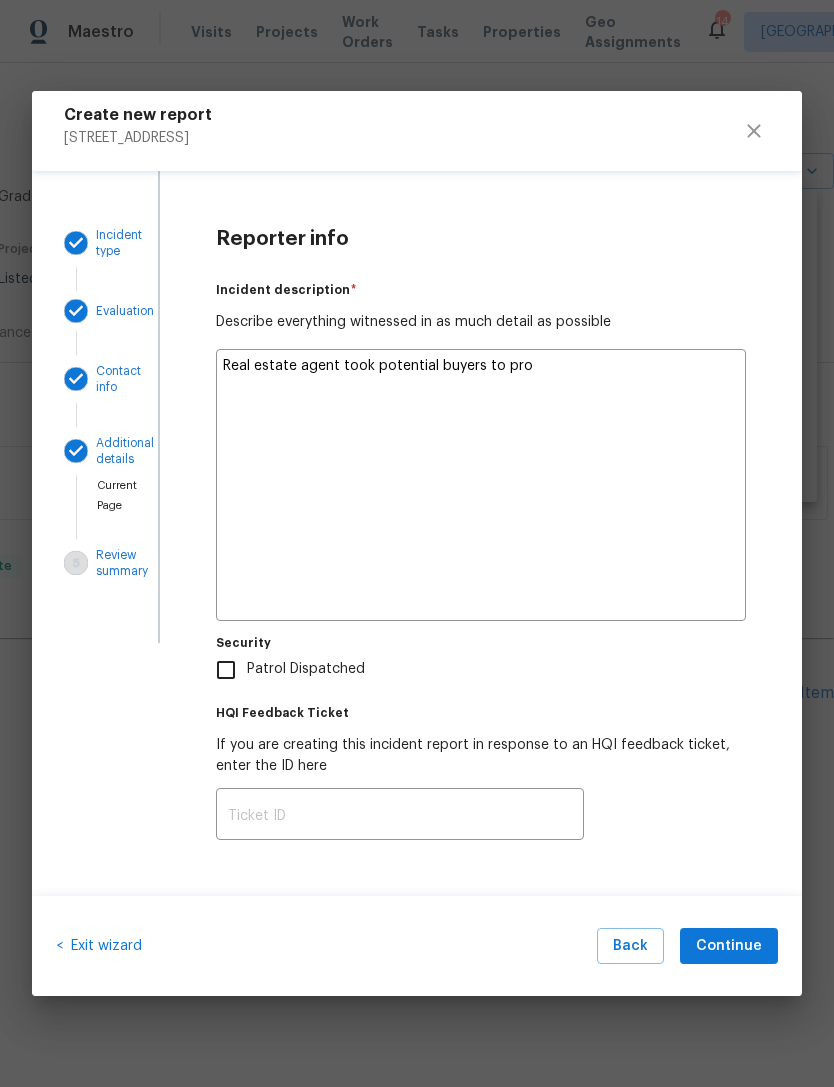 type on "x" 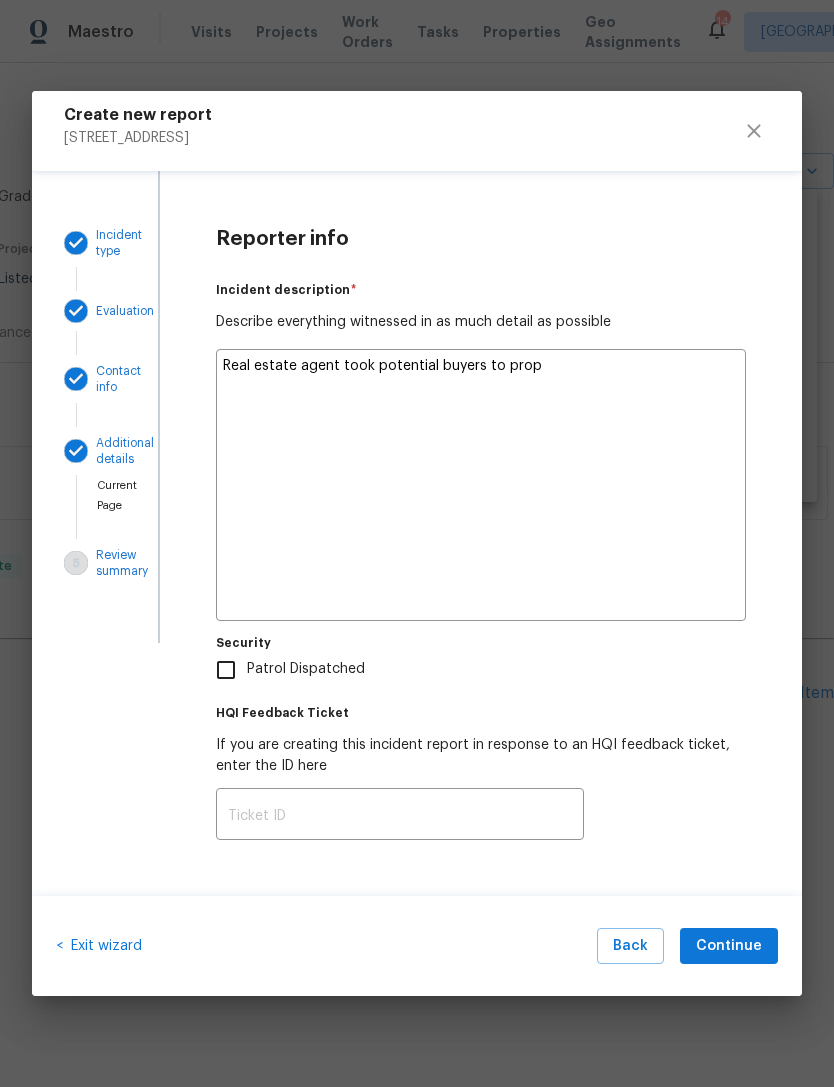 type on "x" 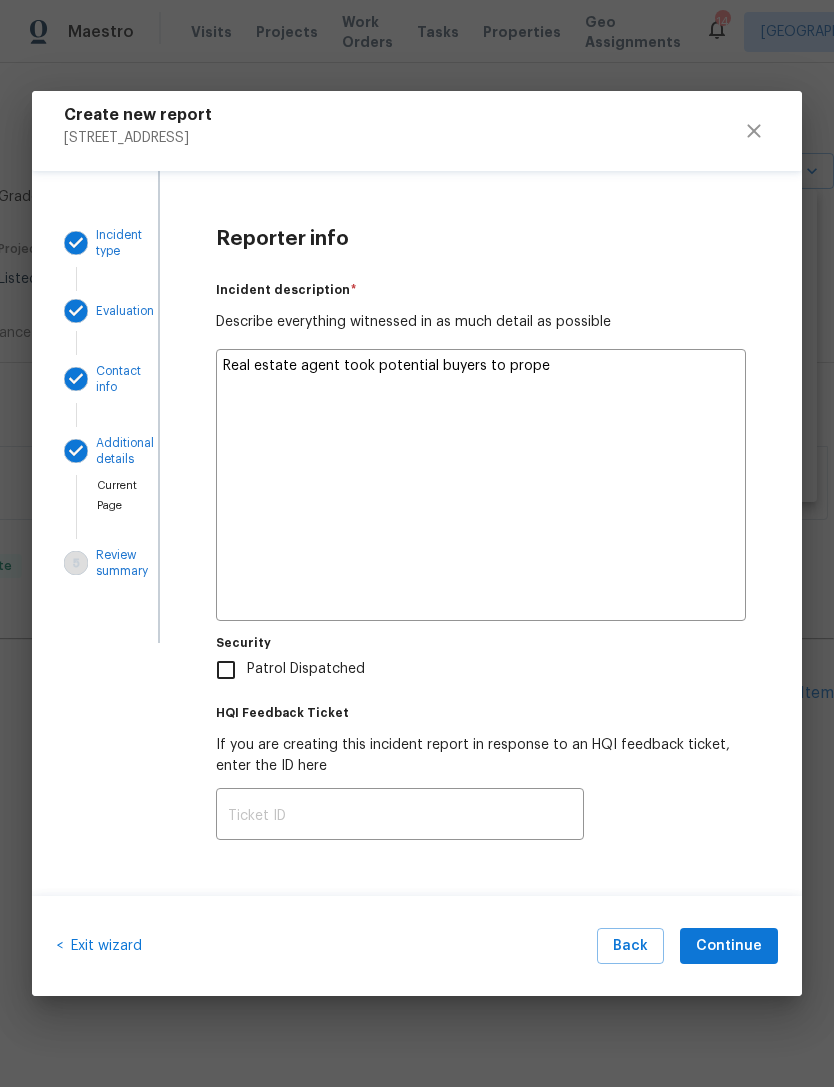 type on "x" 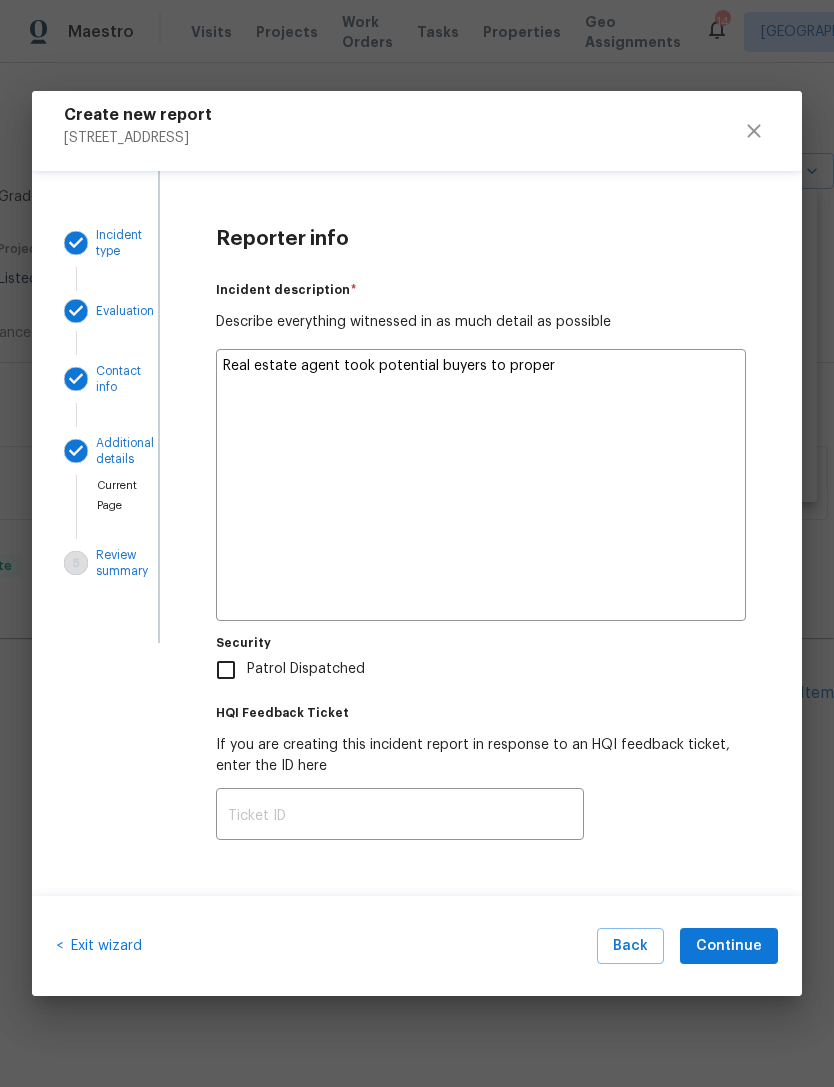 type on "x" 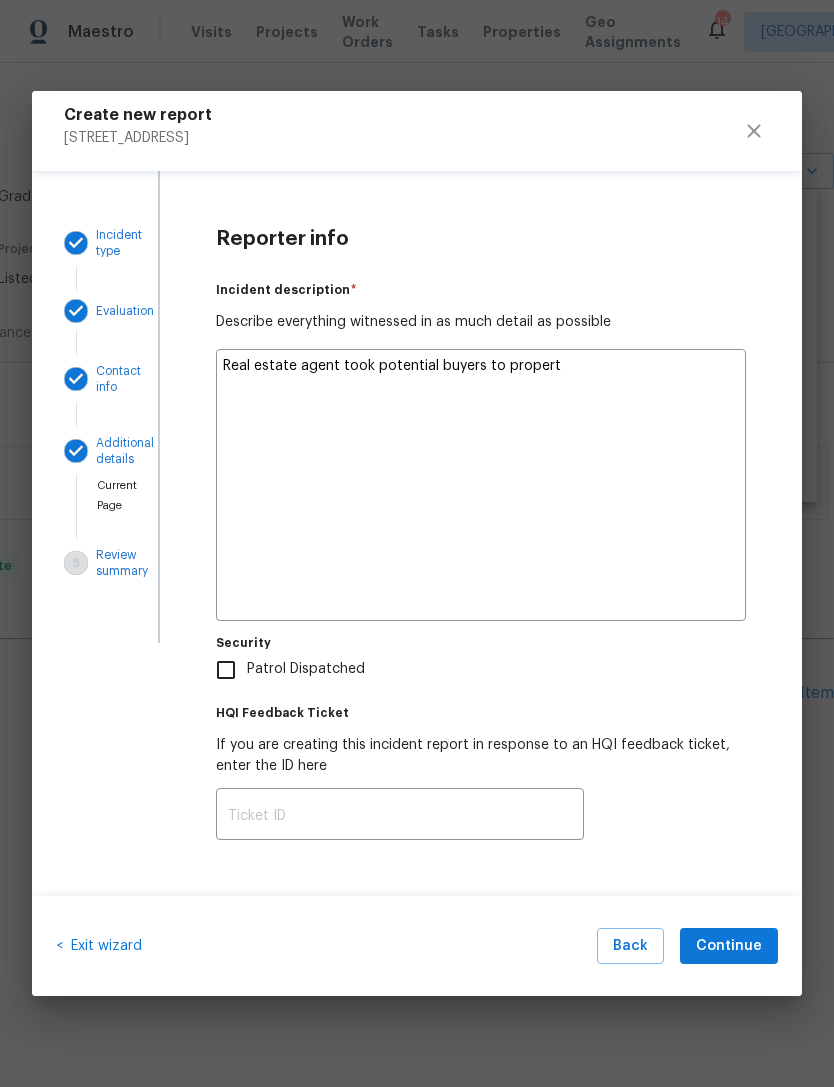 type on "x" 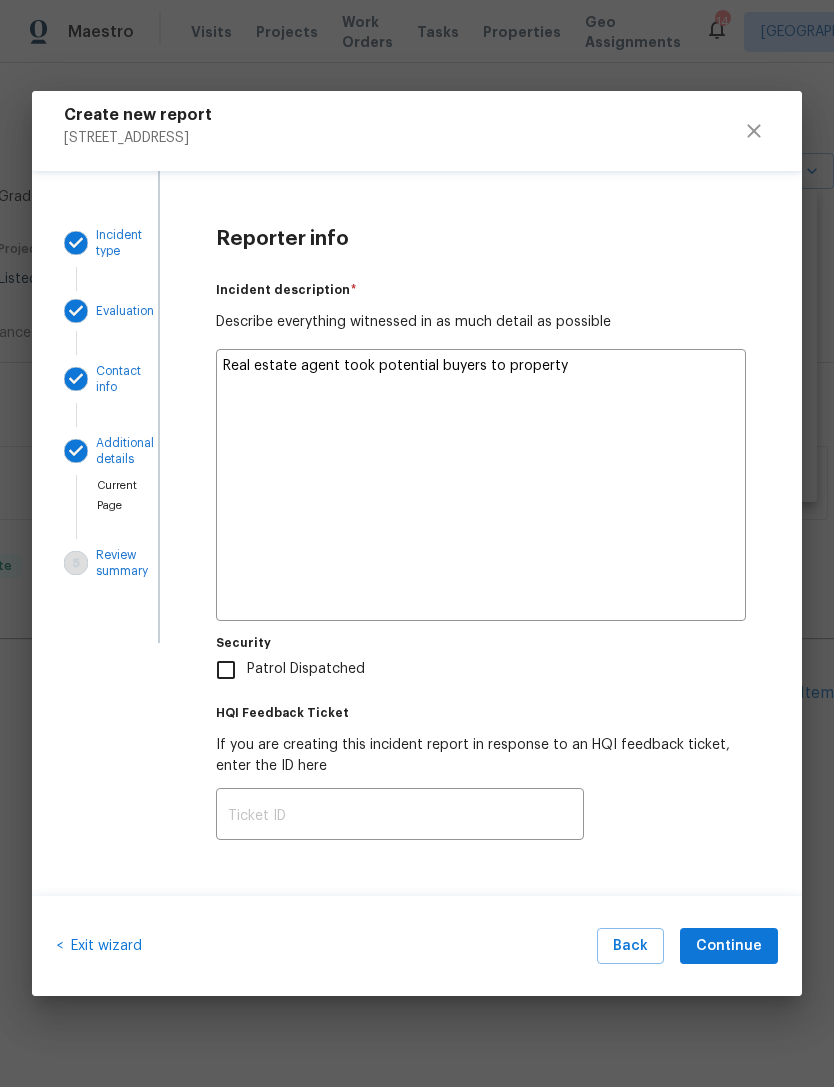 type on "x" 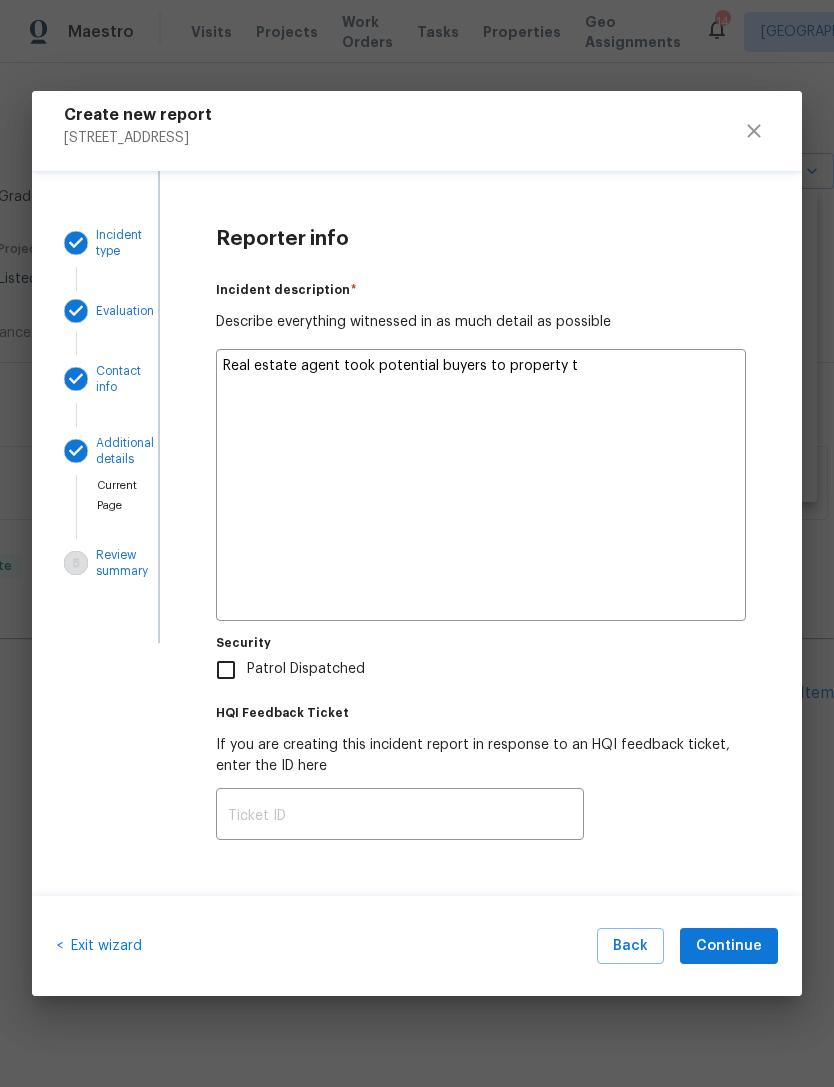 type on "x" 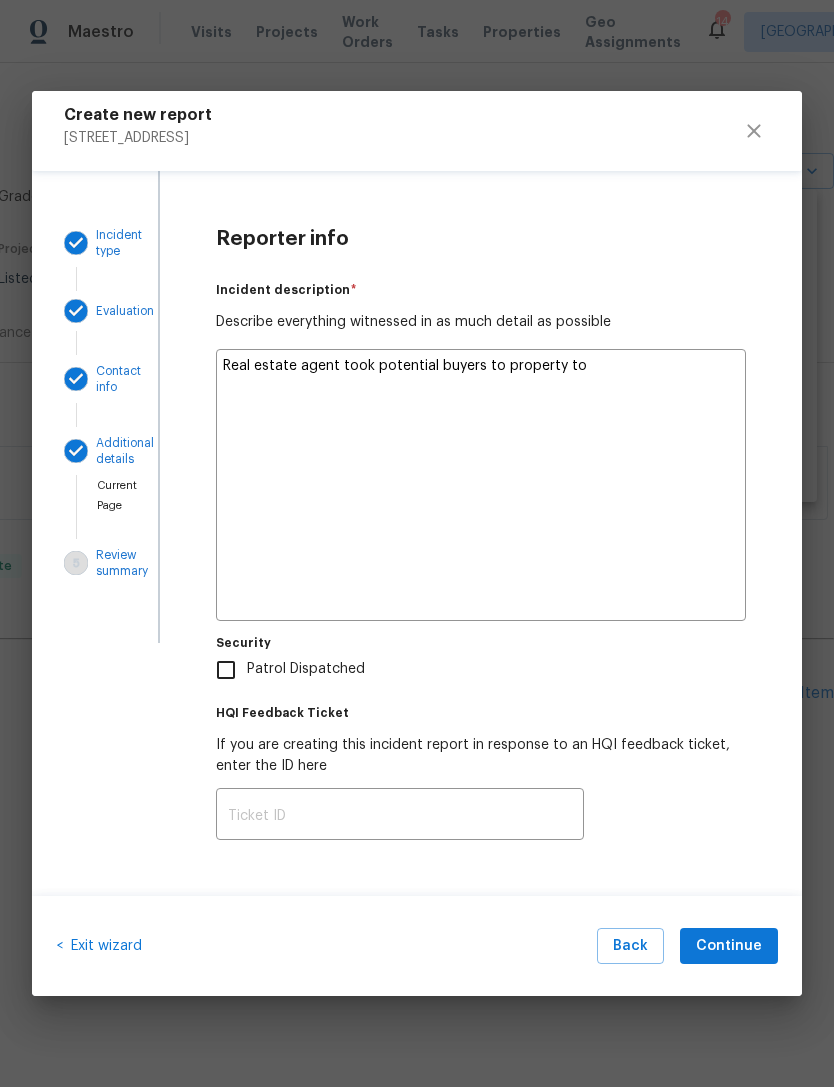 type on "x" 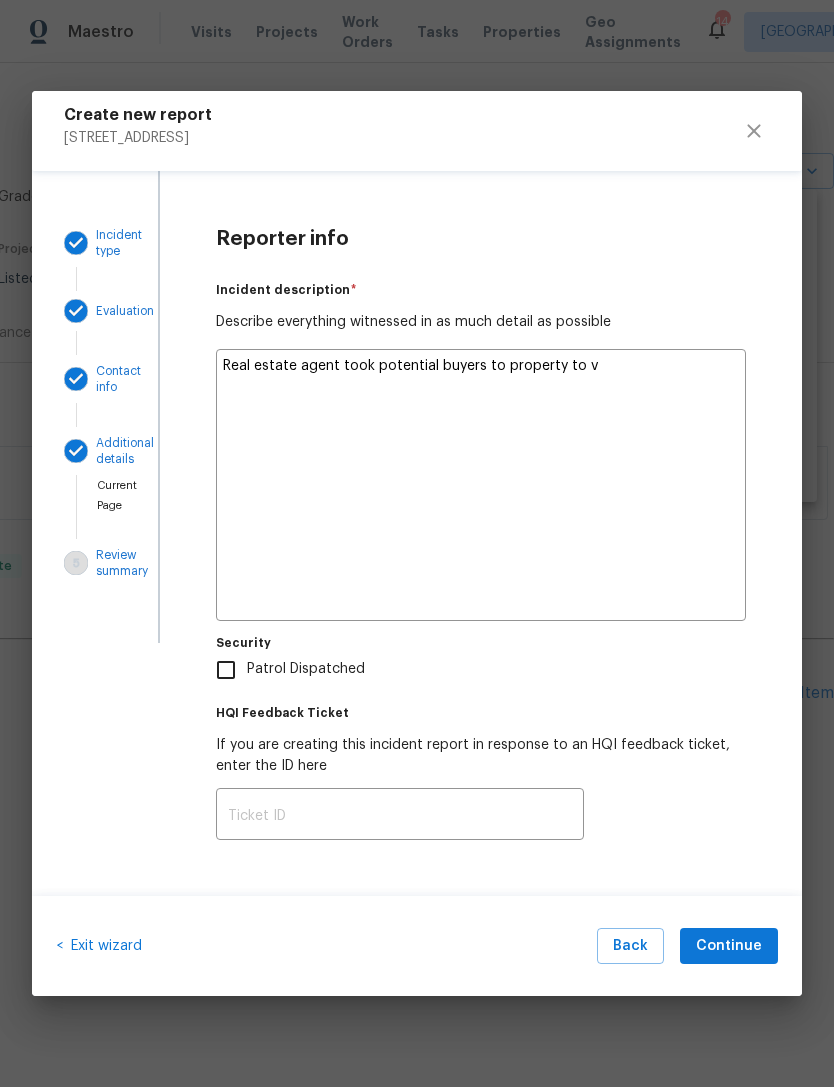 type on "x" 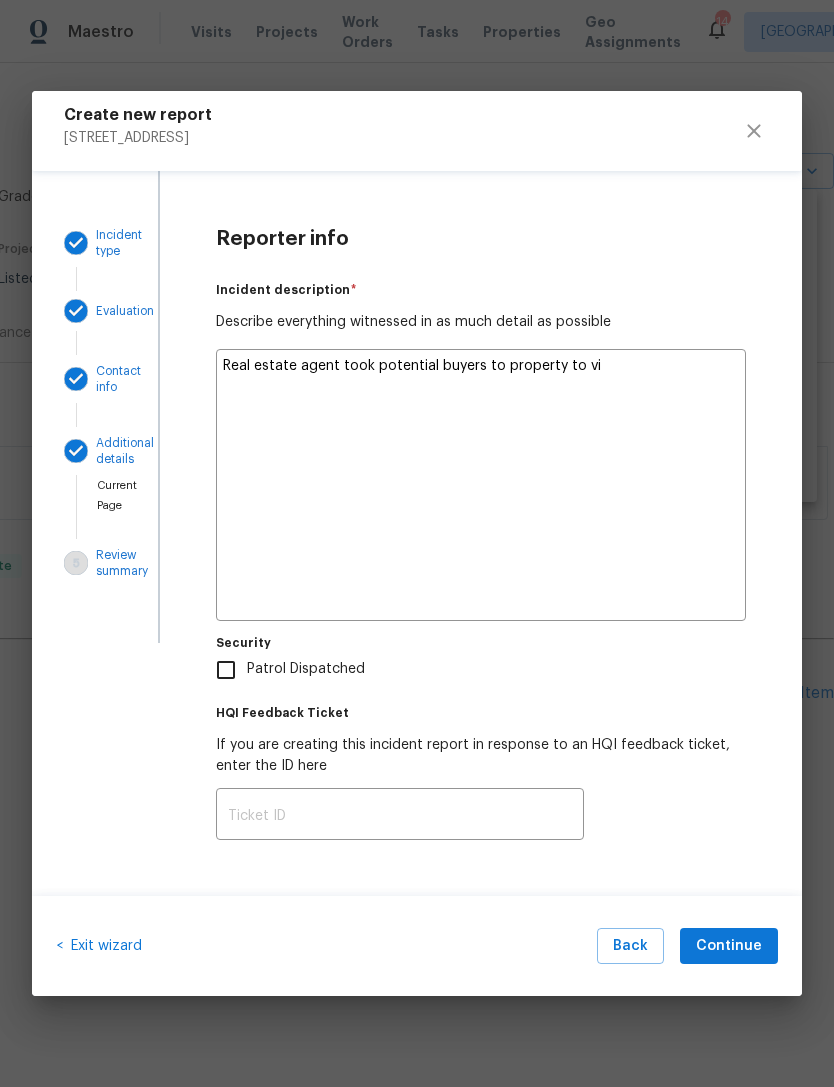 type on "x" 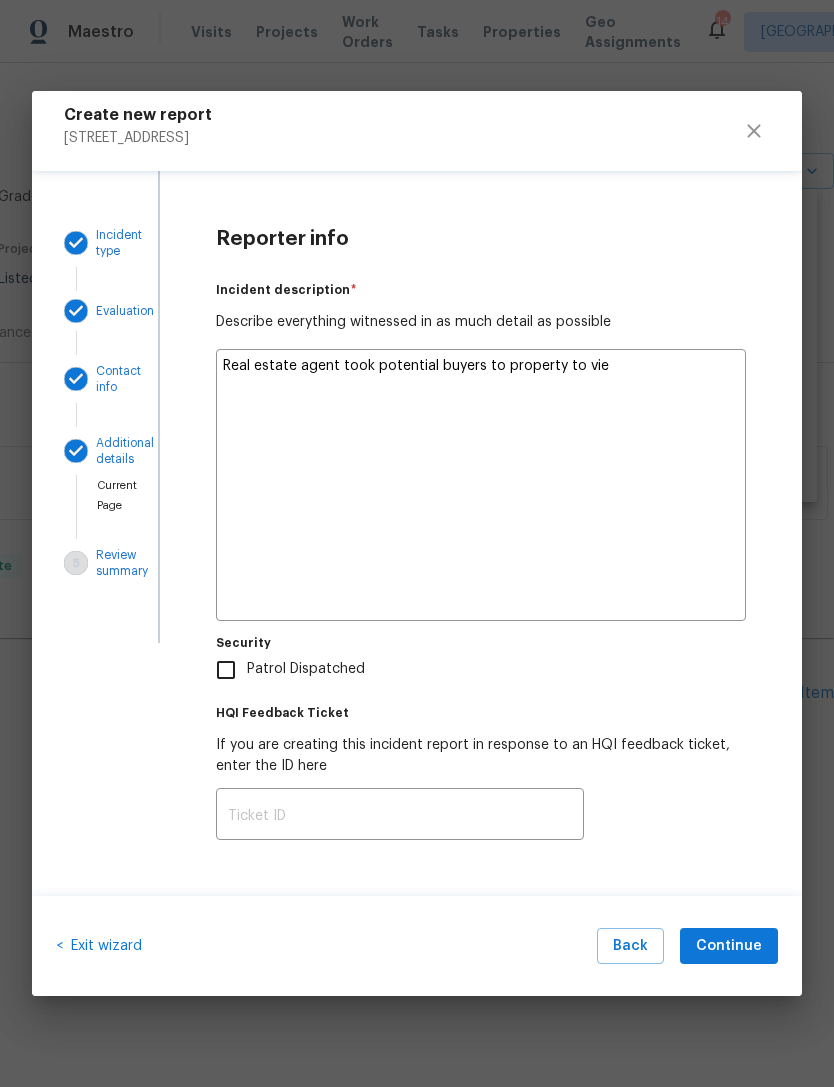 type on "x" 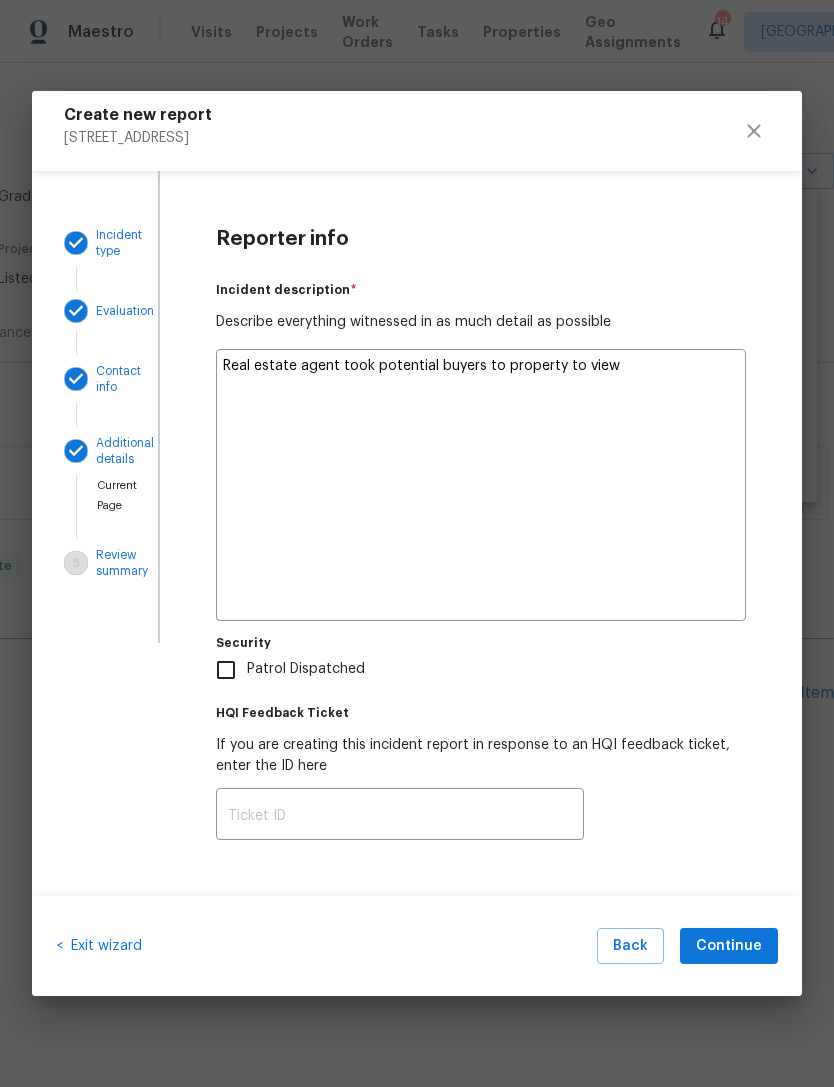 type on "x" 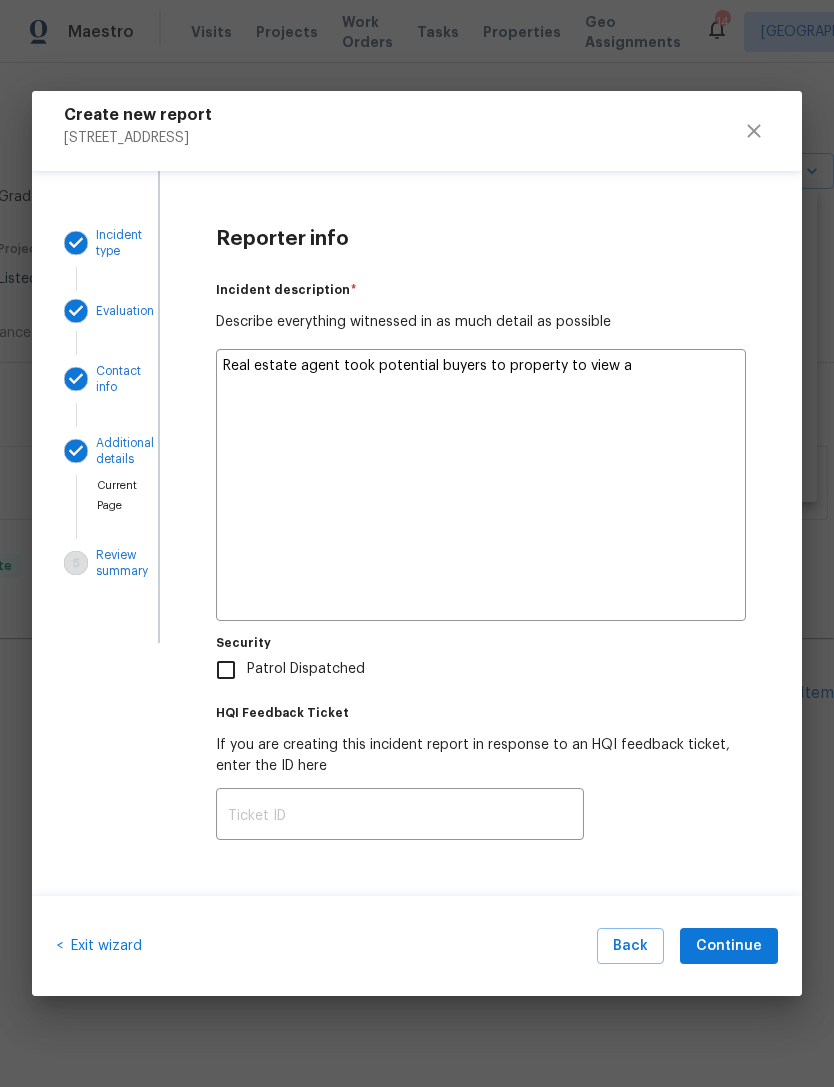 type on "x" 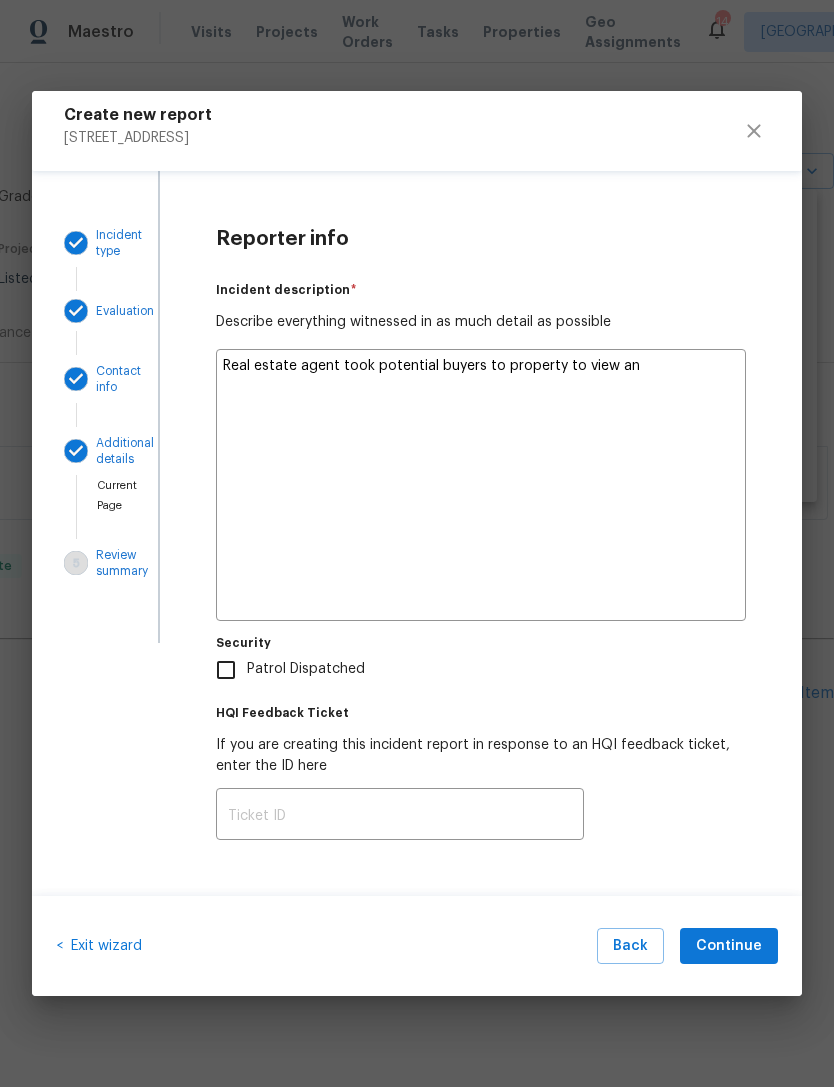 type on "x" 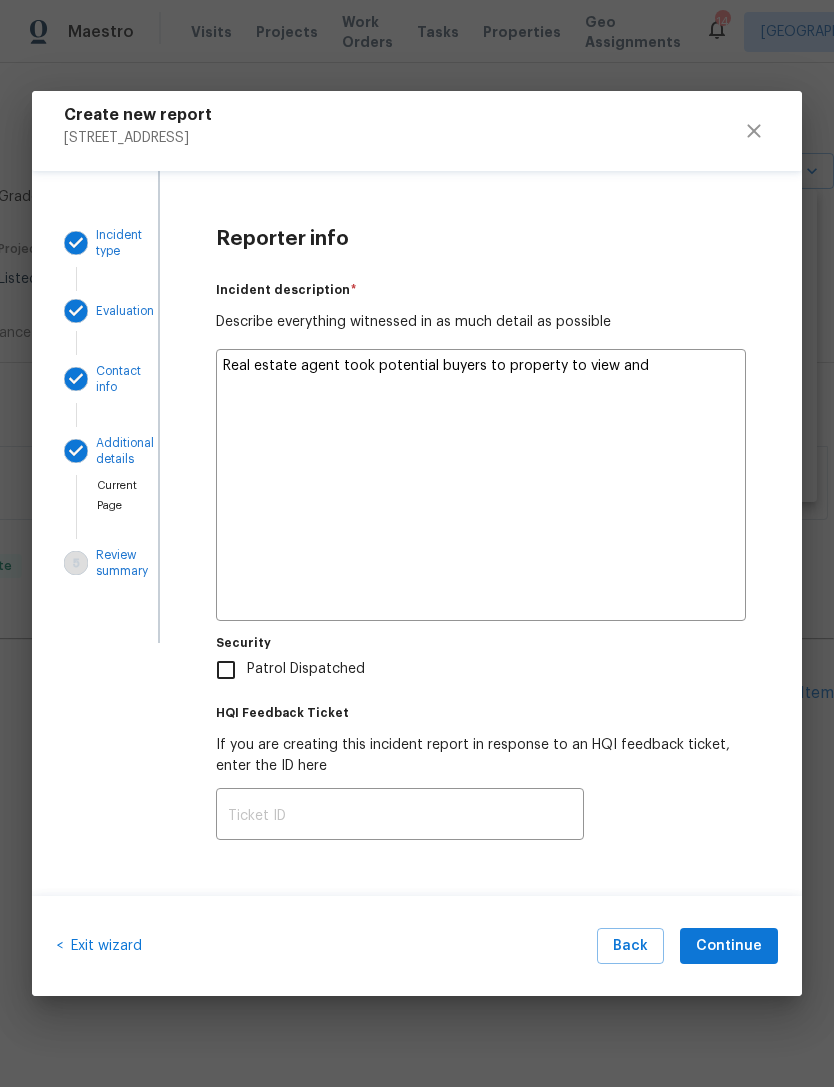 type on "x" 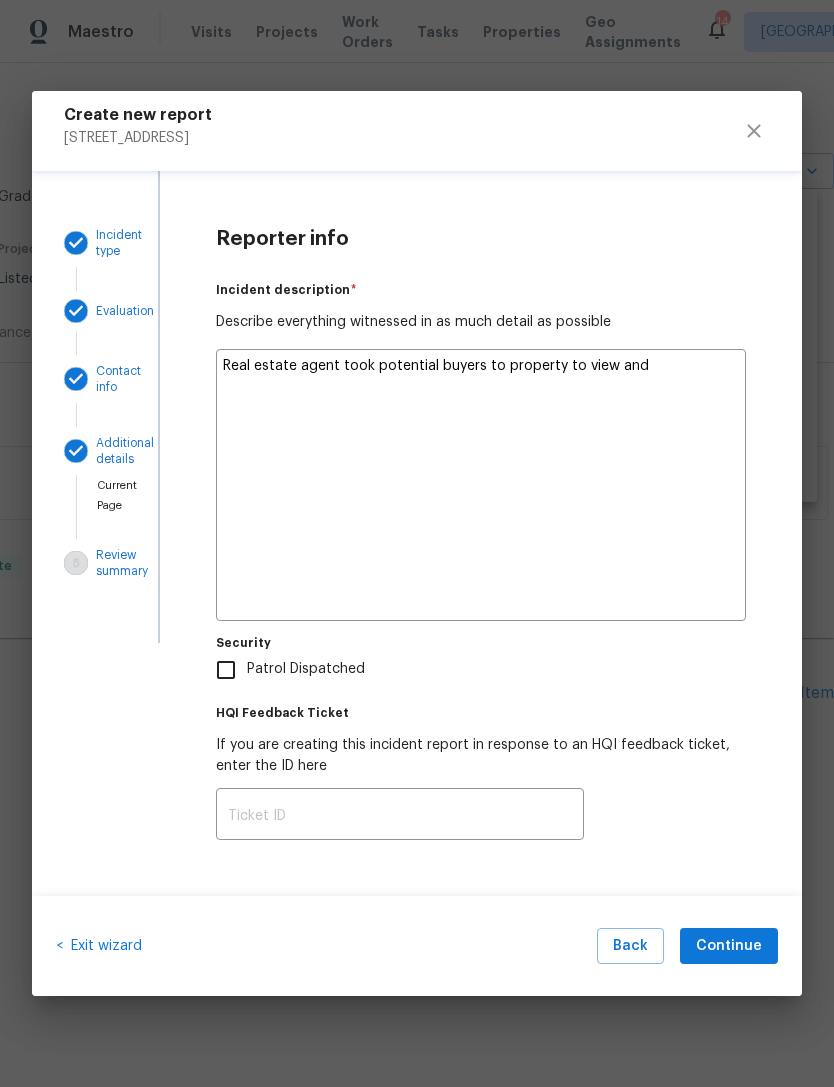 type on "Real estate agent took potential buyers to property to view and c" 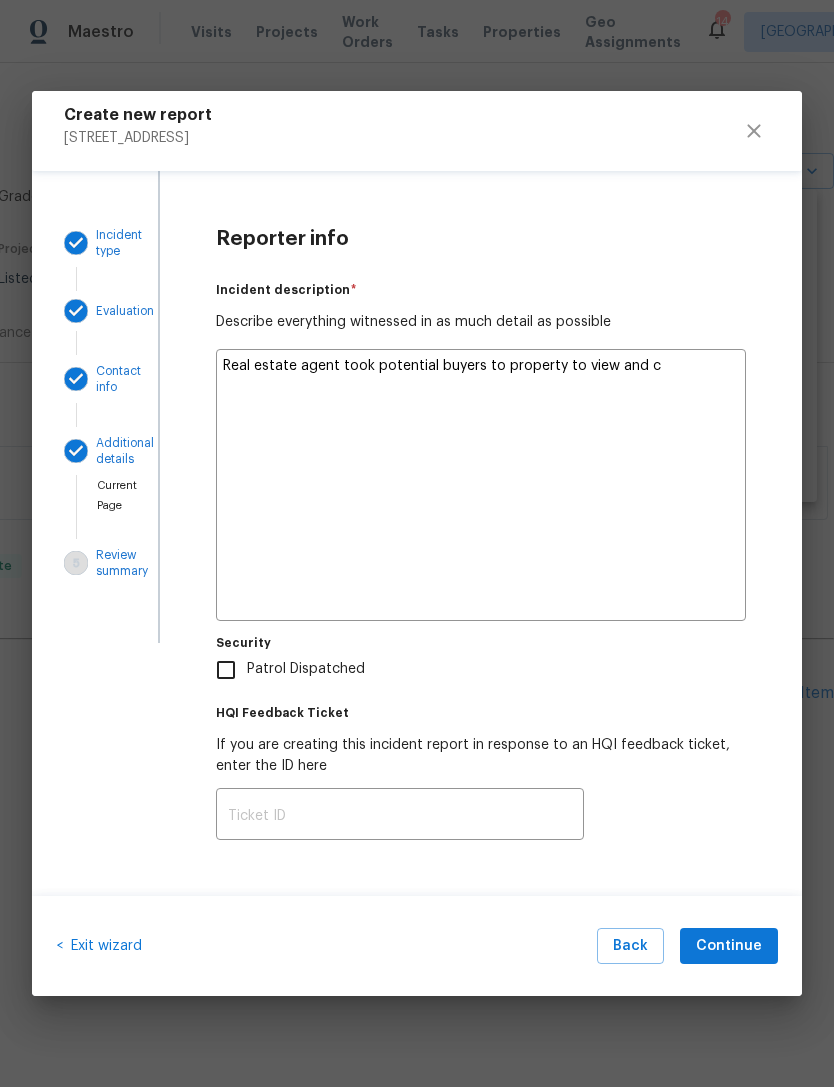 type on "x" 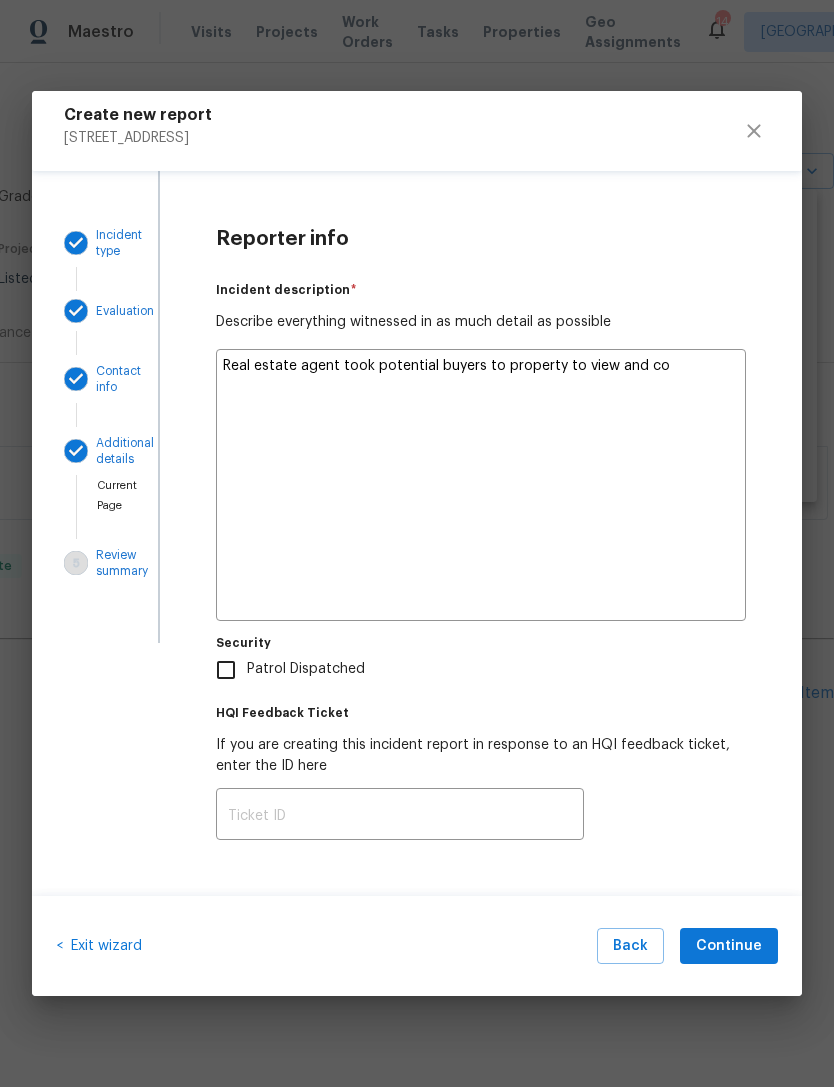 type on "x" 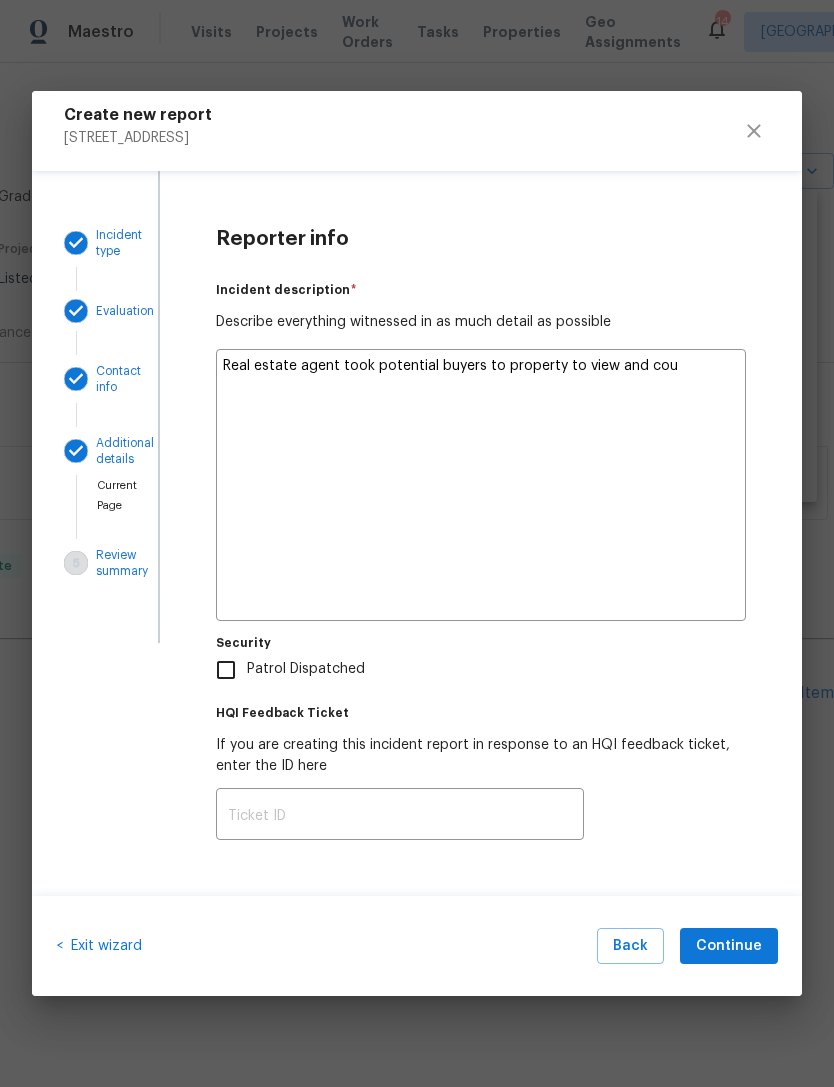 type on "x" 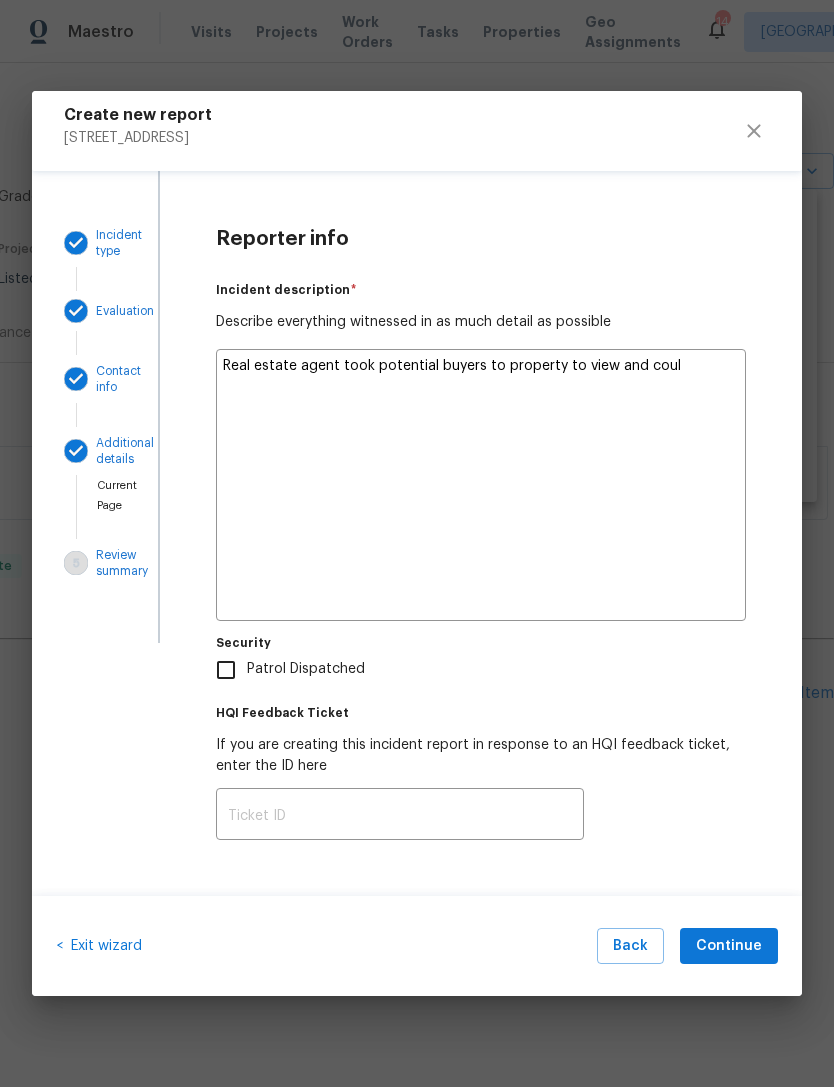 type on "x" 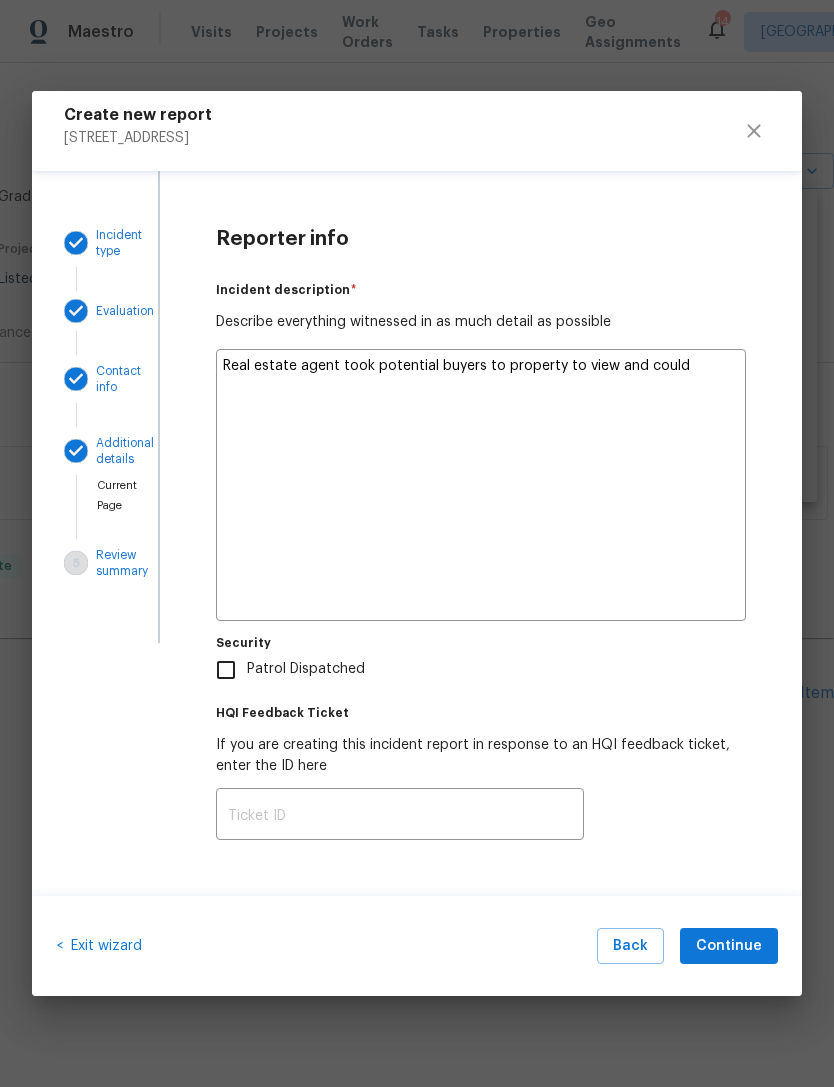 type on "x" 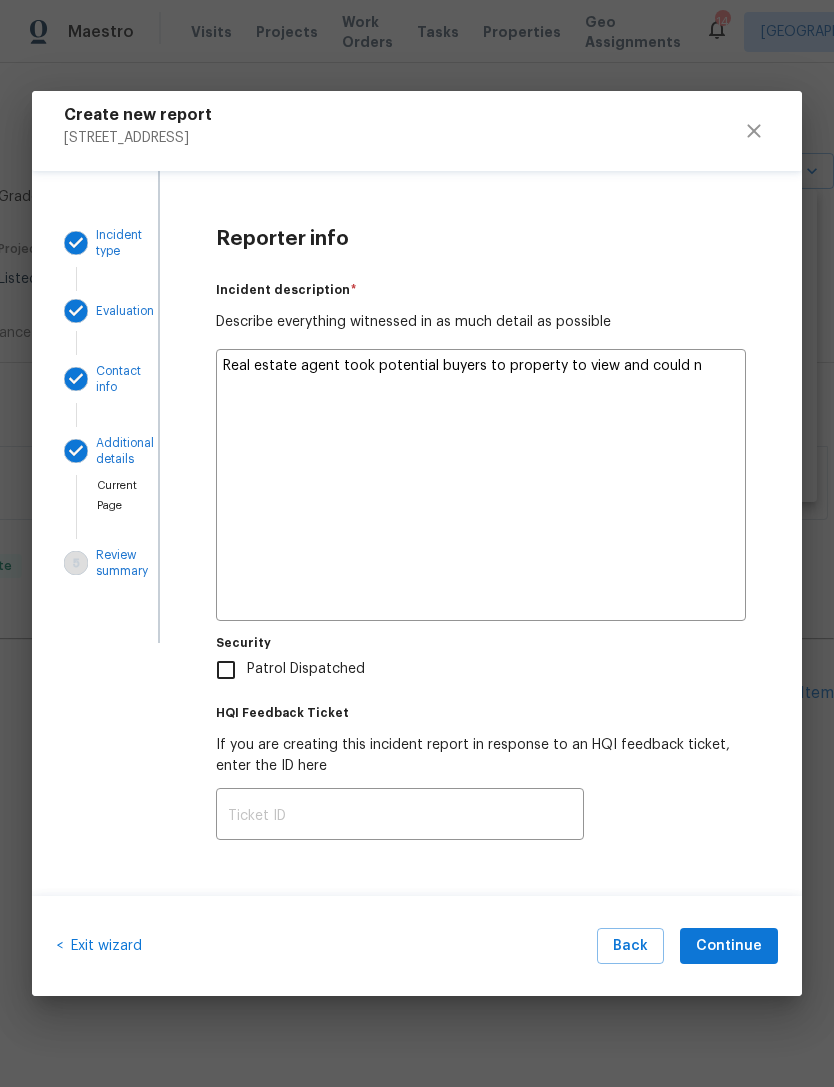 type on "x" 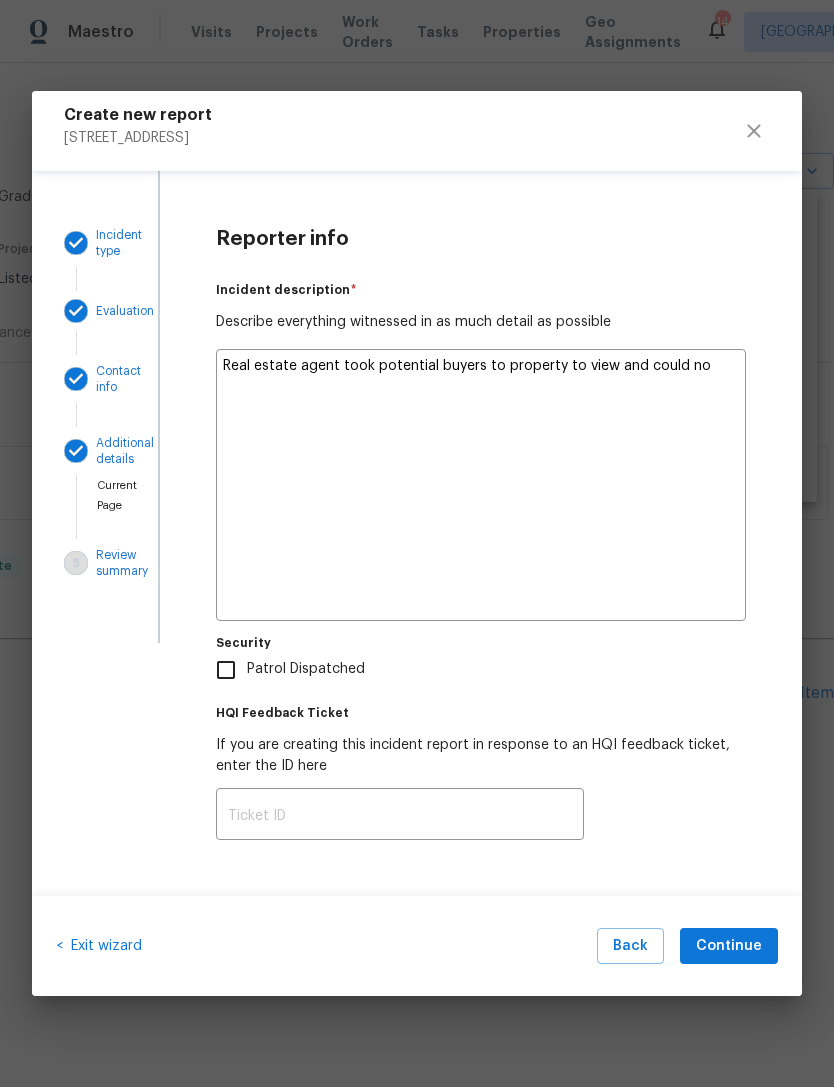type on "x" 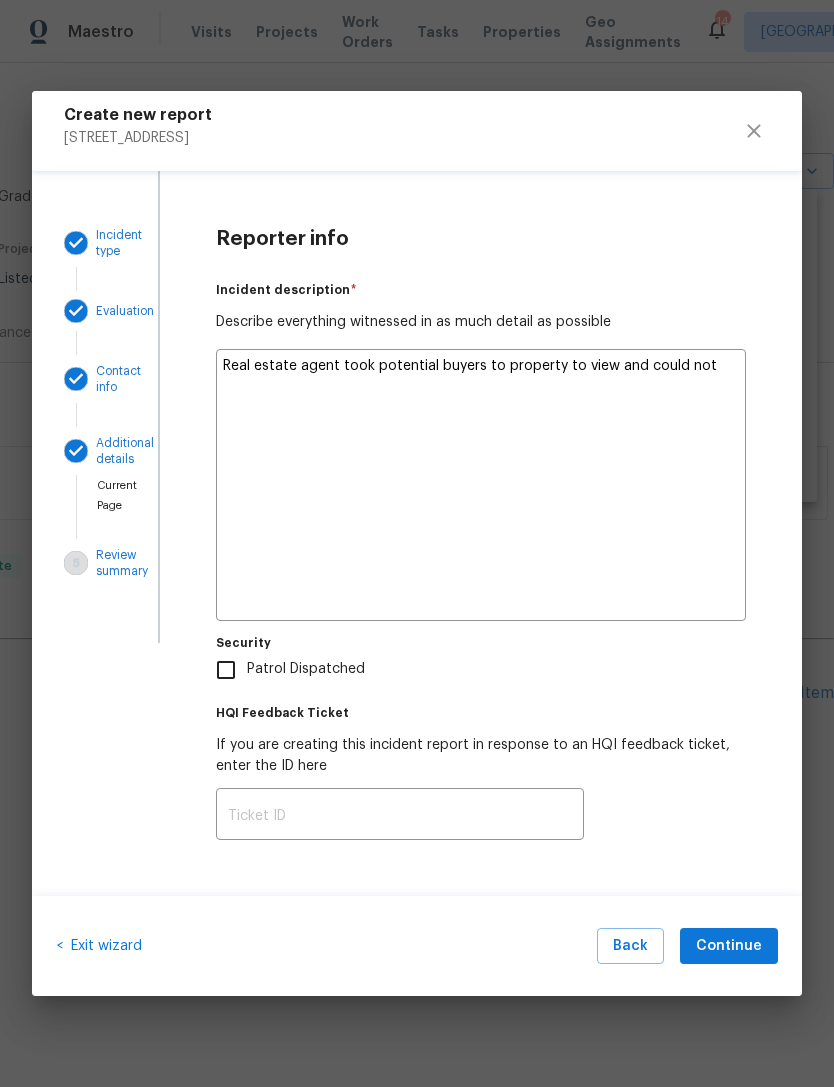 type on "x" 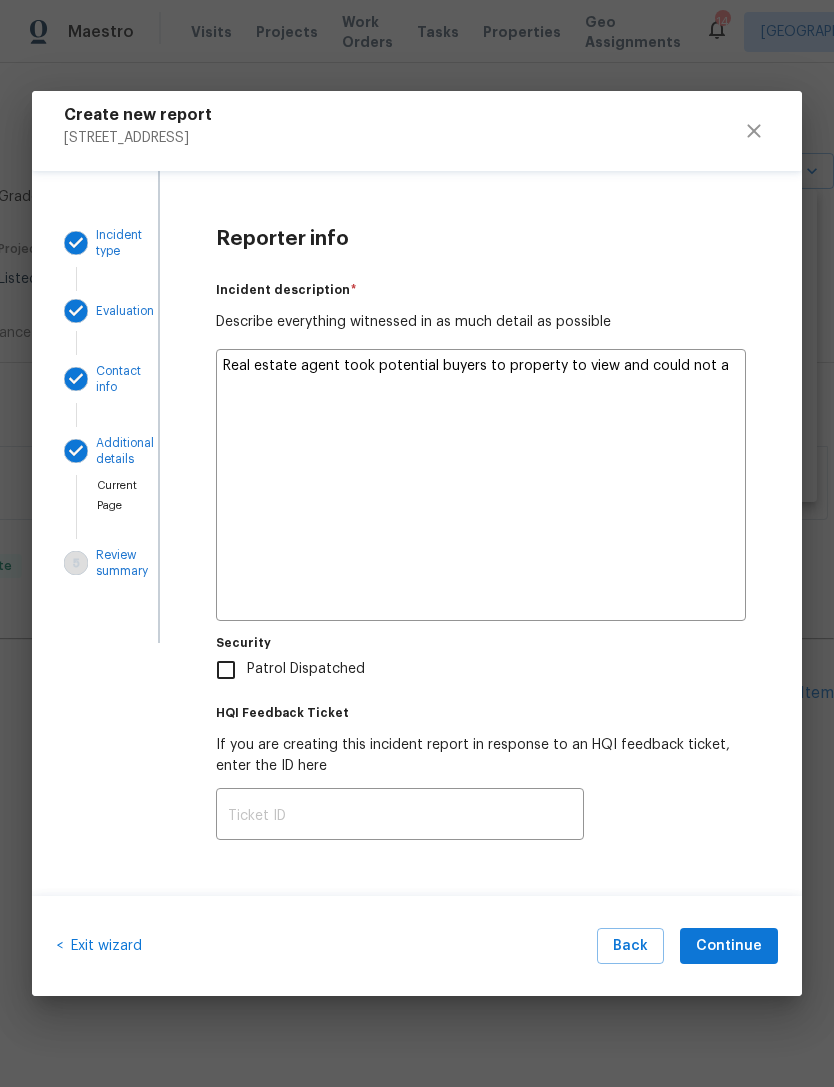 type on "x" 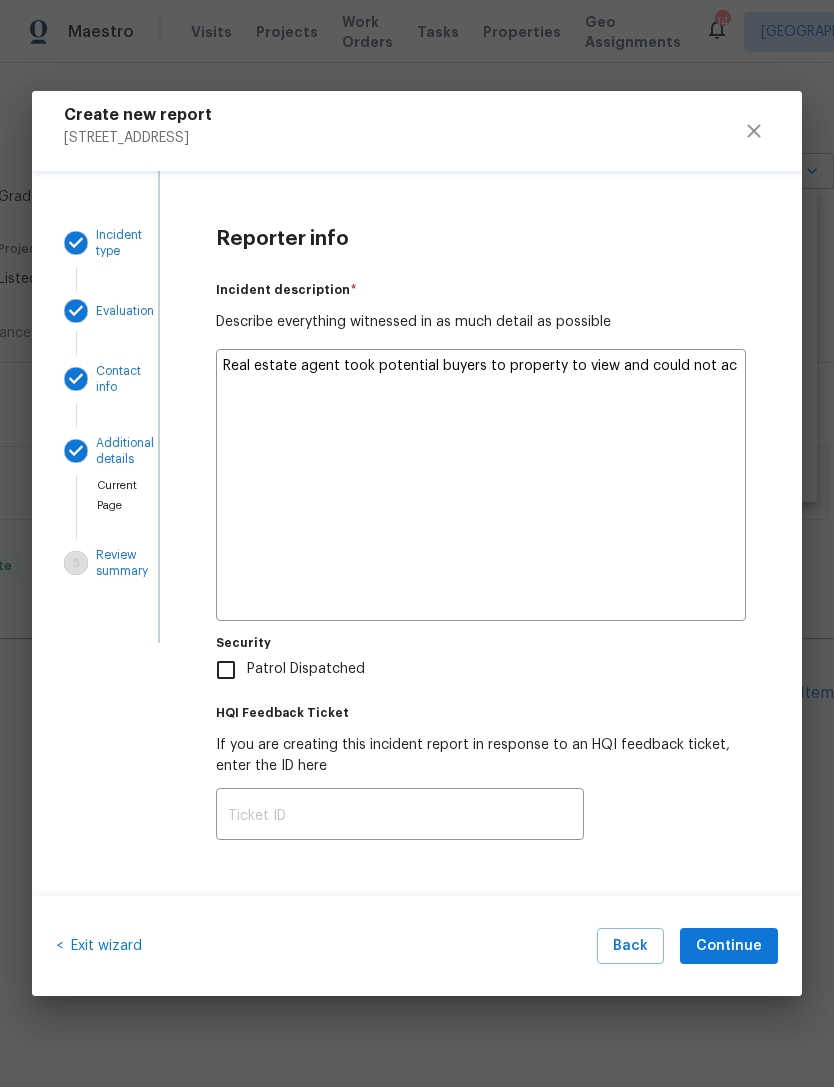 type on "x" 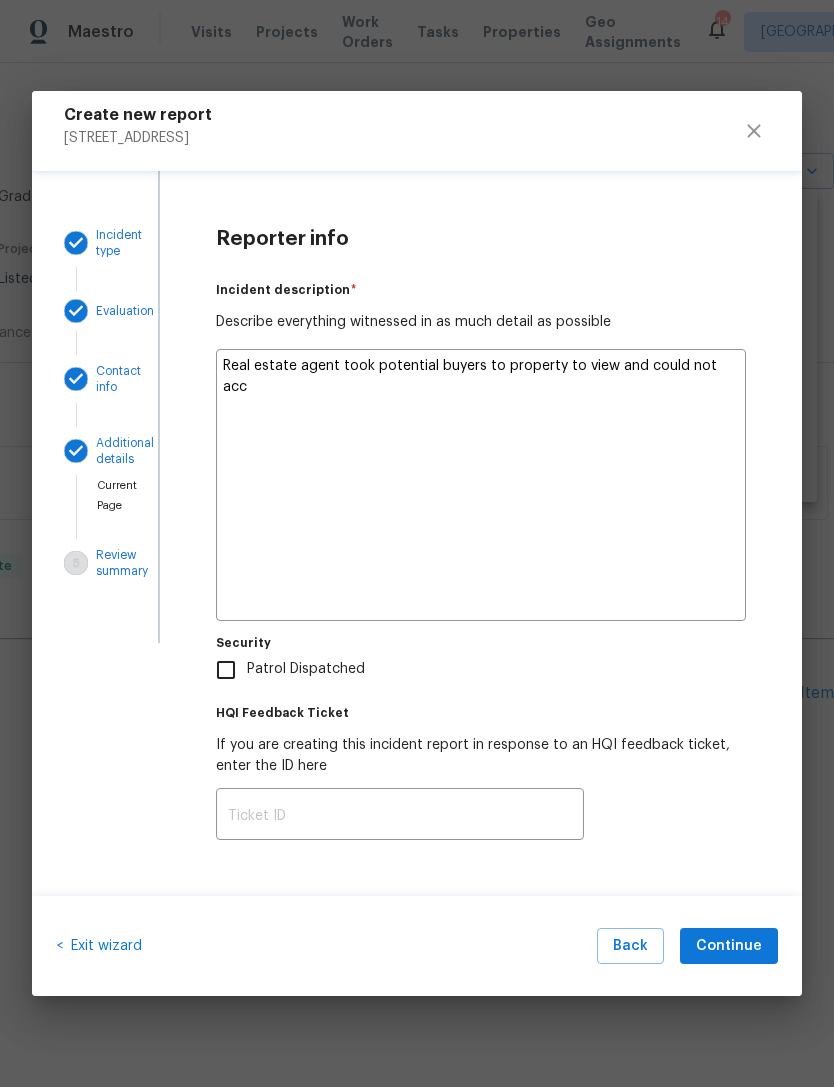 type on "x" 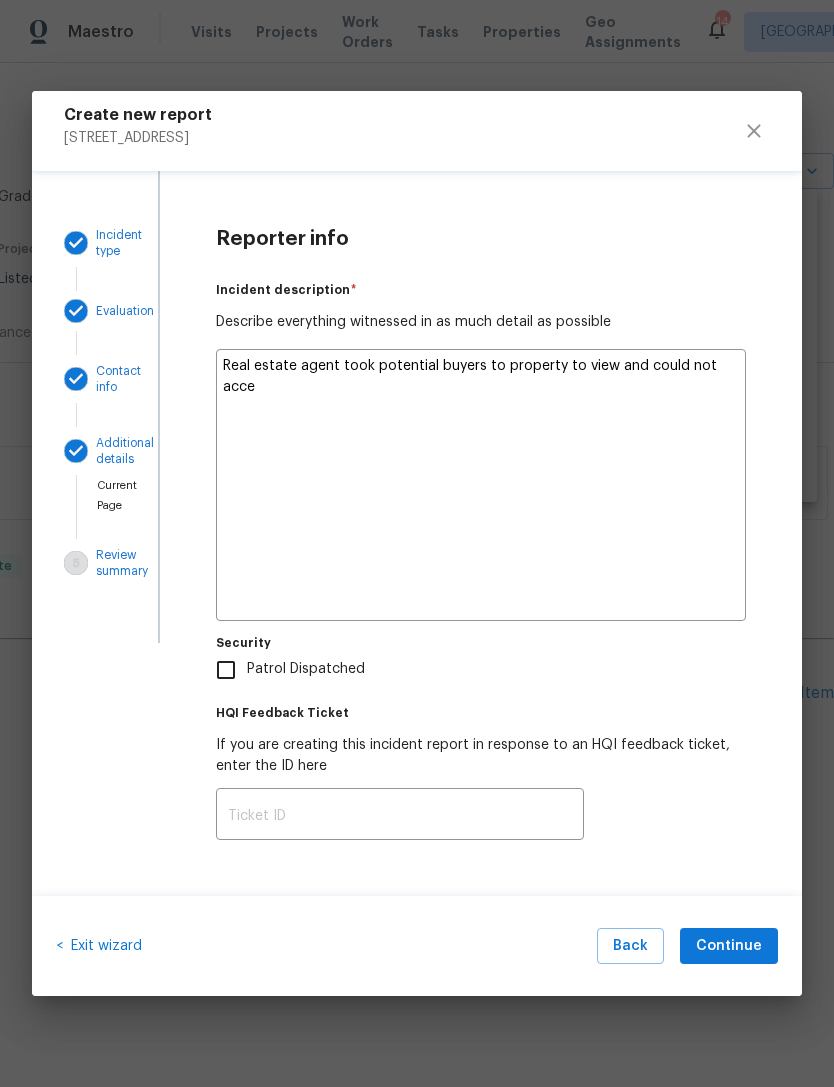 type on "x" 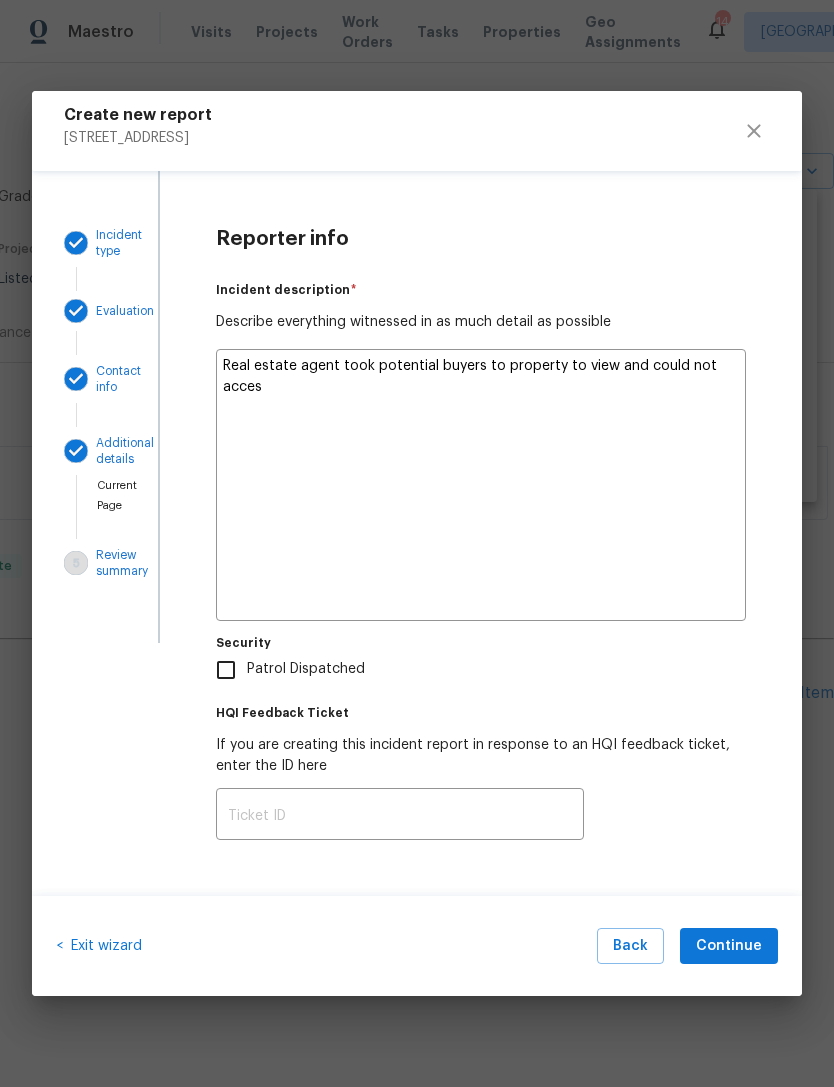 type on "x" 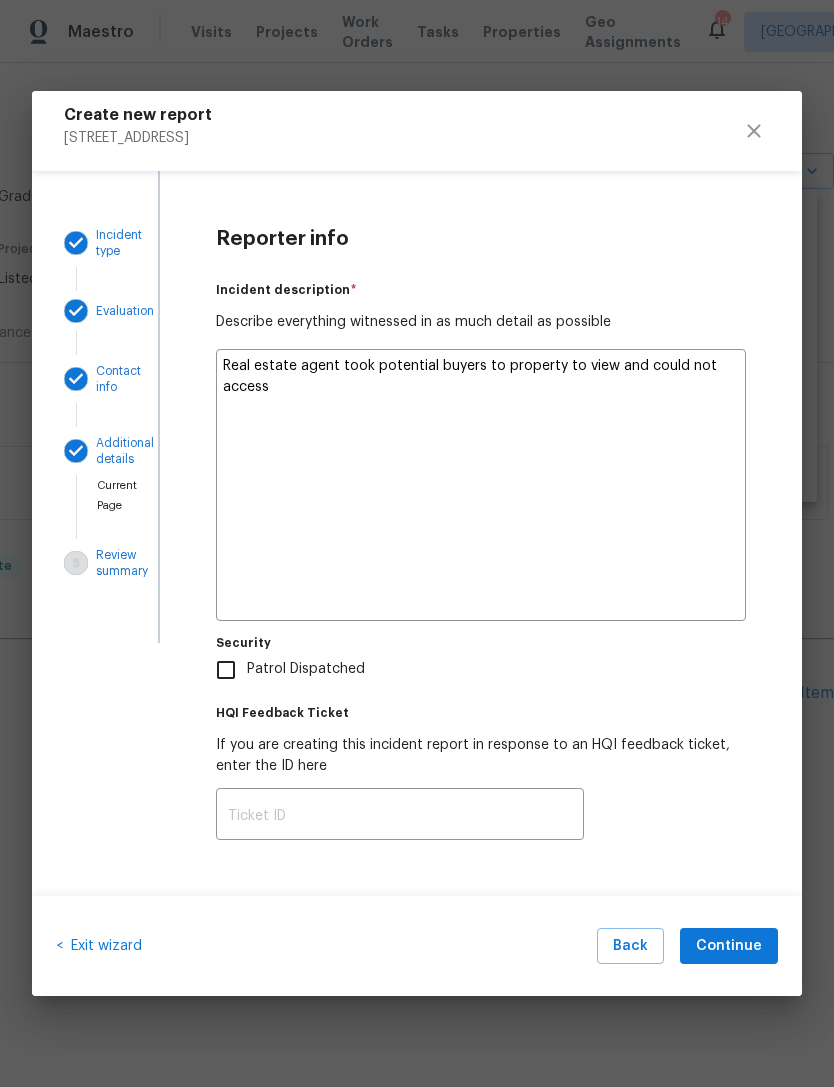 type on "x" 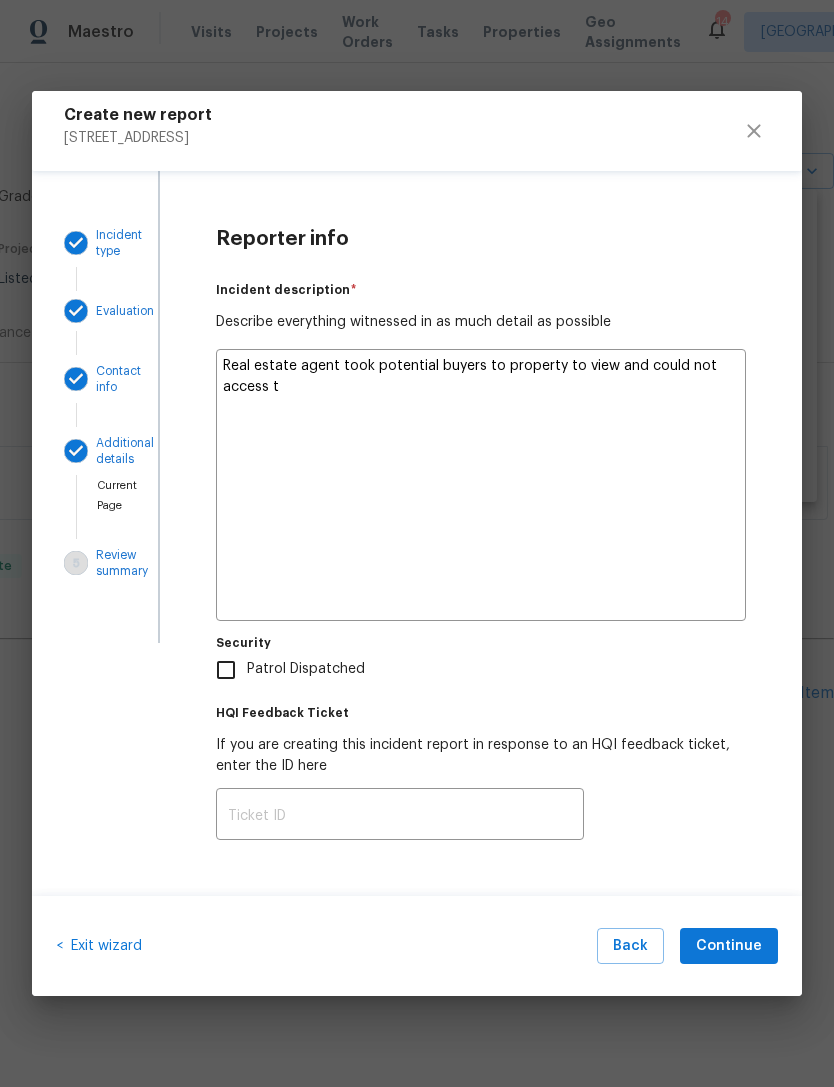 type on "x" 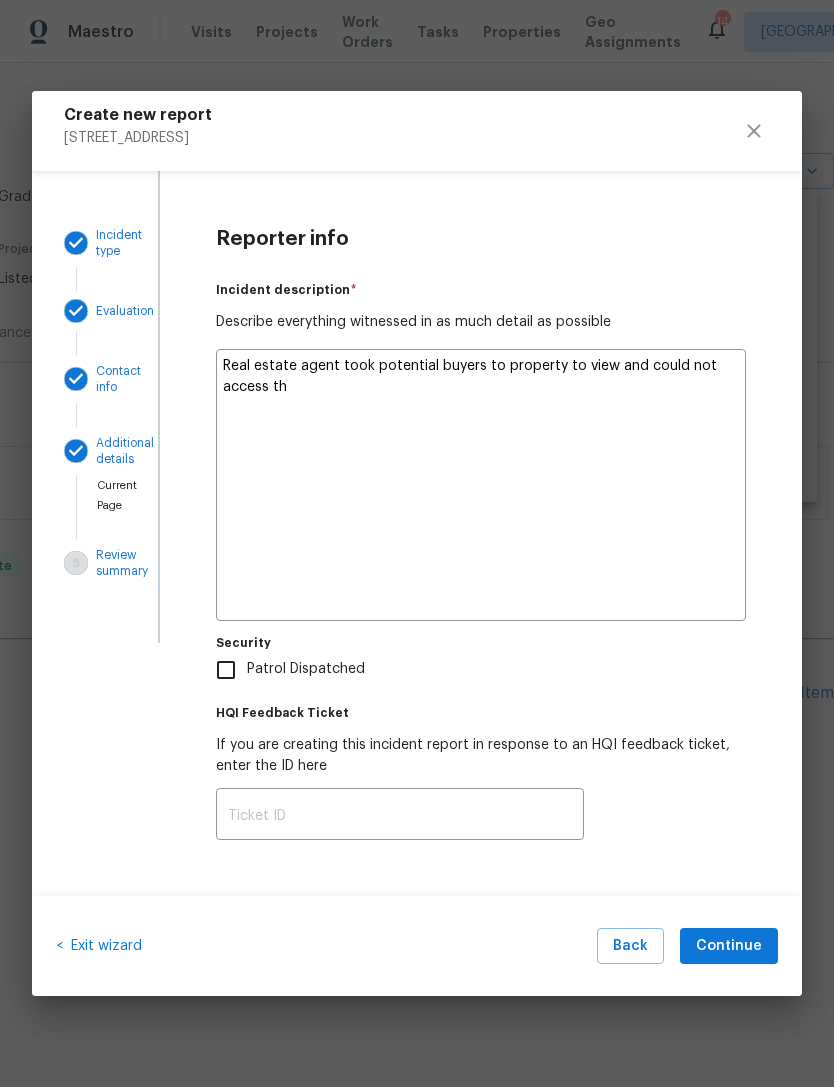 type on "x" 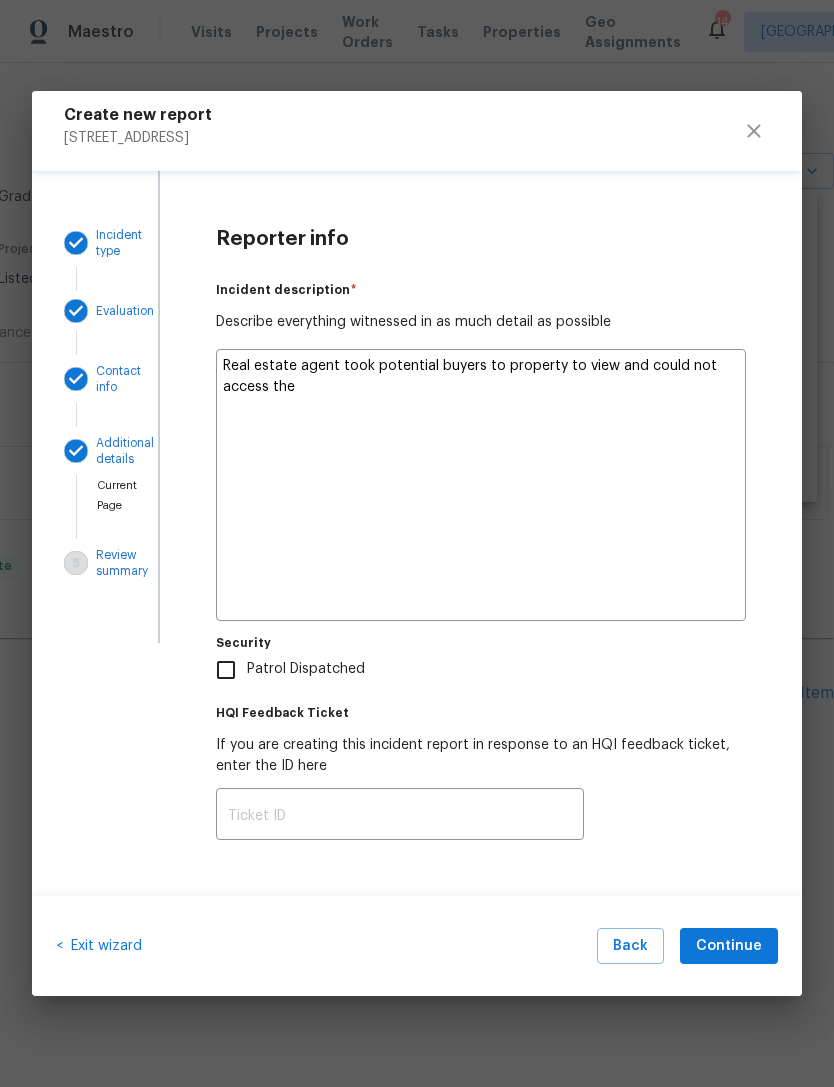 type on "x" 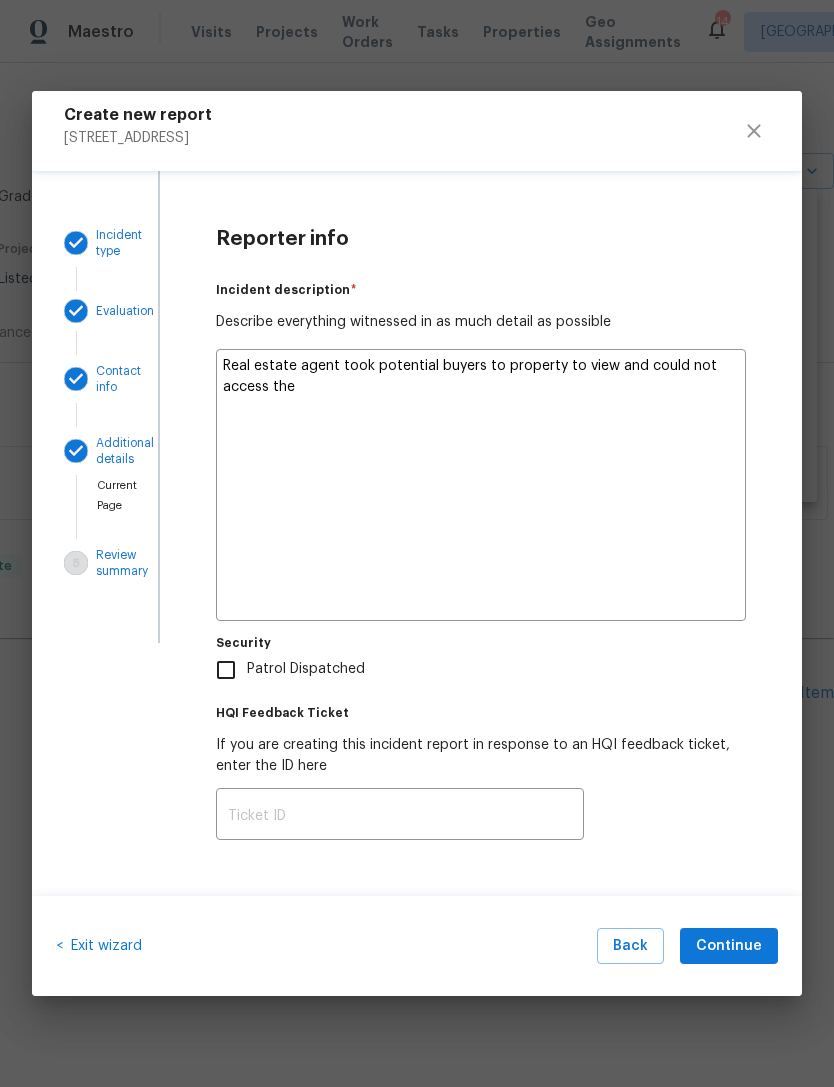 type on "Real estate agent took potential buyers to property to view and could not access the f" 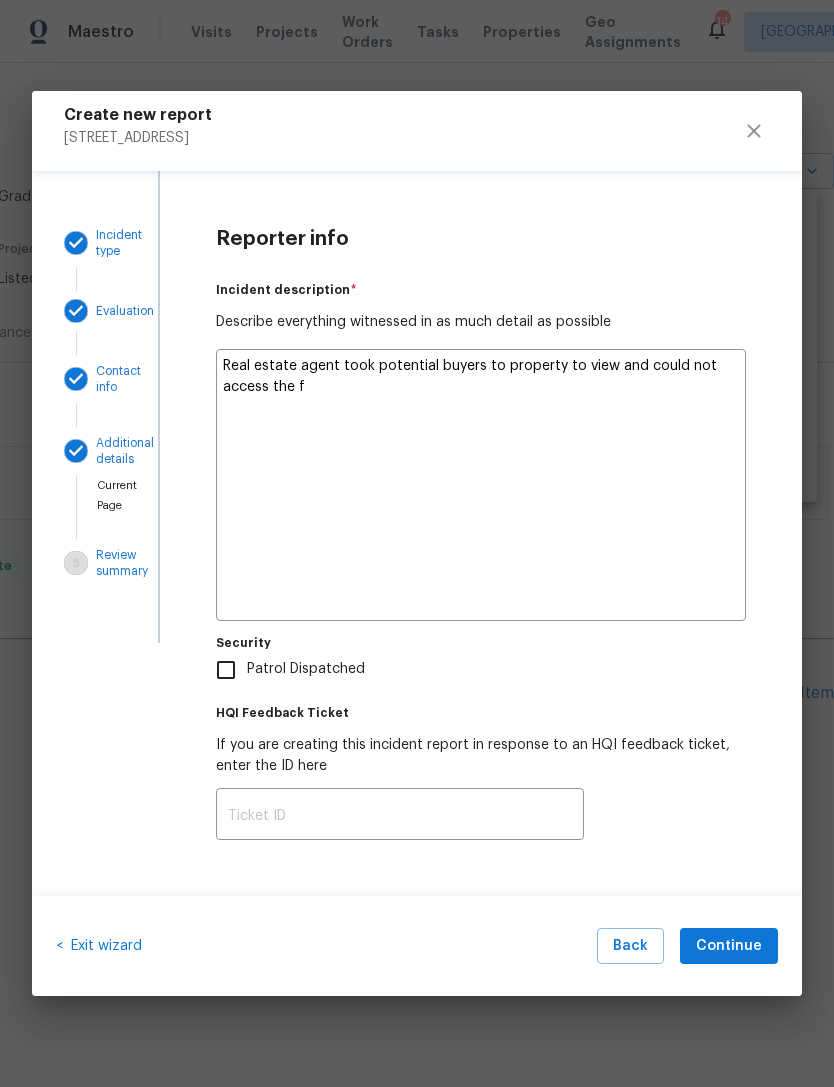 type on "x" 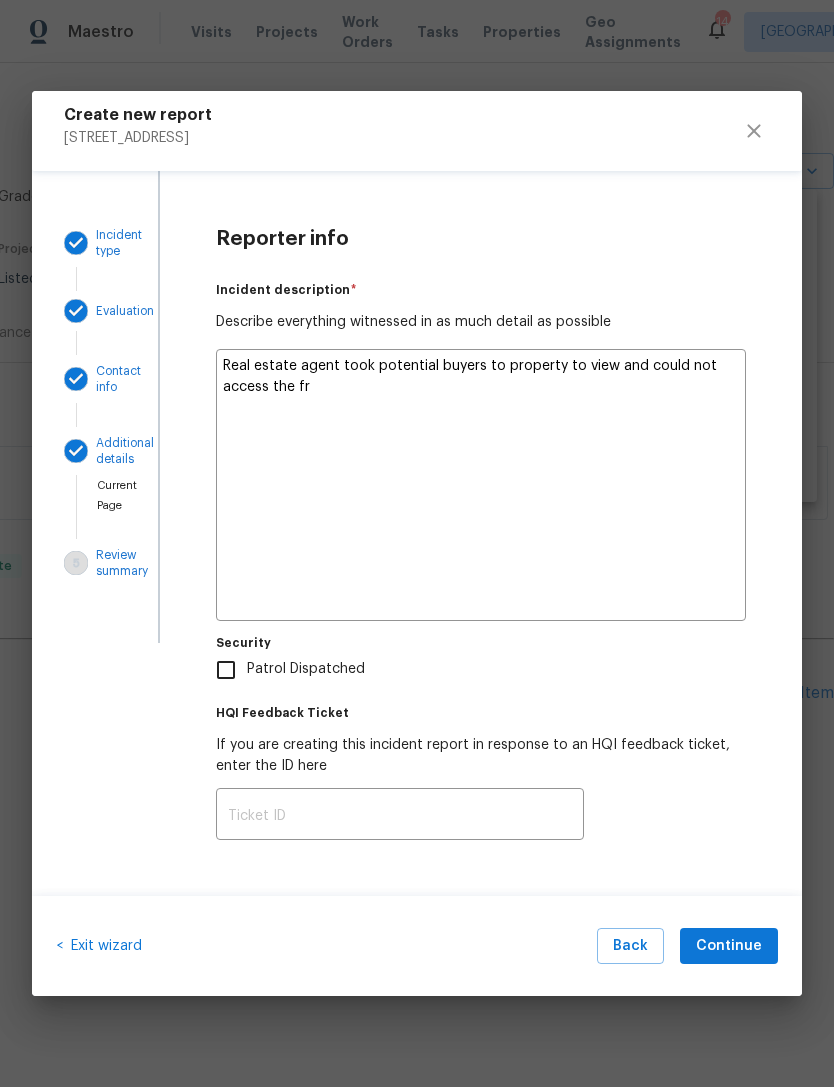 type on "x" 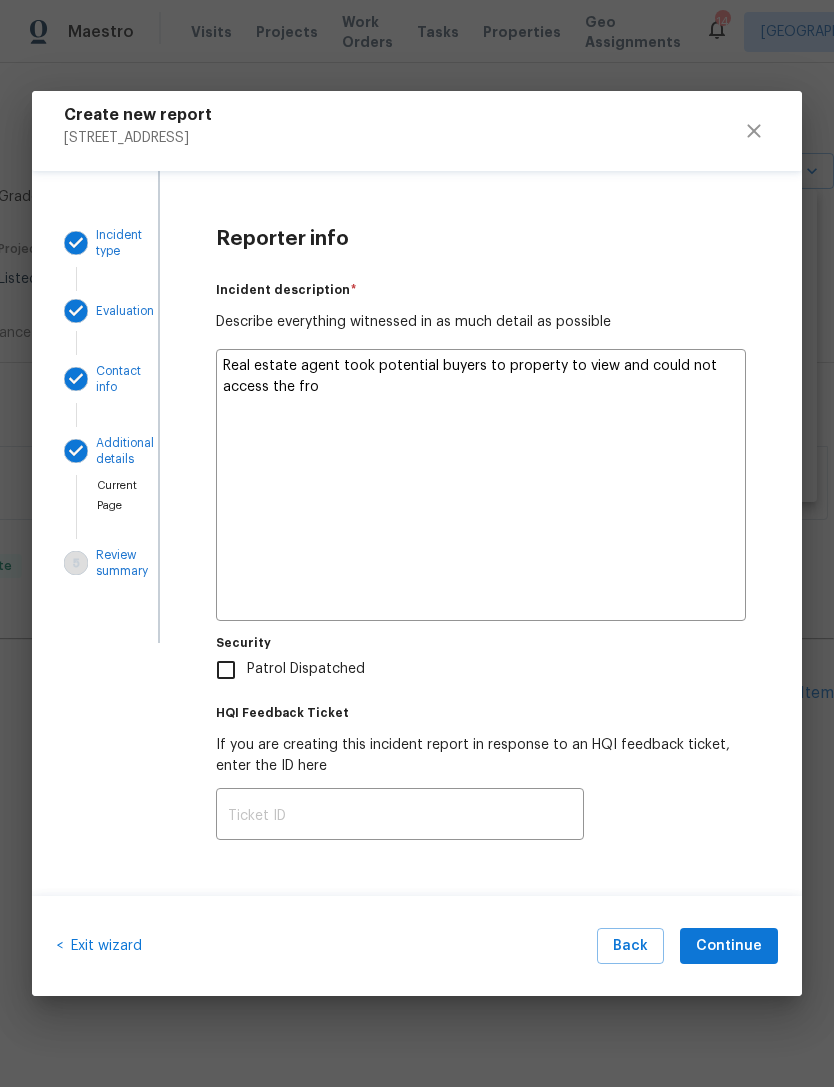 type on "x" 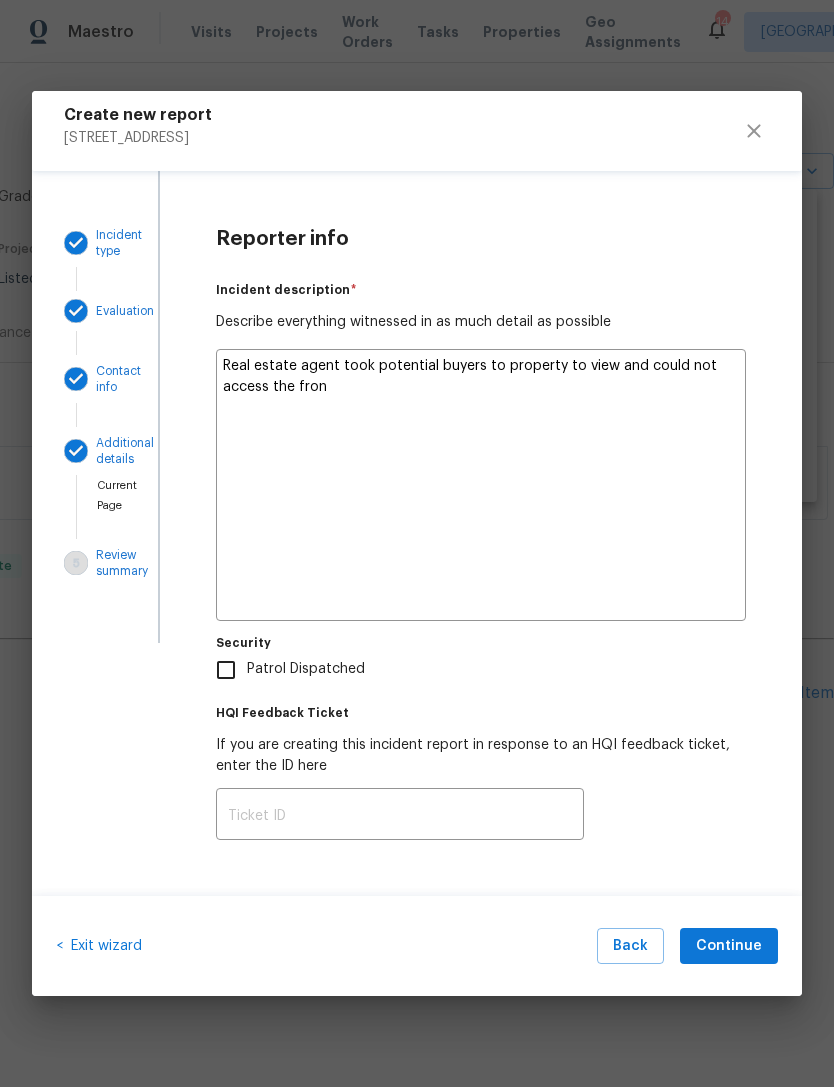 type on "x" 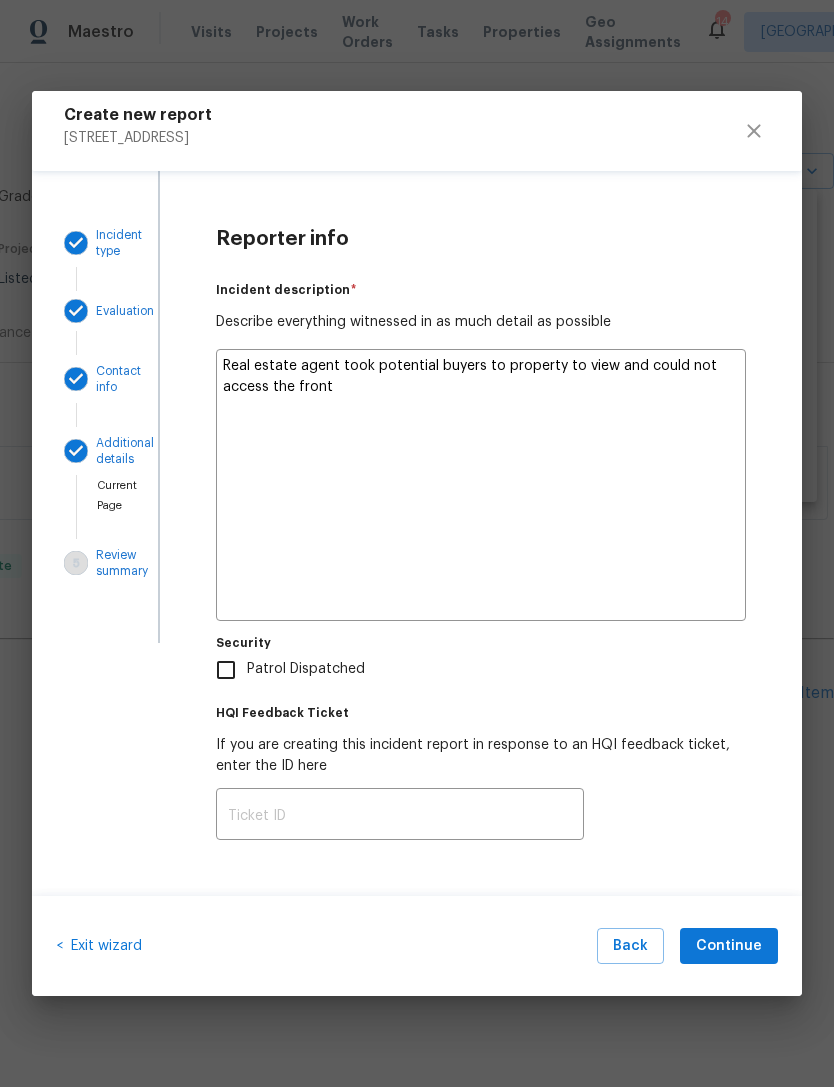 type on "x" 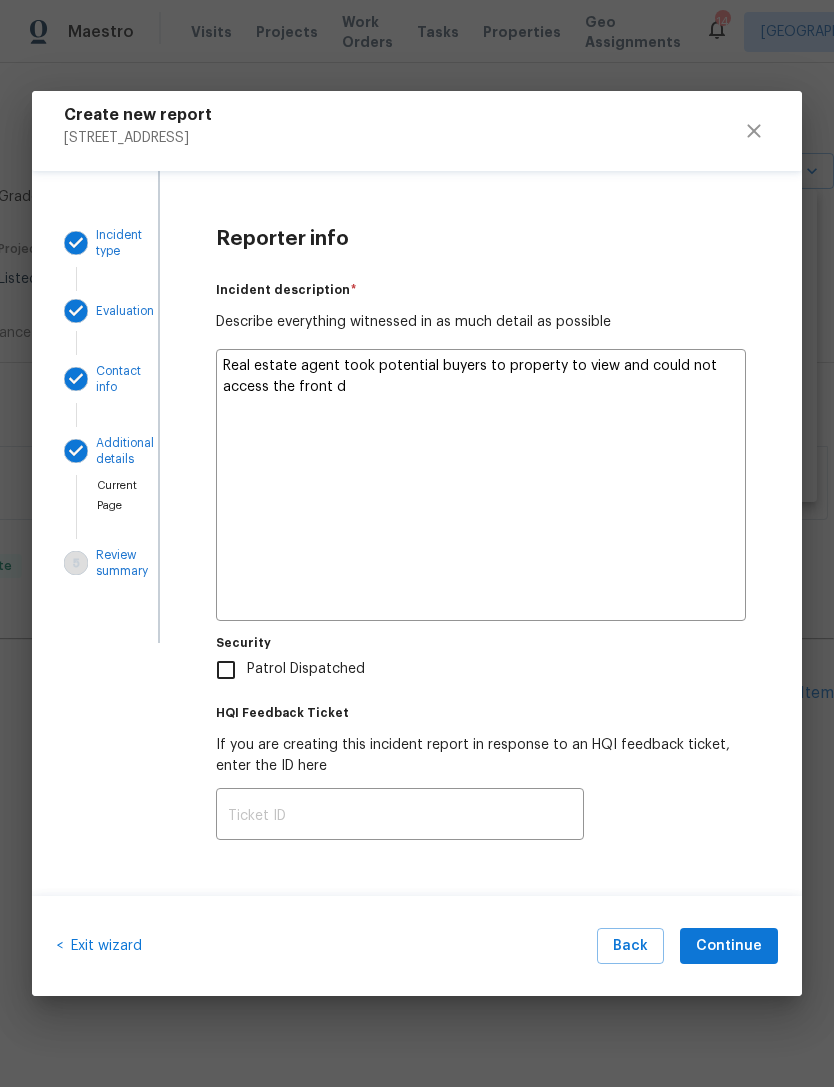 type on "x" 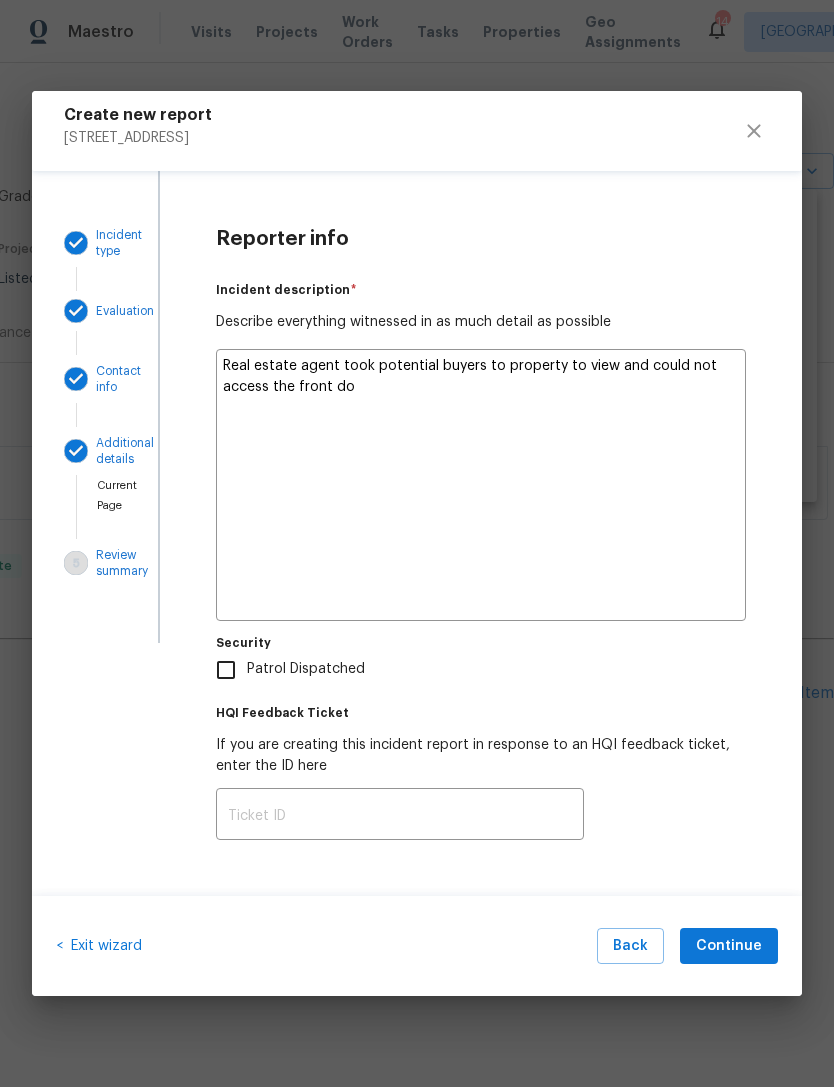 type on "x" 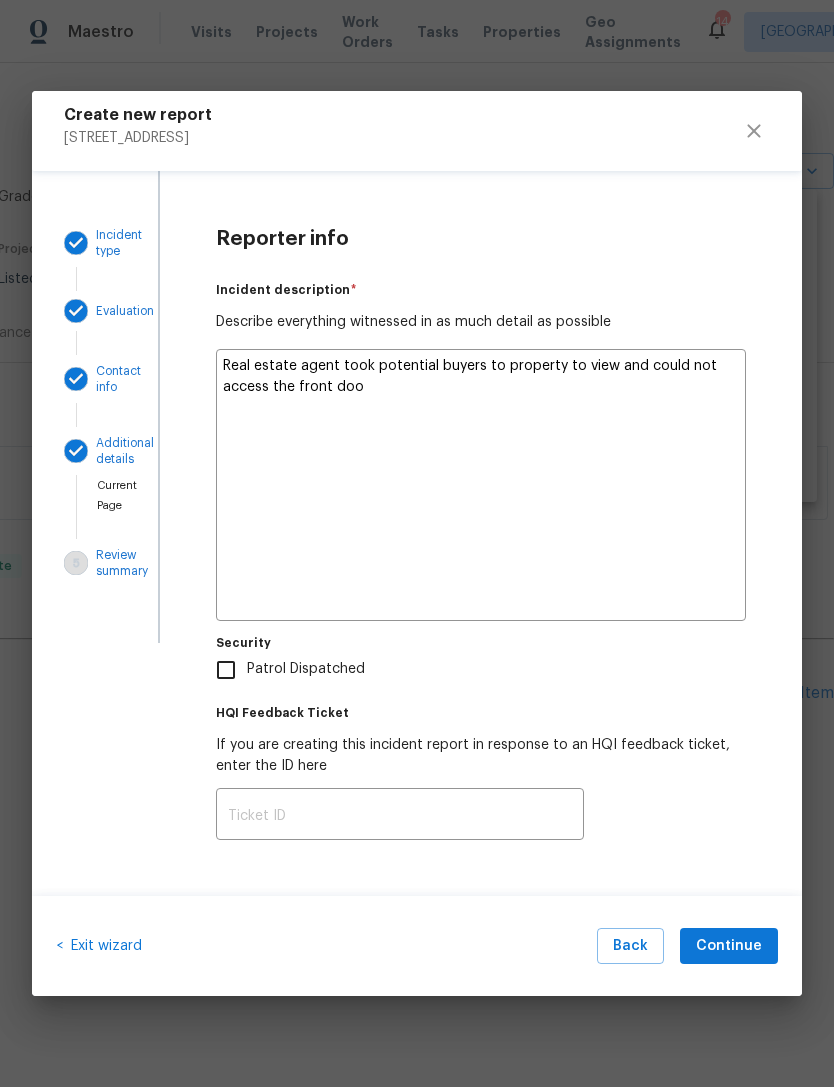 type 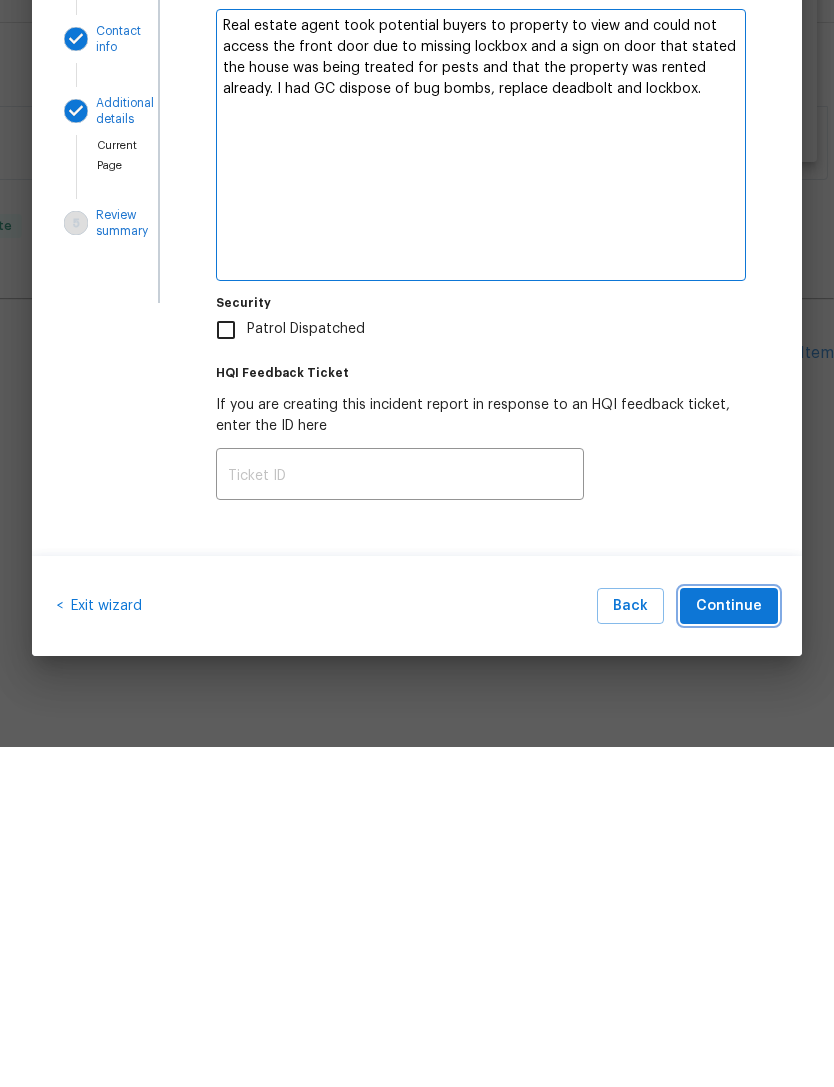 click on "Continue" at bounding box center (729, 946) 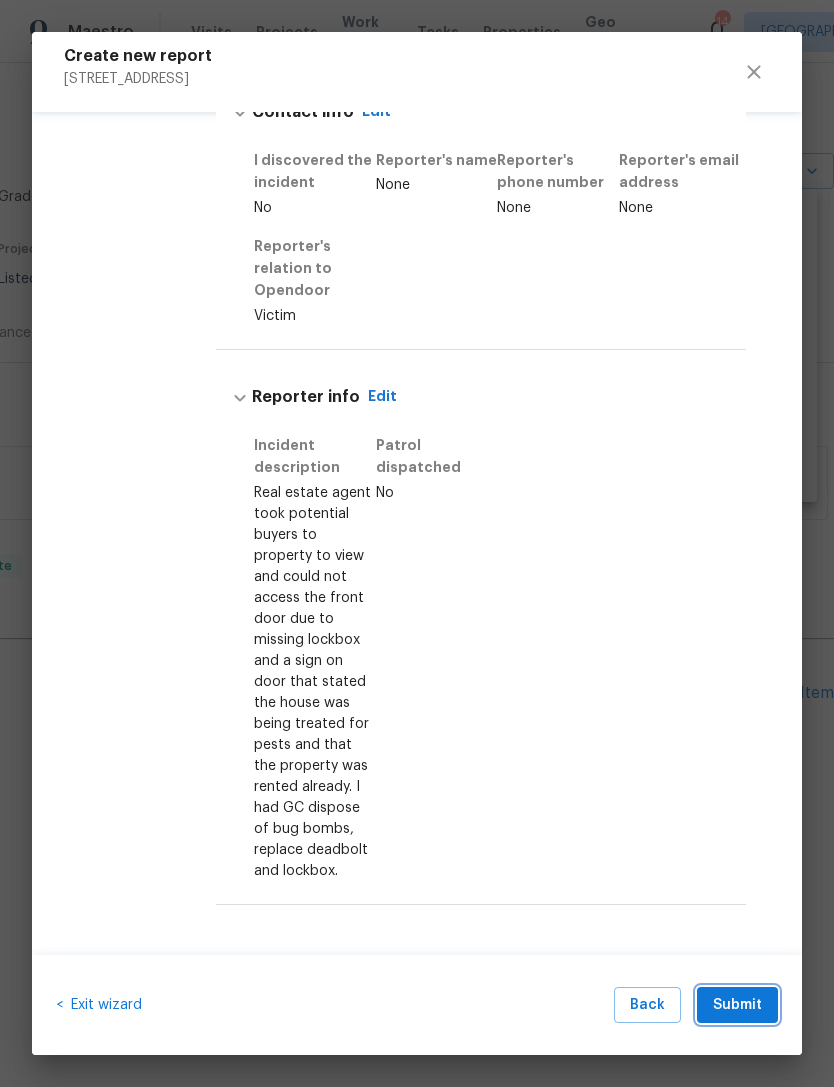 scroll, scrollTop: 680, scrollLeft: 0, axis: vertical 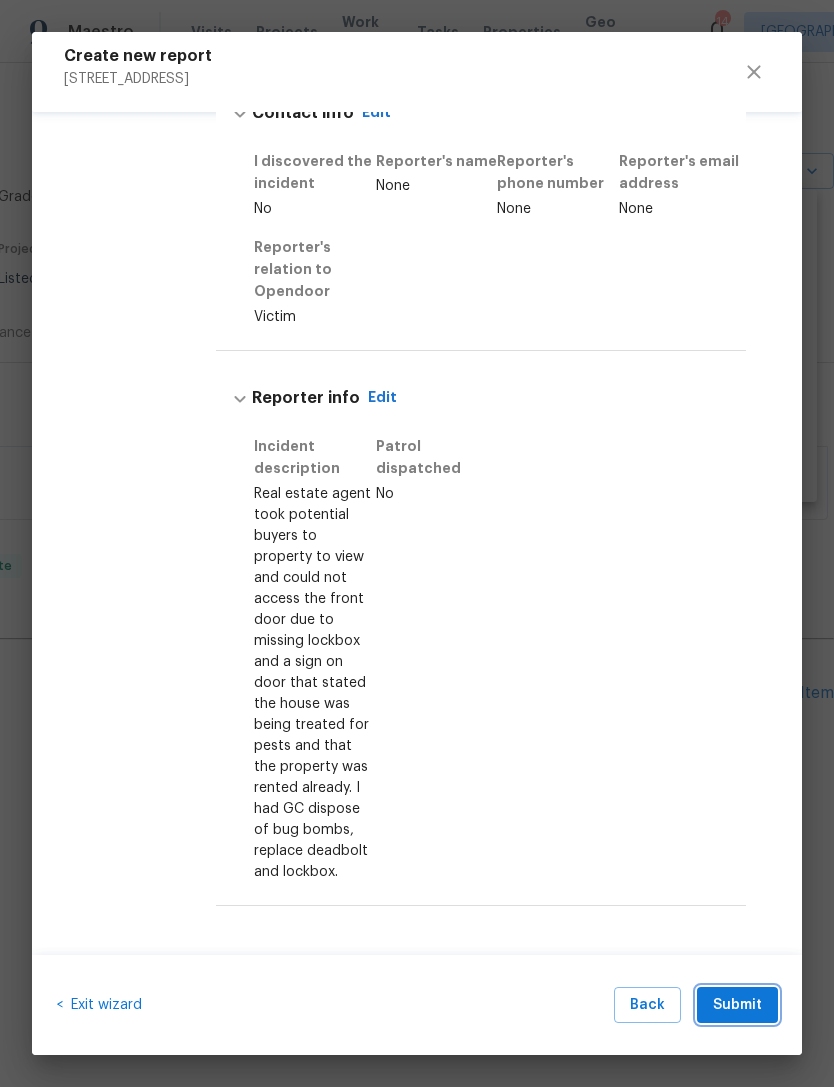 click on "Submit" at bounding box center (737, 1005) 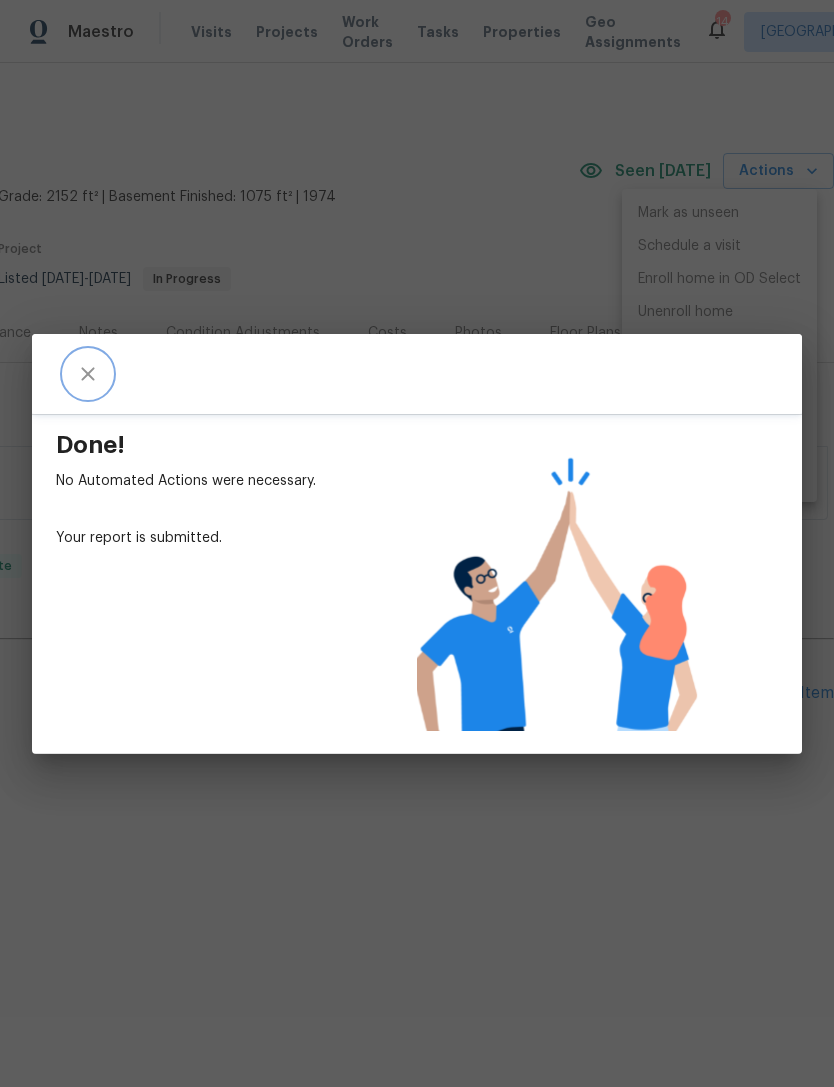click 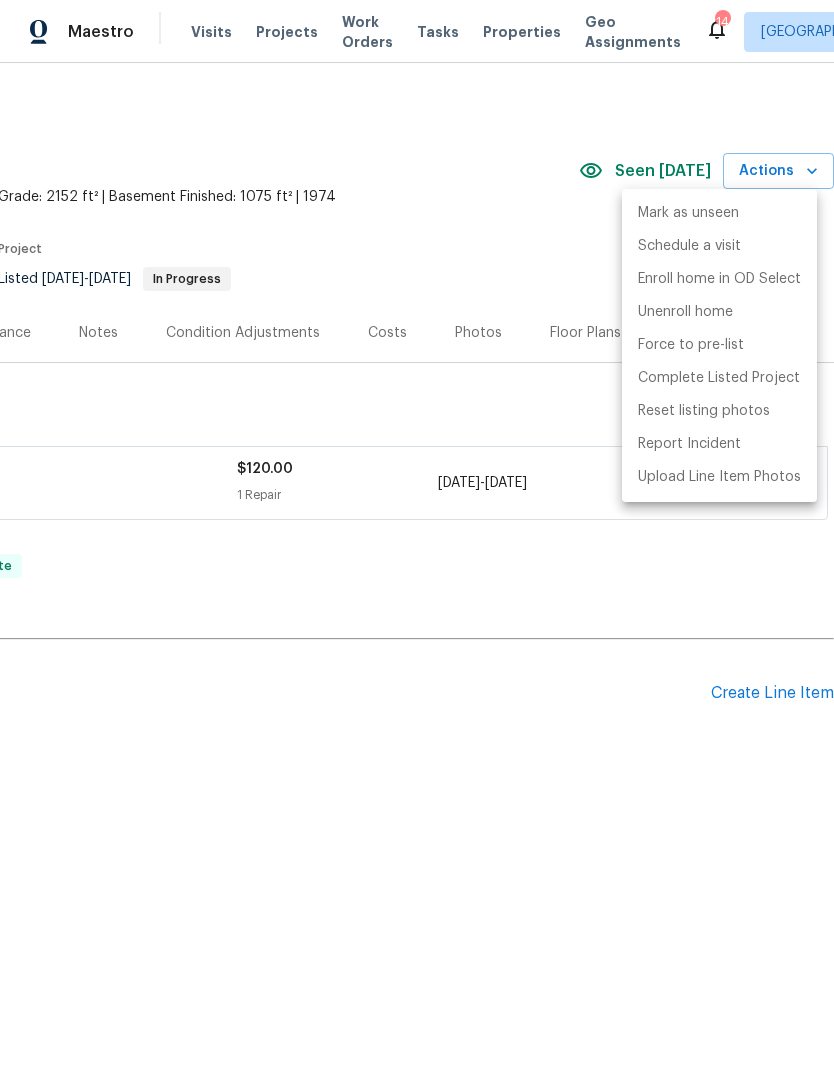 click at bounding box center (417, 543) 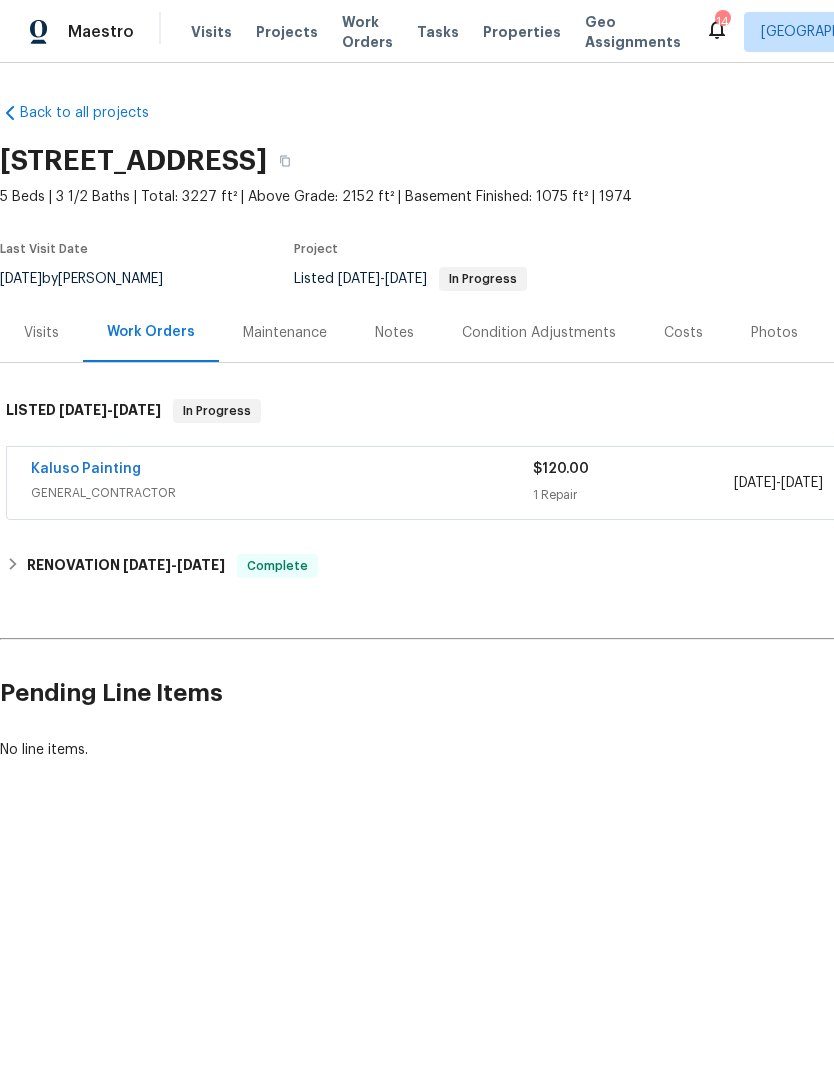 scroll, scrollTop: 0, scrollLeft: 0, axis: both 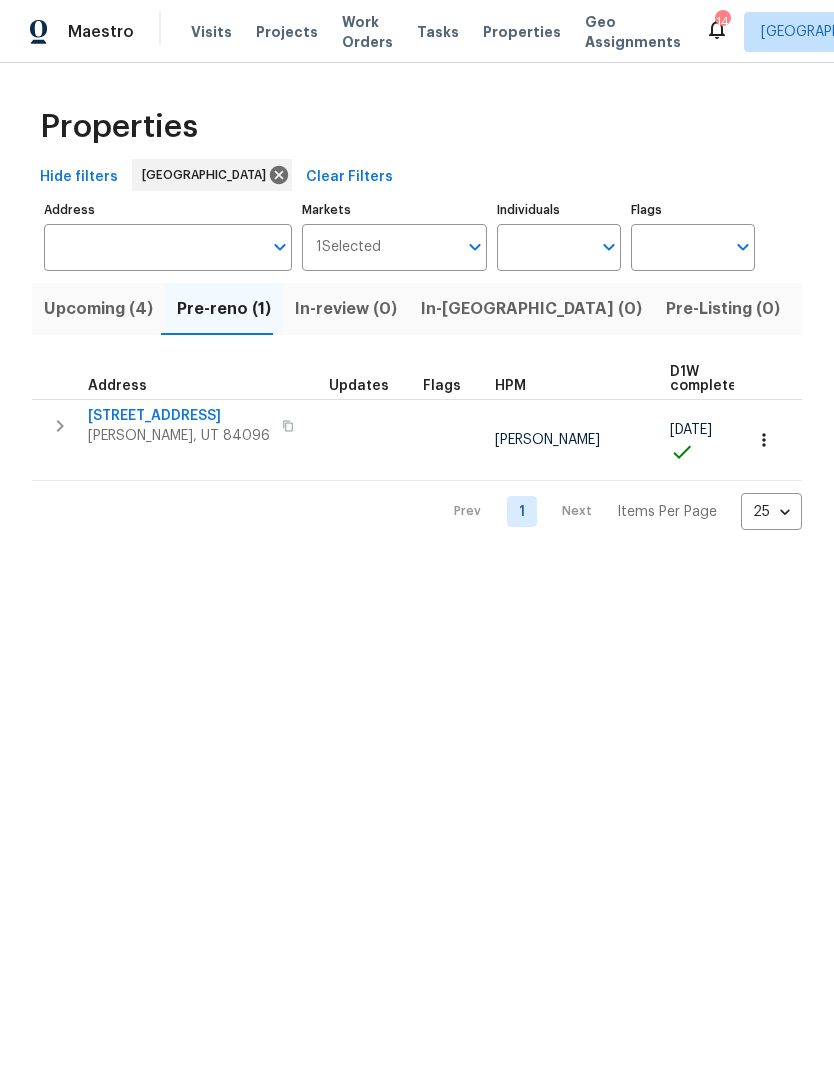 click on "Address" at bounding box center (153, 247) 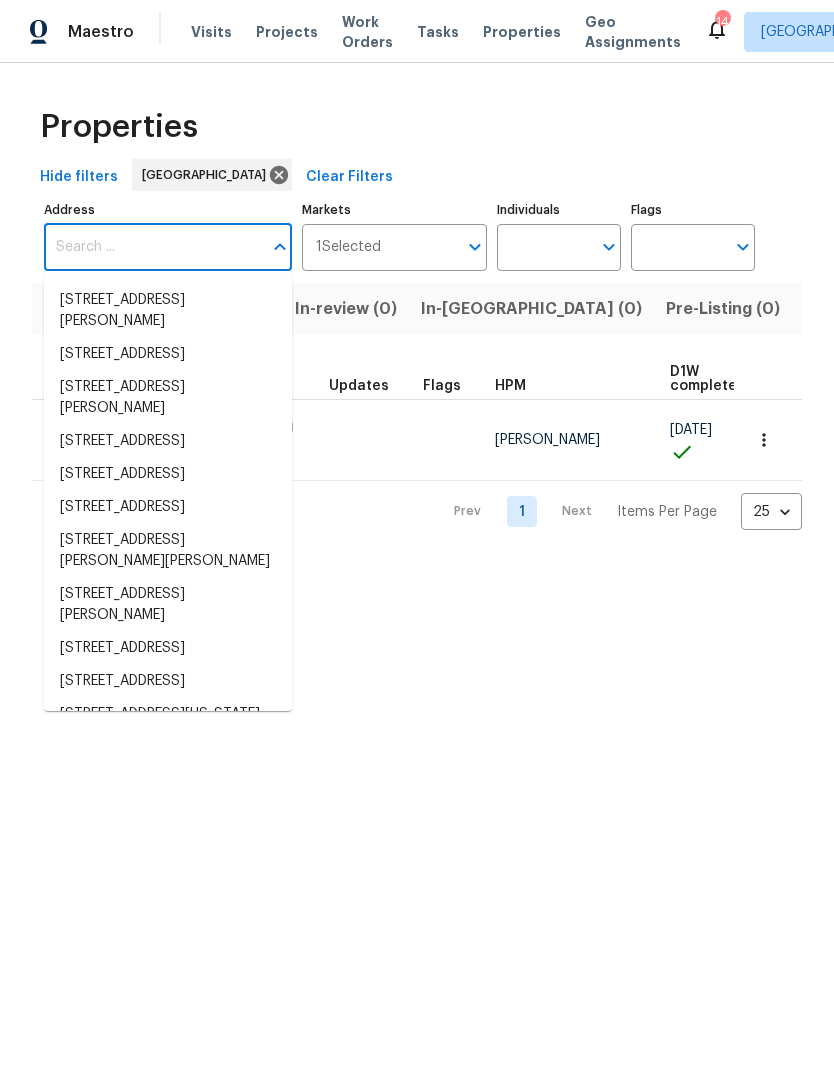 click on "Address" at bounding box center (153, 247) 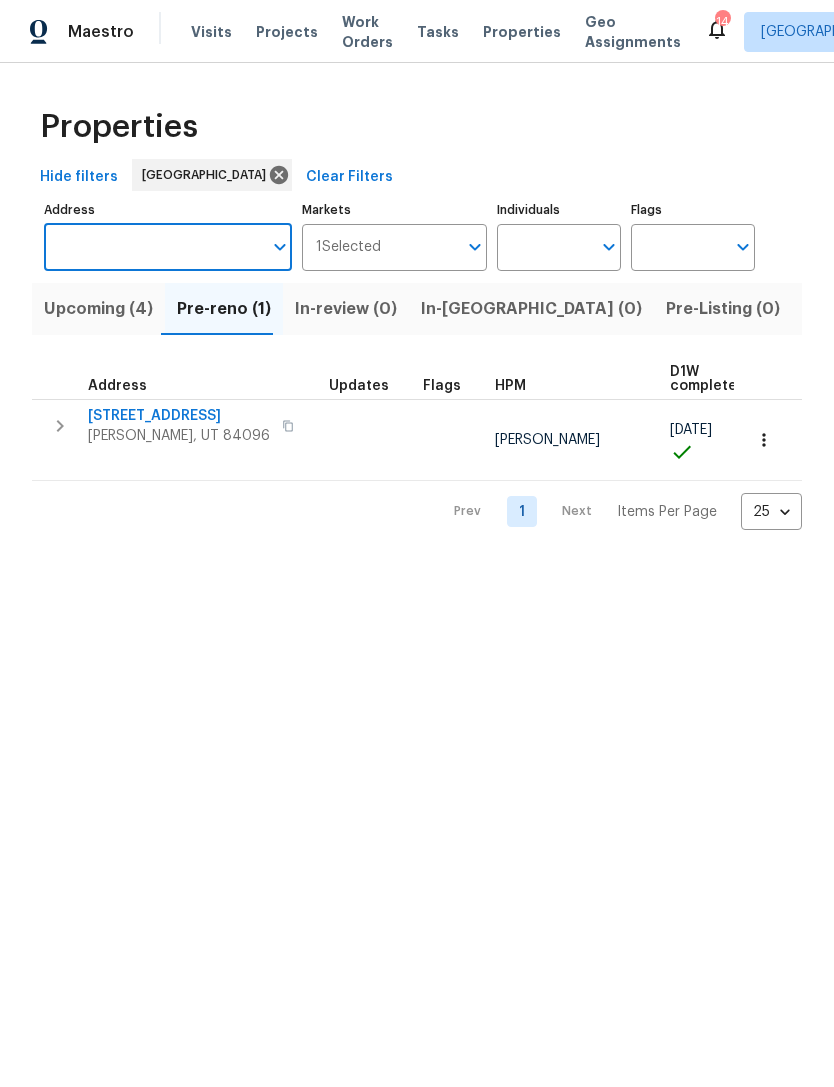 paste on "[STREET_ADDRESS]" 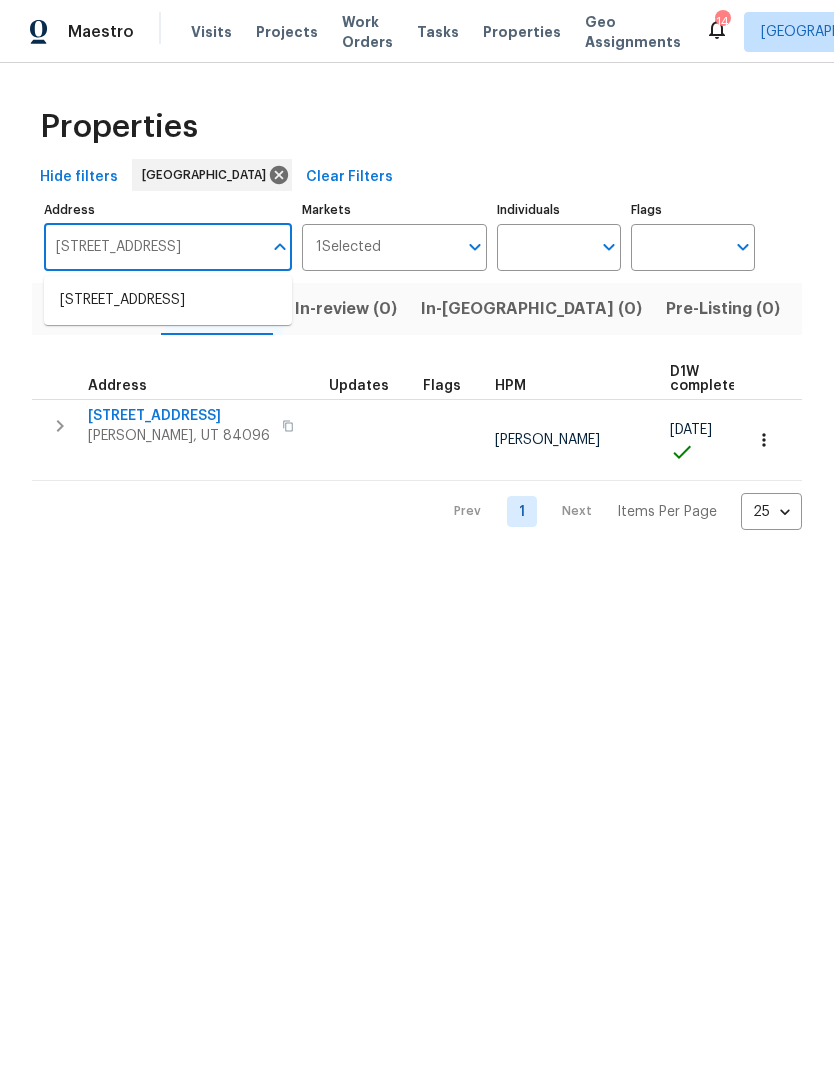 click on "1735 E Julho St Sandy UT 84093" at bounding box center [168, 300] 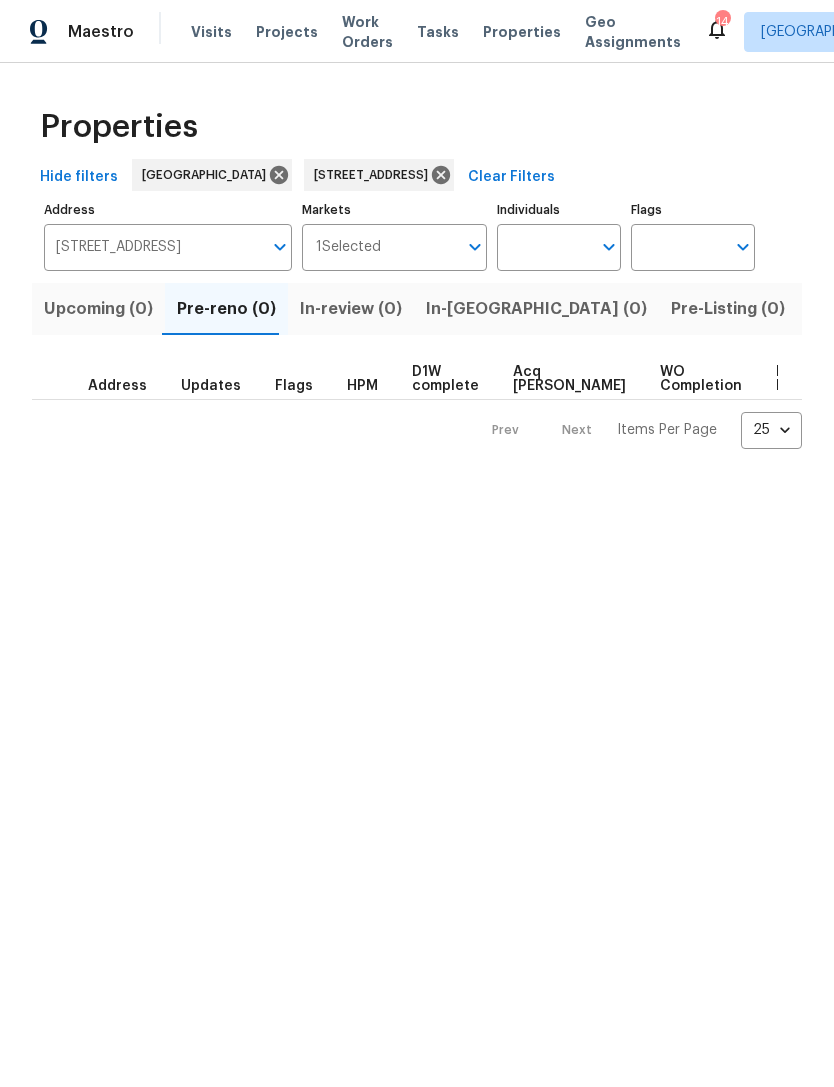 click on "Listed (1)" at bounding box center [845, 309] 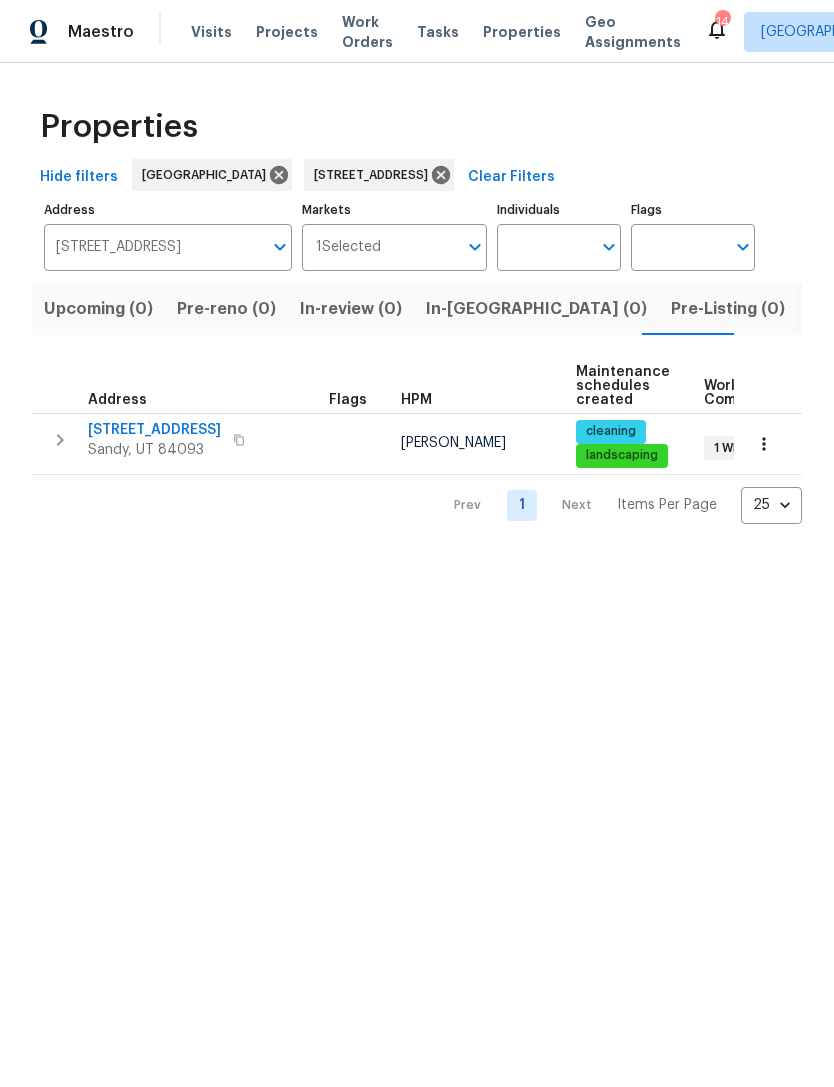 click 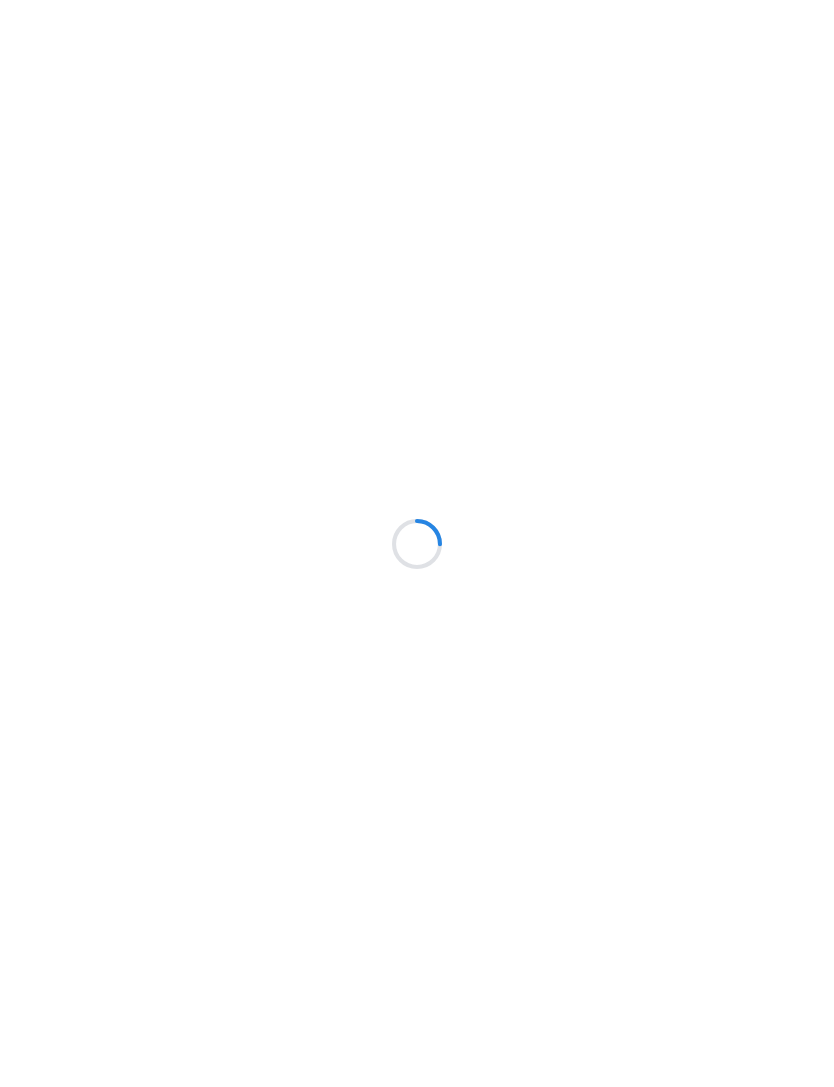 scroll, scrollTop: 0, scrollLeft: 0, axis: both 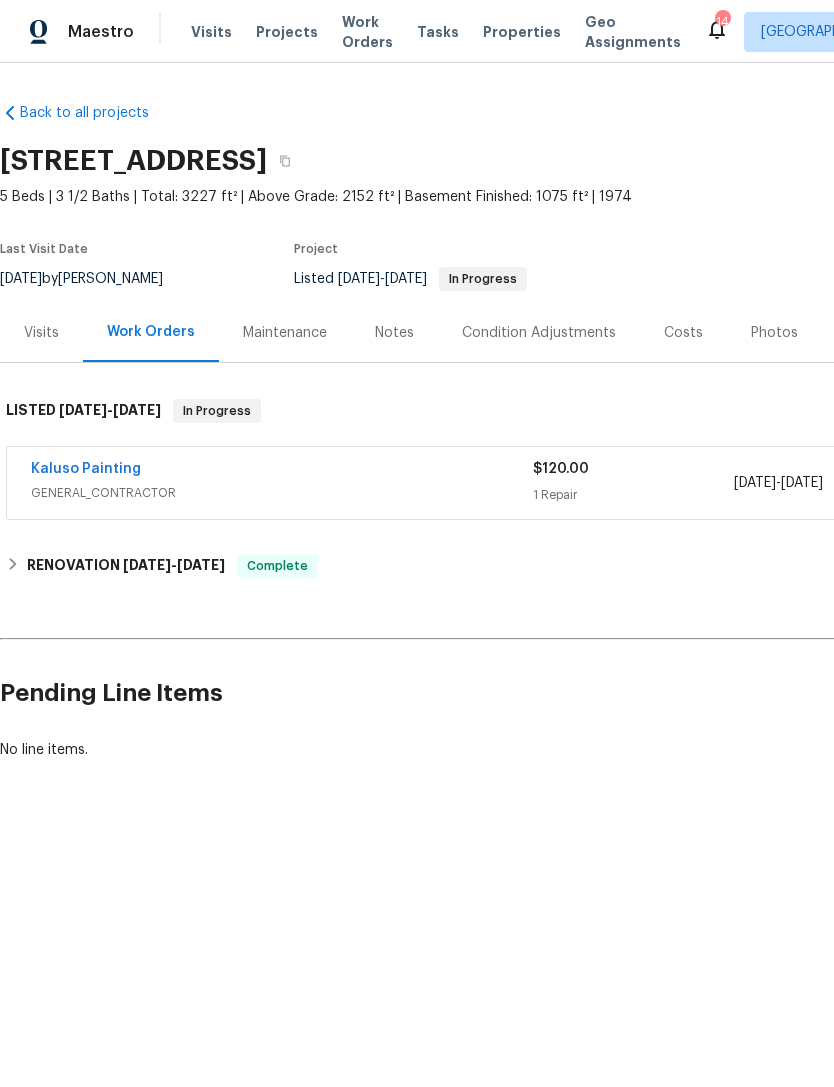 click on "Kaluso Painting" at bounding box center [282, 471] 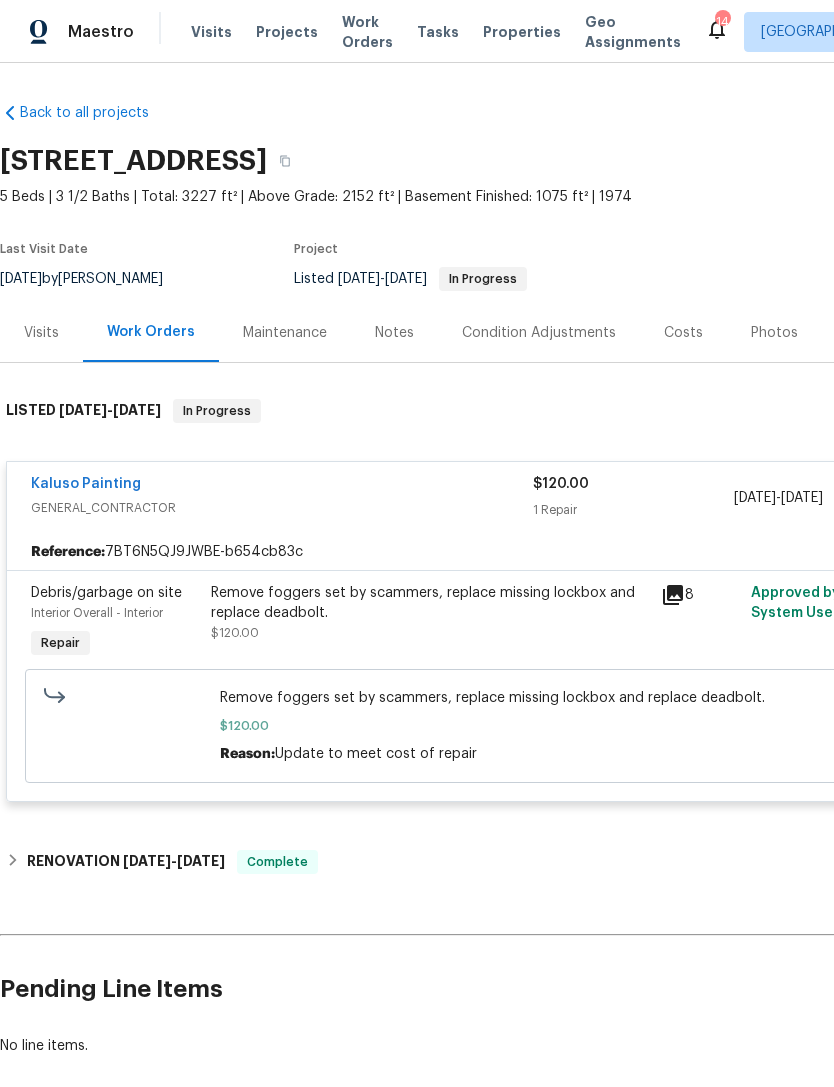 click on "Remove foggers set by scammers, replace missing lockbox and replace deadbolt." at bounding box center (430, 603) 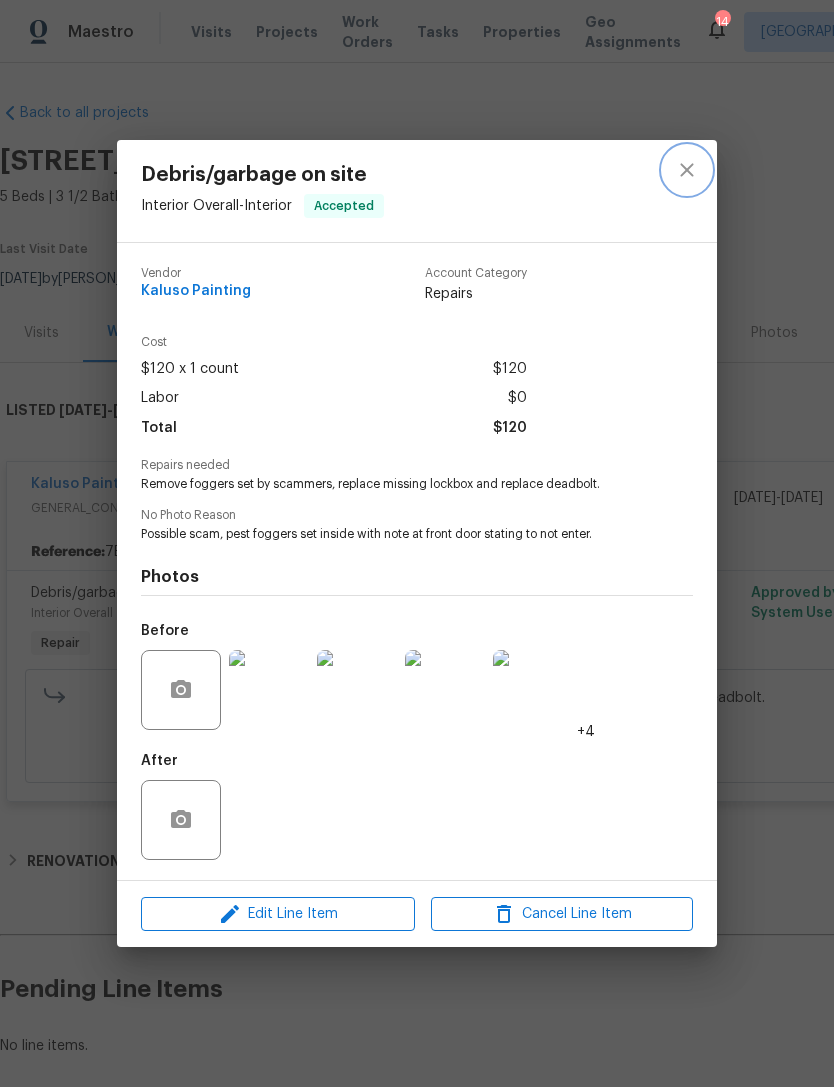 click 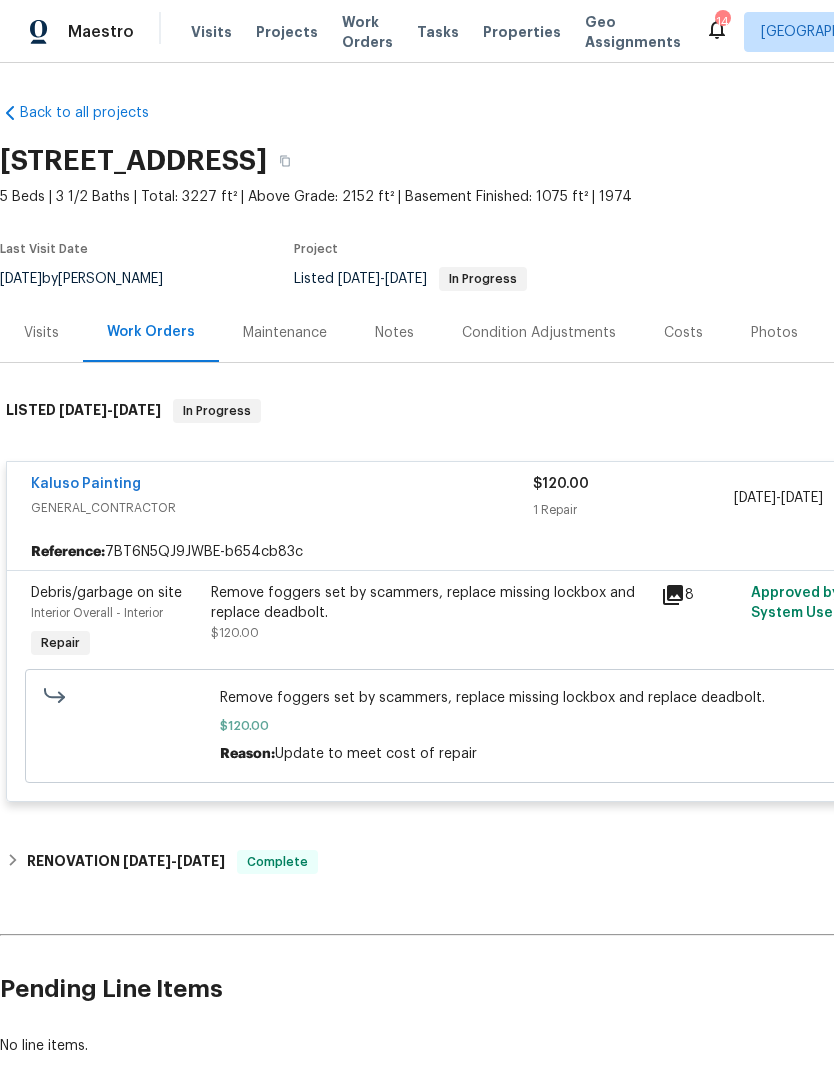 scroll, scrollTop: 0, scrollLeft: 0, axis: both 